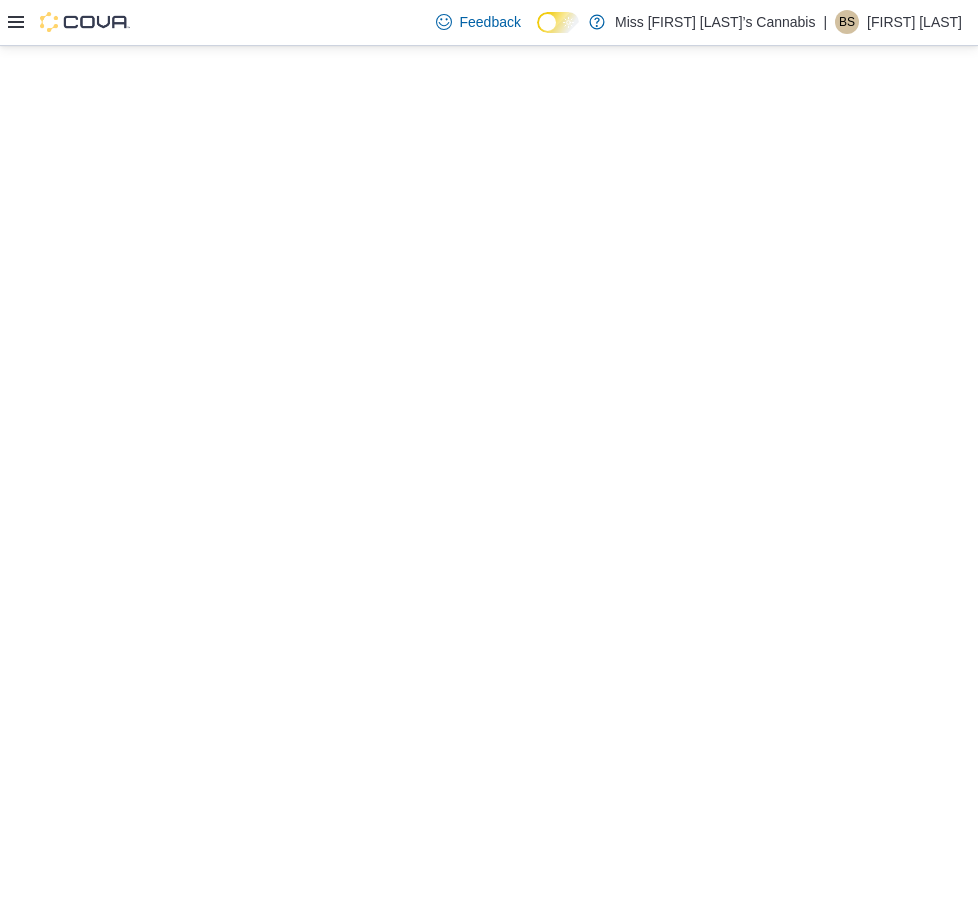 scroll, scrollTop: 0, scrollLeft: 0, axis: both 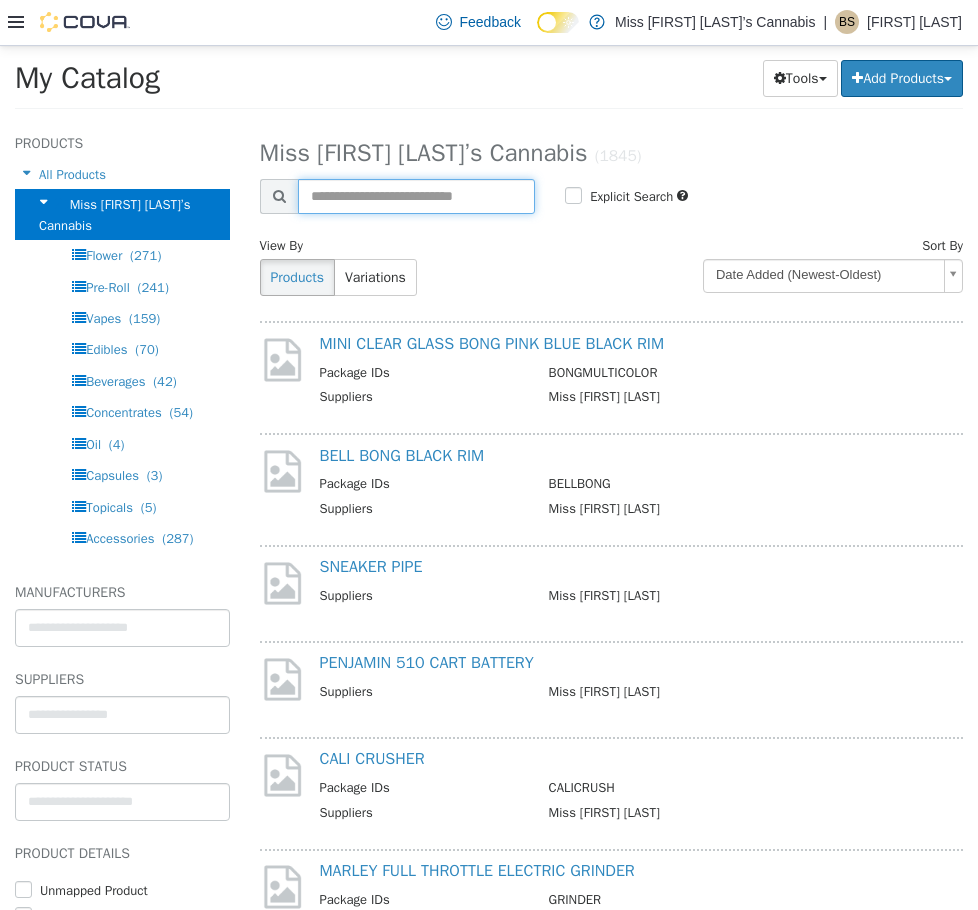 click at bounding box center (417, 195) 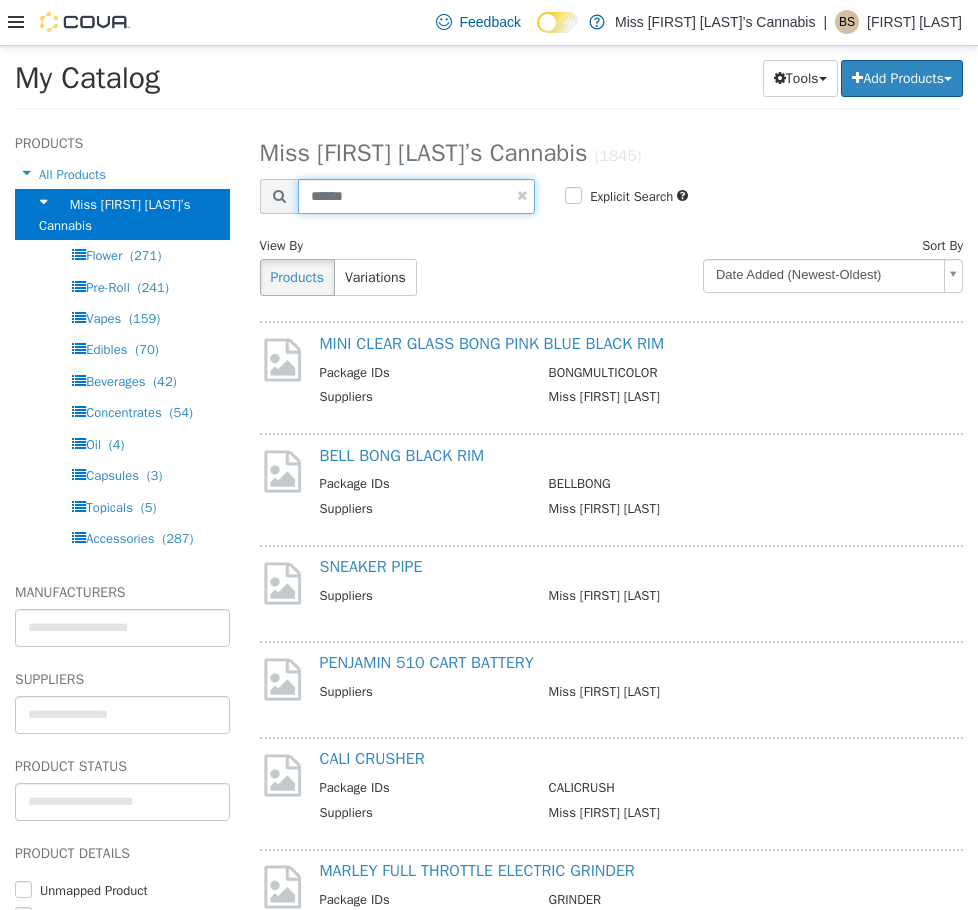type on "******" 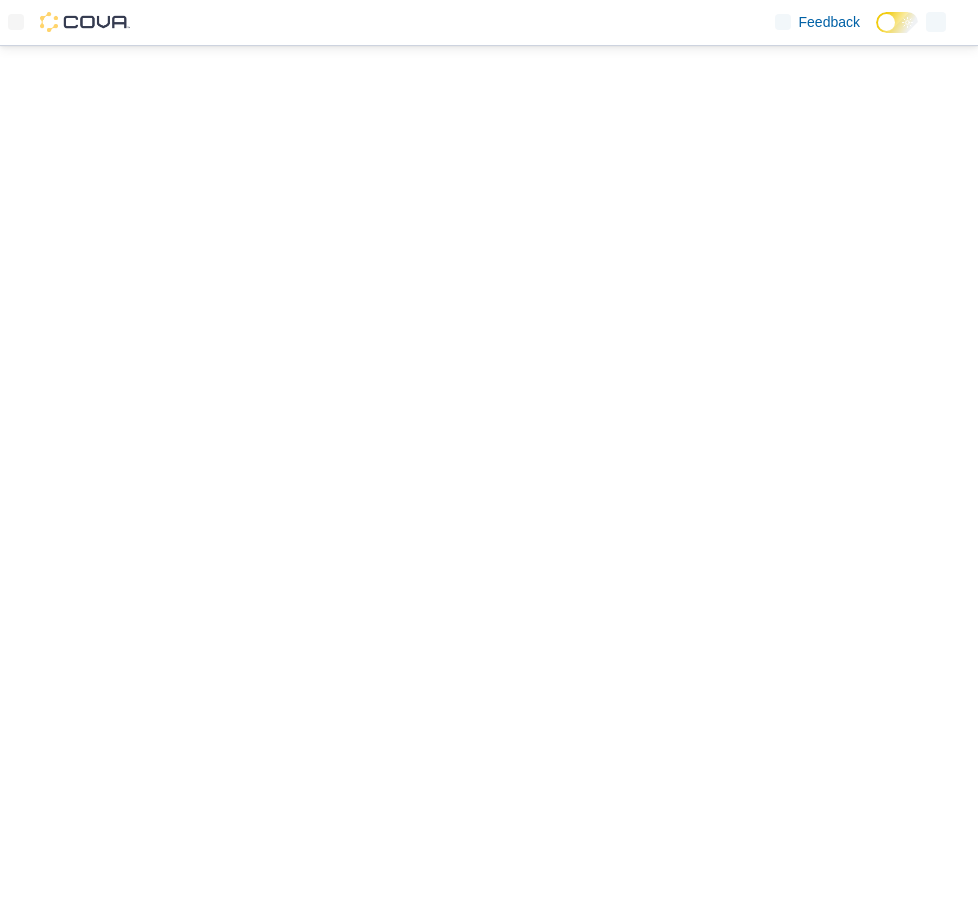 scroll, scrollTop: 0, scrollLeft: 0, axis: both 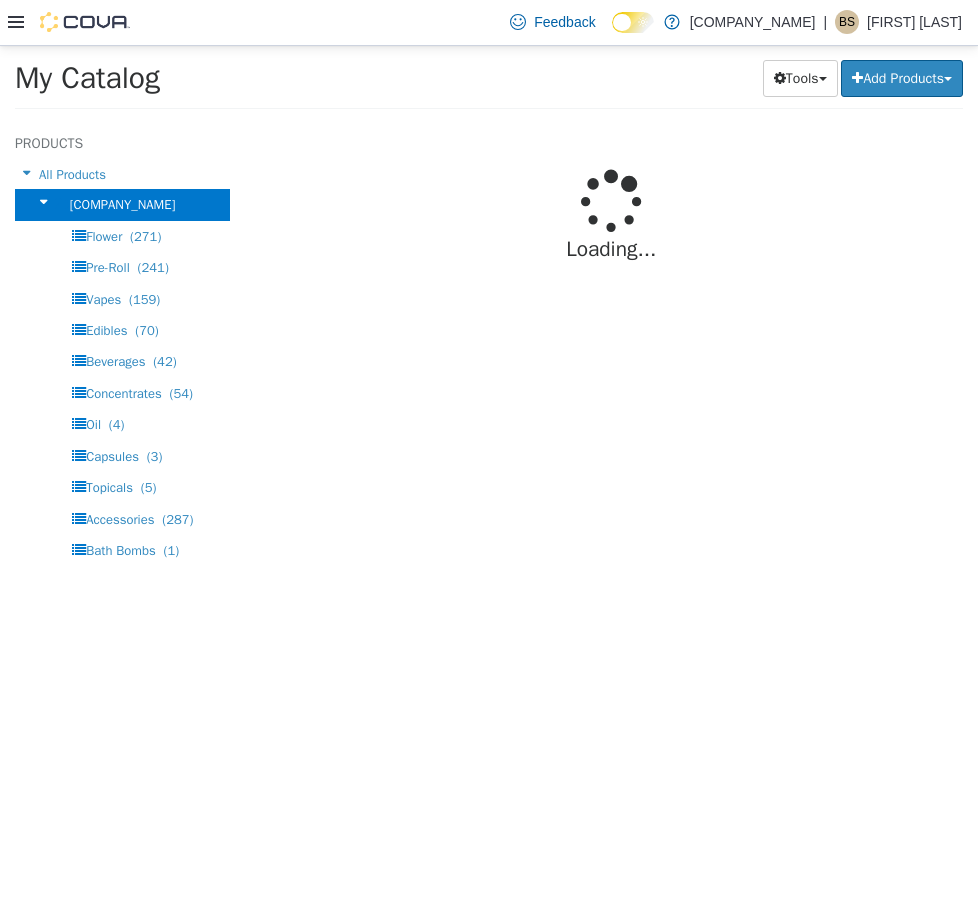 select on "**********" 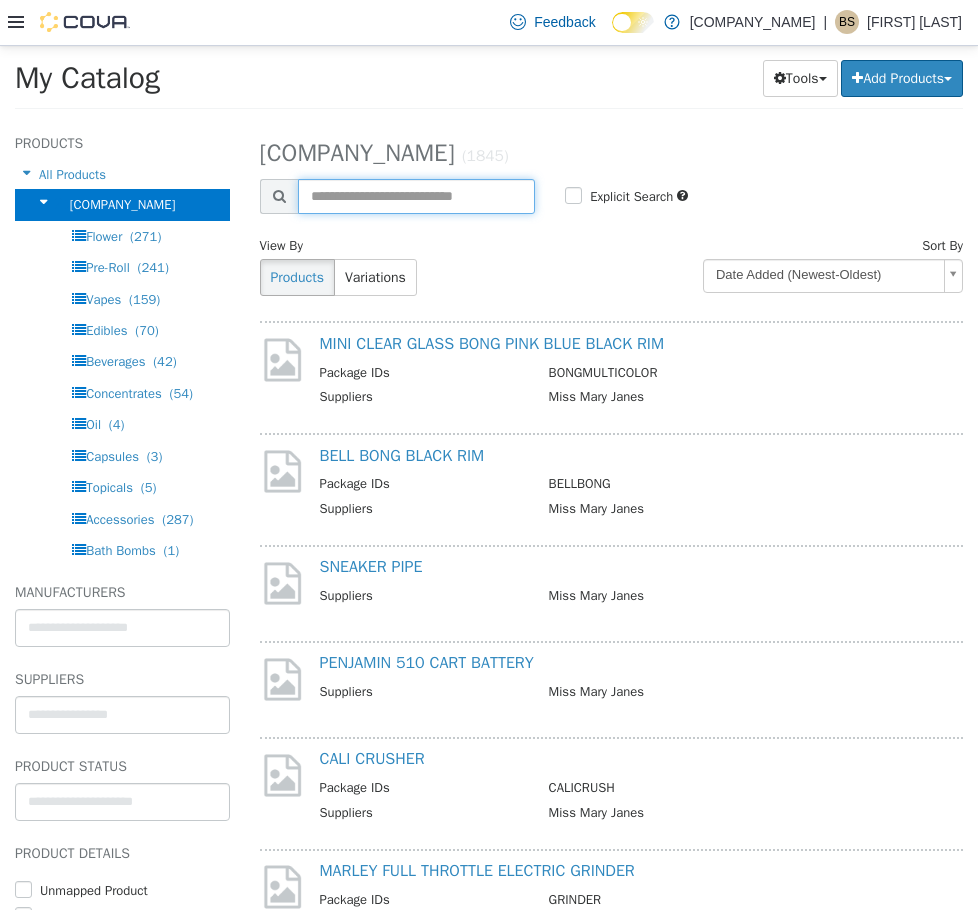 click at bounding box center (417, 195) 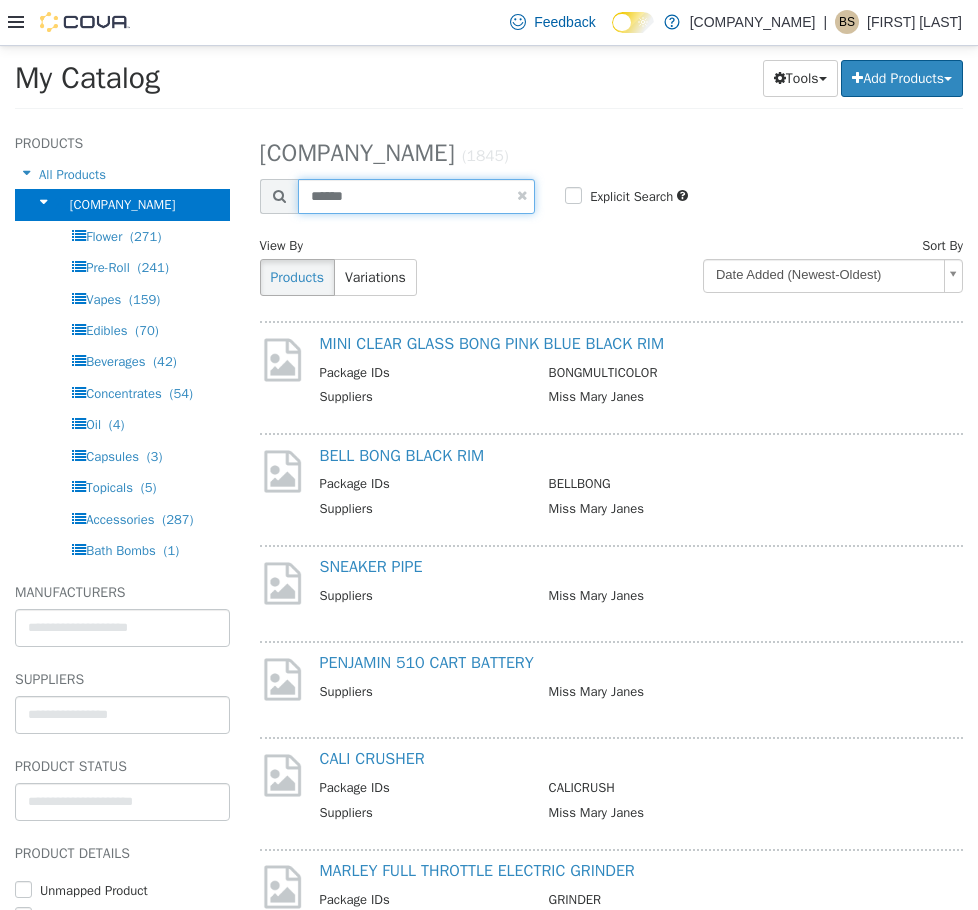 type on "******" 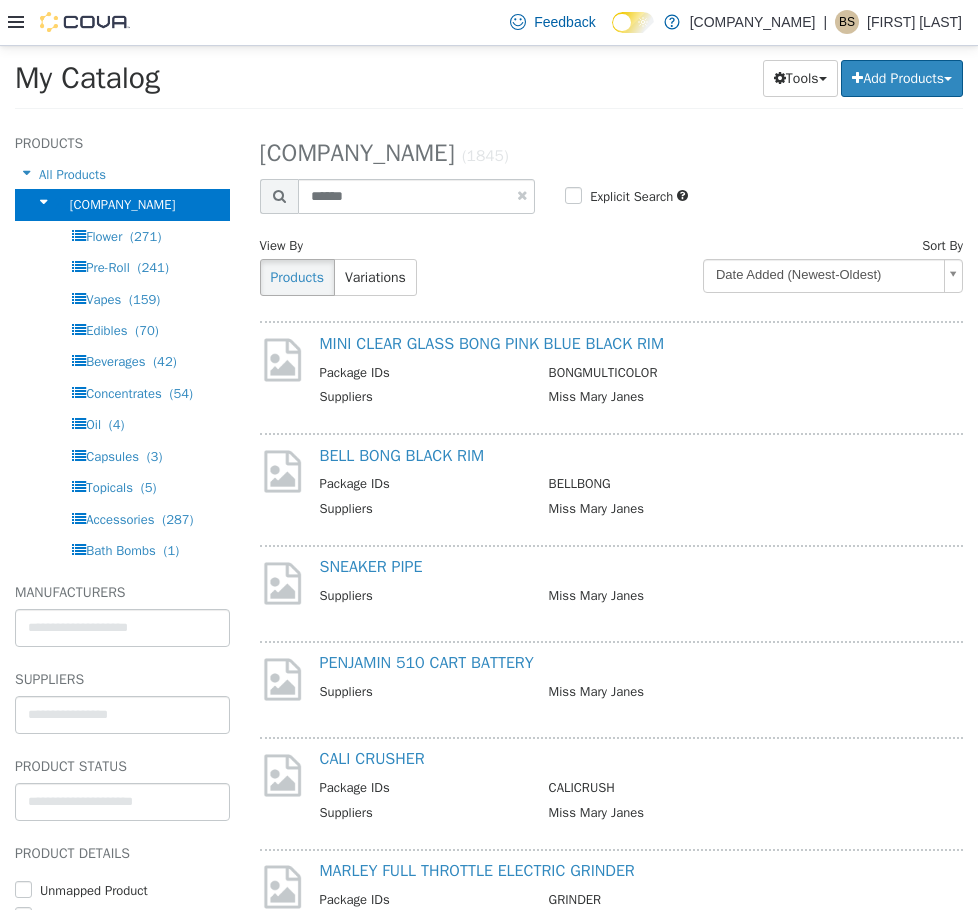 select on "**********" 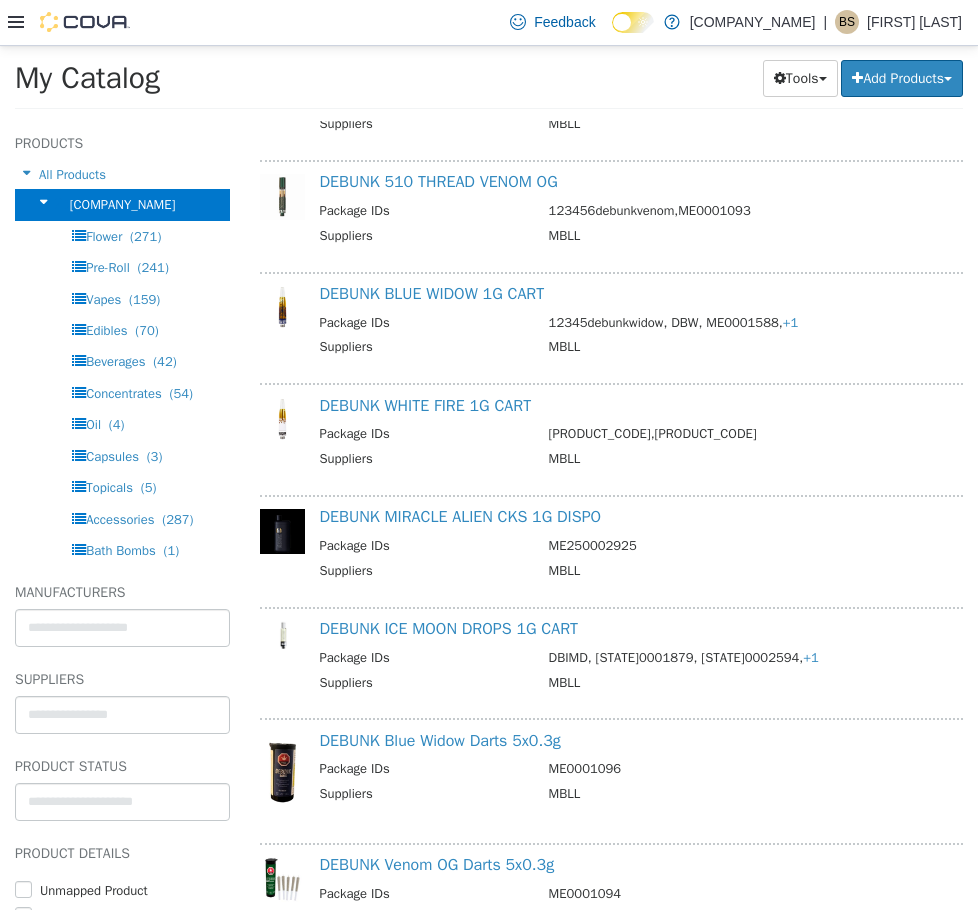 scroll, scrollTop: 400, scrollLeft: 0, axis: vertical 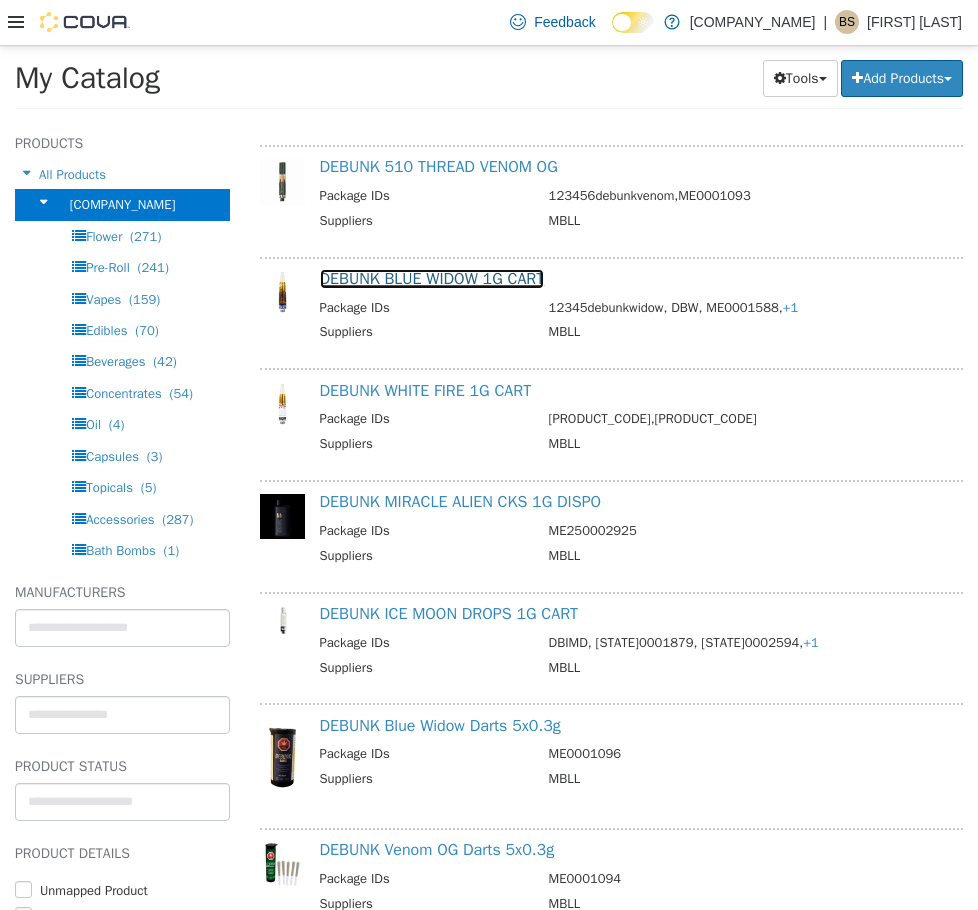 click on "DEBUNK BLUE WIDOW 1G CART" at bounding box center (432, 278) 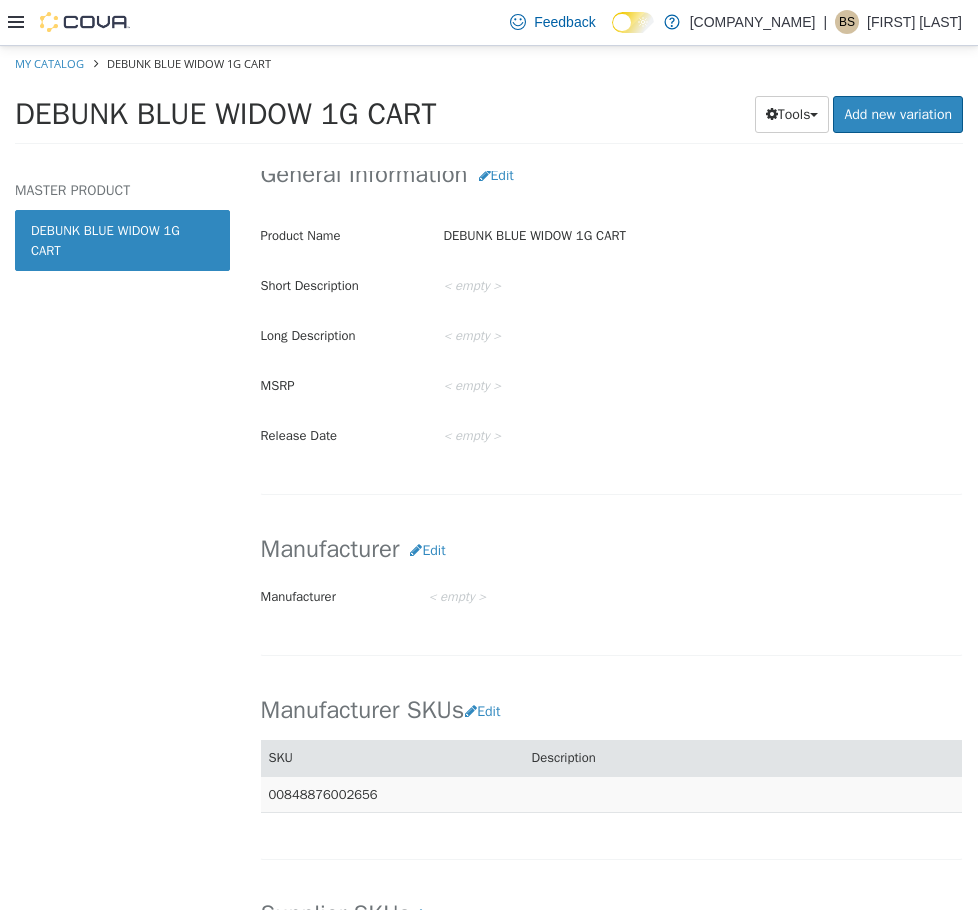 scroll, scrollTop: 1066, scrollLeft: 0, axis: vertical 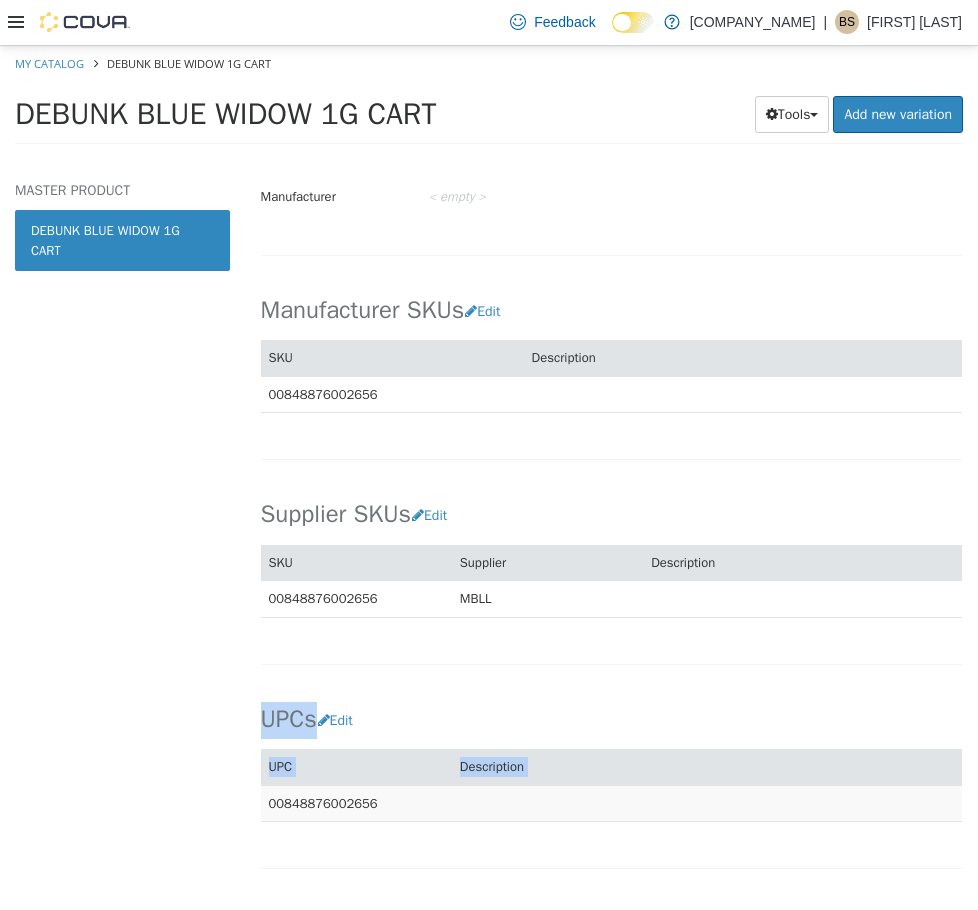 drag, startPoint x: 265, startPoint y: 805, endPoint x: 398, endPoint y: 820, distance: 133.84319 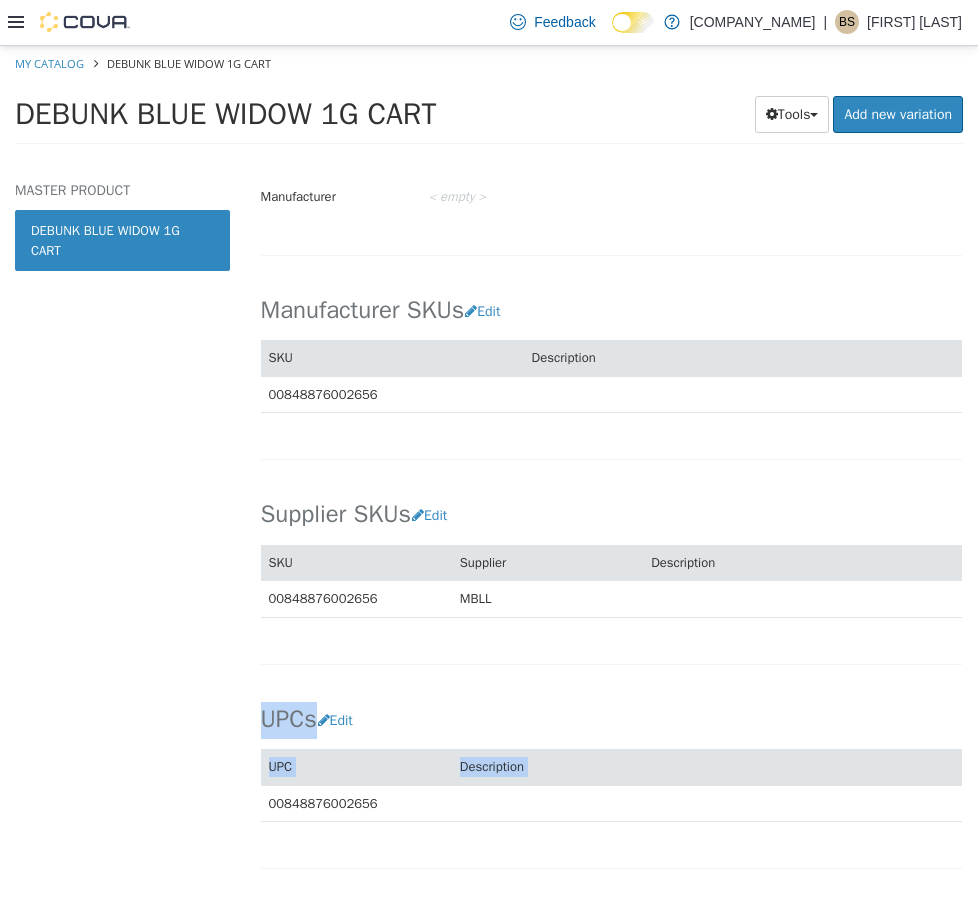 drag, startPoint x: 382, startPoint y: 815, endPoint x: 258, endPoint y: 798, distance: 125.1599 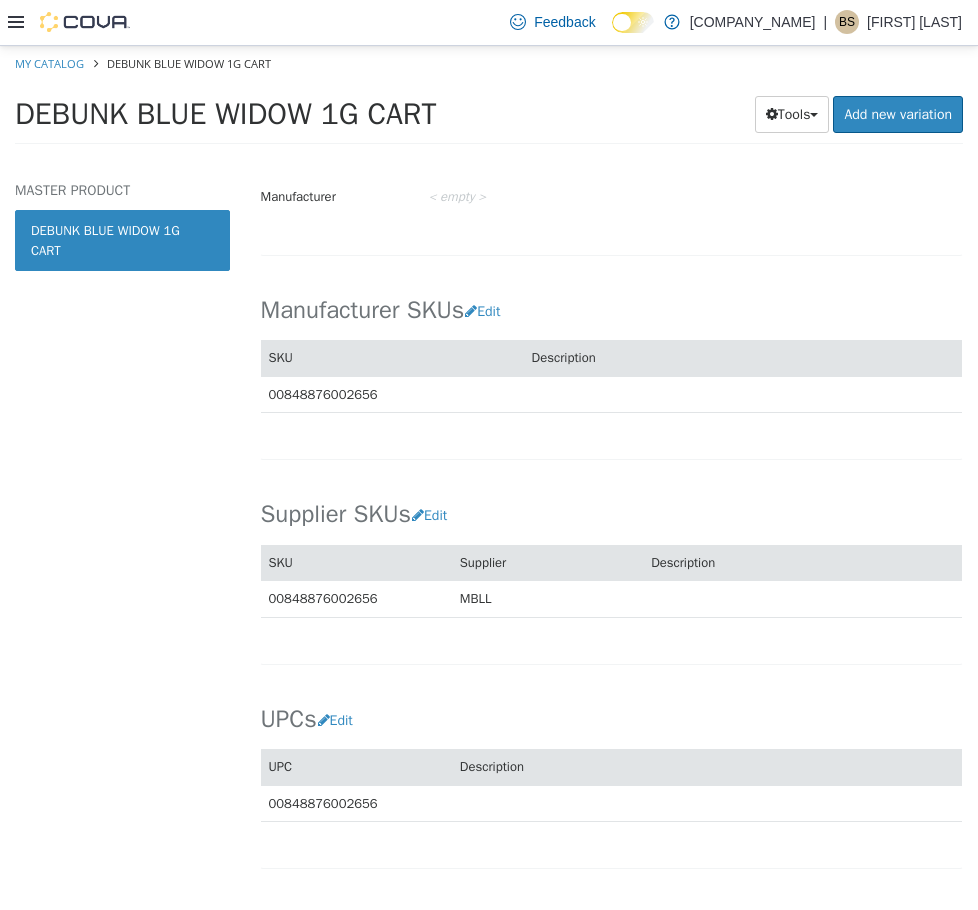 click on "MASTER PRODUCT
DEBUNK BLUE WIDOW 1G CART" at bounding box center [122, 540] 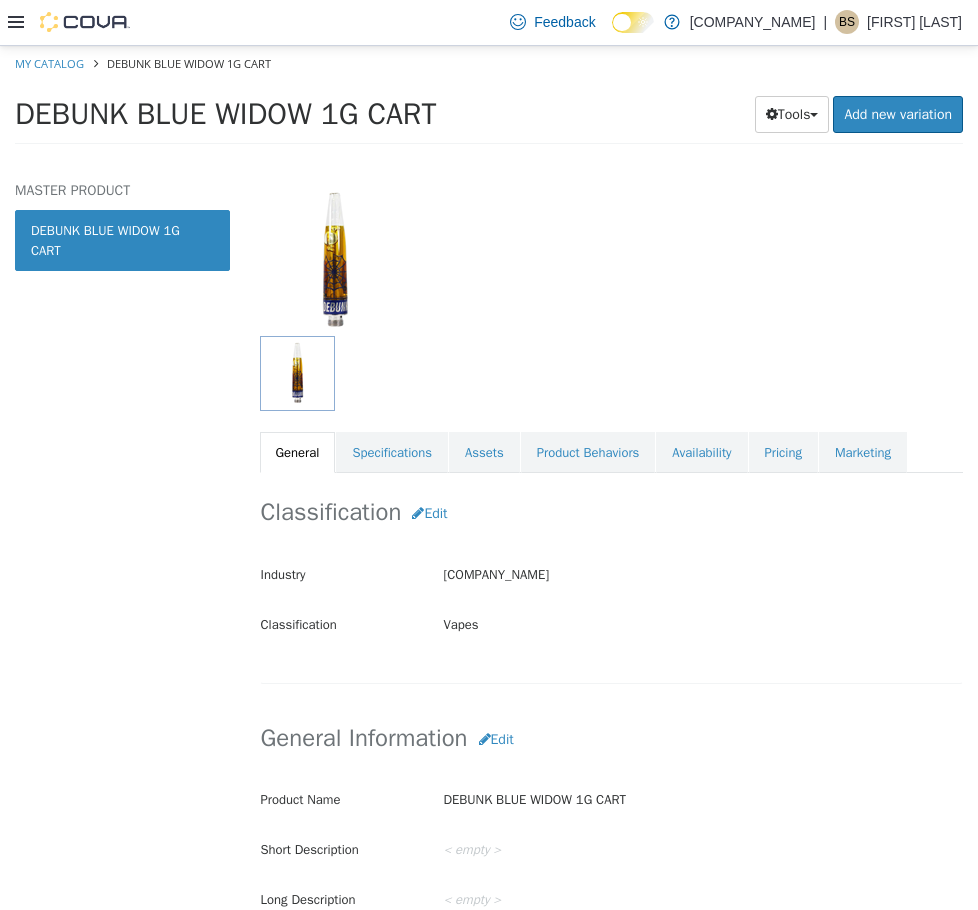 scroll, scrollTop: 0, scrollLeft: 0, axis: both 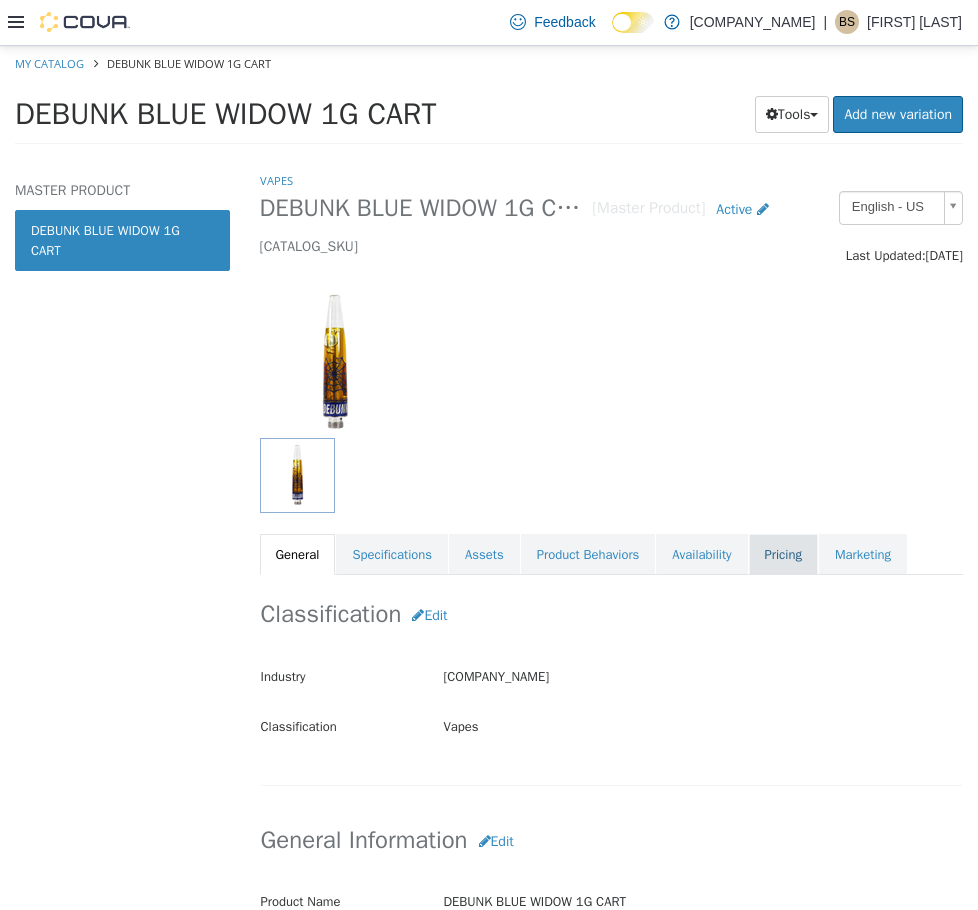 click on "Pricing" at bounding box center [783, 554] 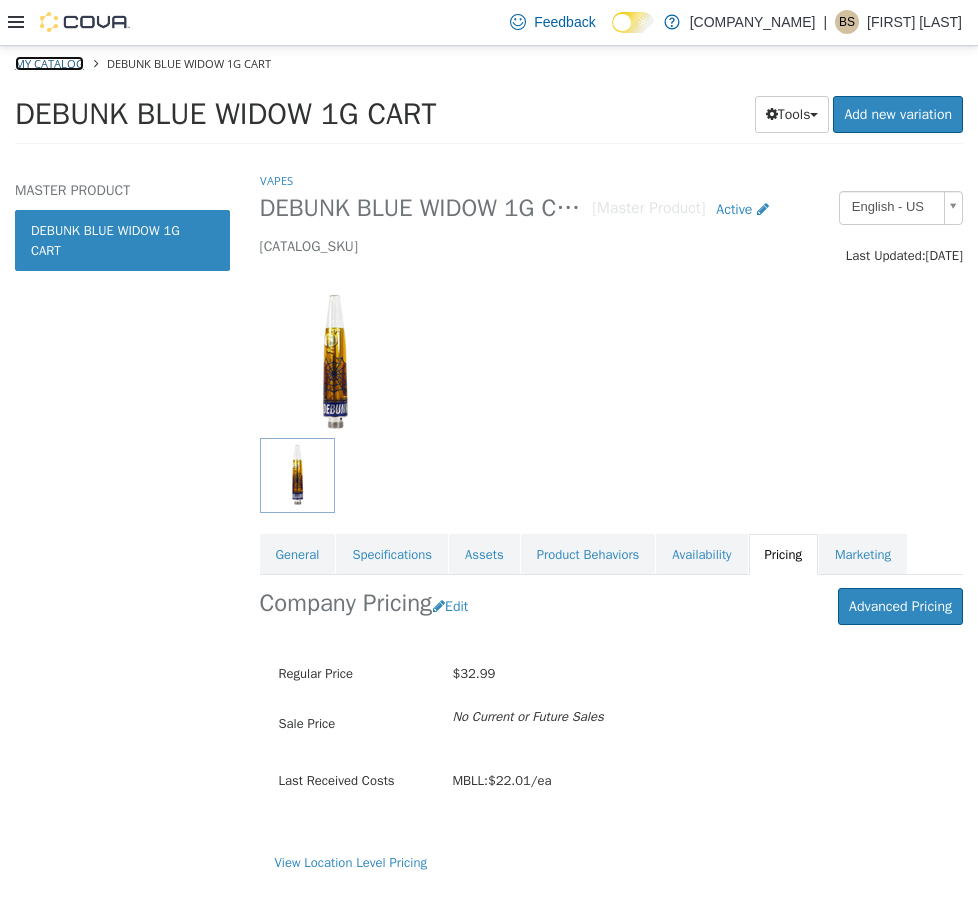 click on "My Catalog" at bounding box center [49, 62] 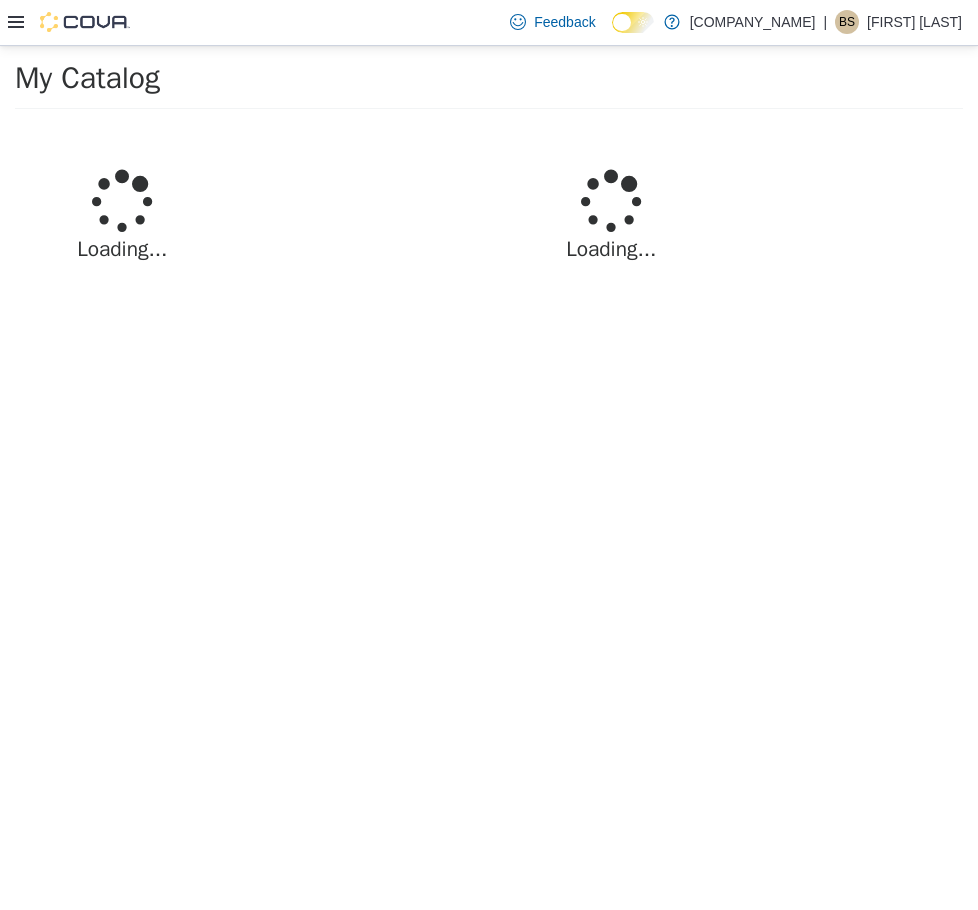 select on "**********" 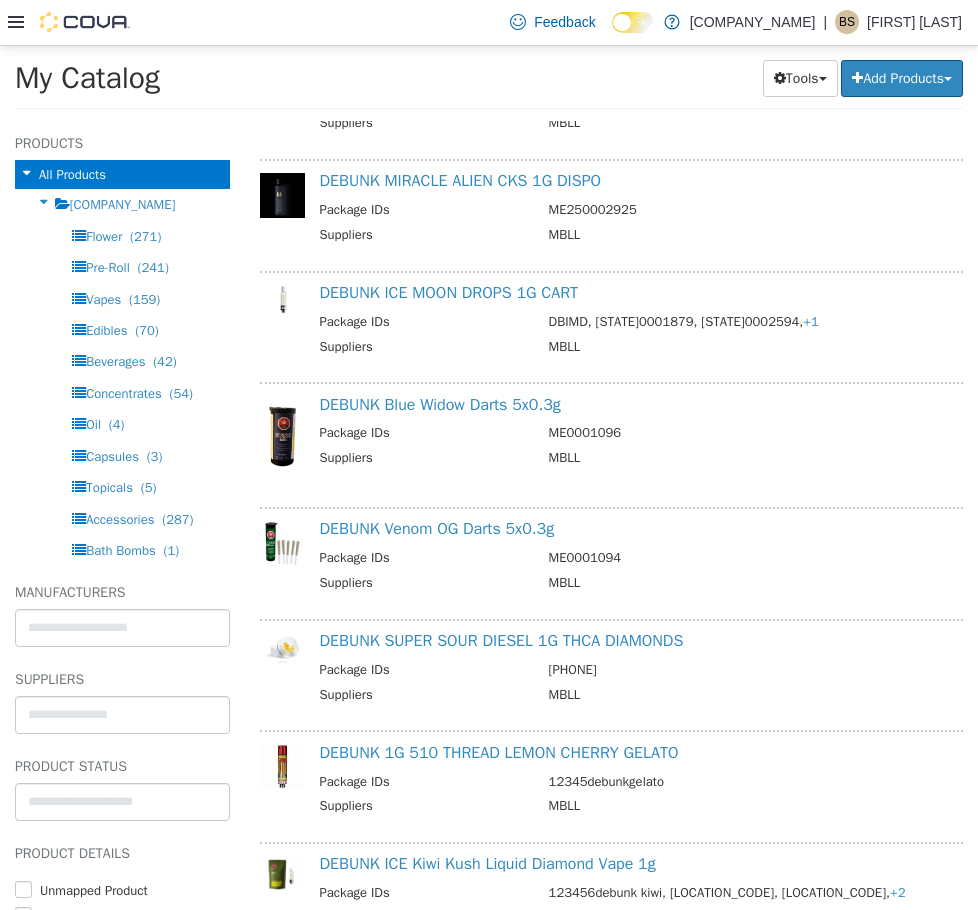 scroll, scrollTop: 800, scrollLeft: 0, axis: vertical 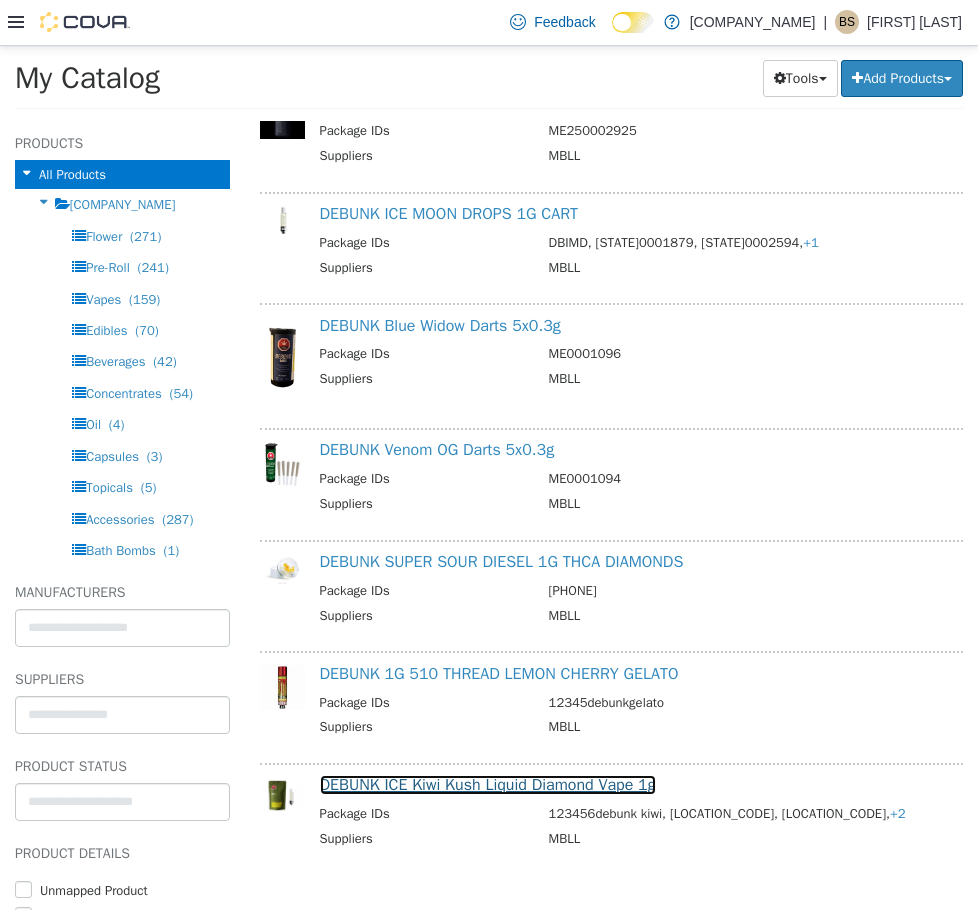 click on "DEBUNK ICE Kiwi Kush Liquid Diamond Vape 1g" at bounding box center [488, 784] 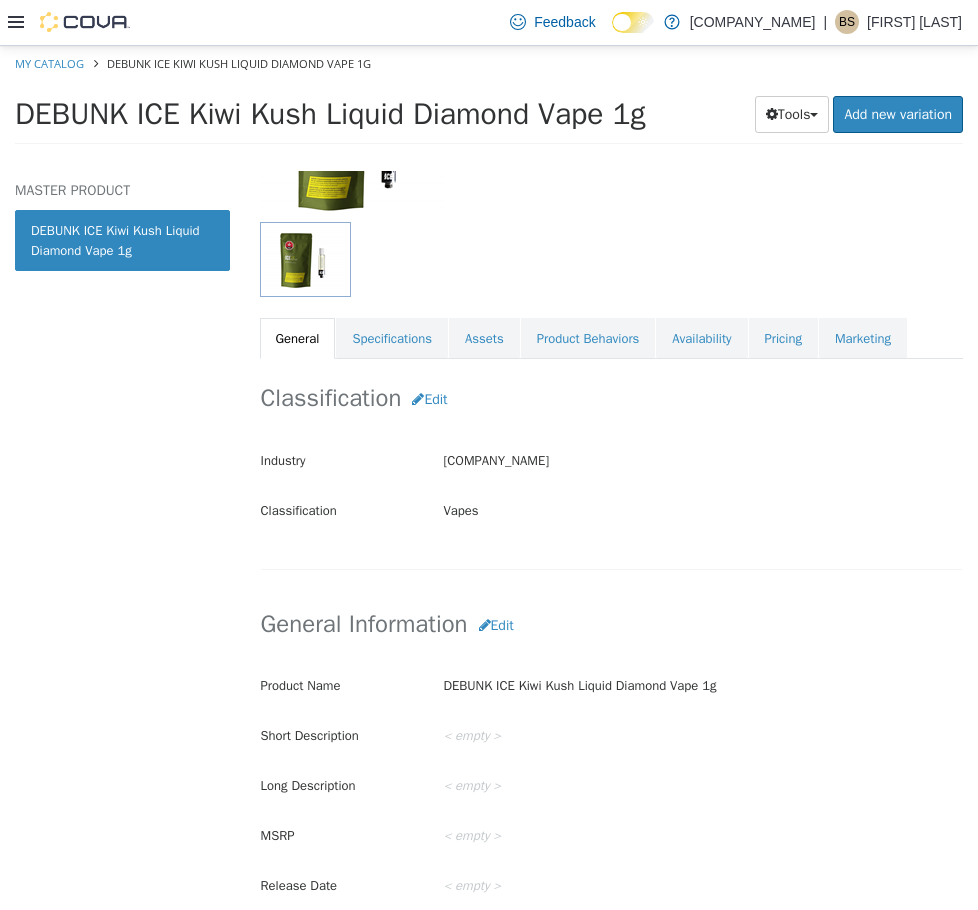scroll, scrollTop: 200, scrollLeft: 0, axis: vertical 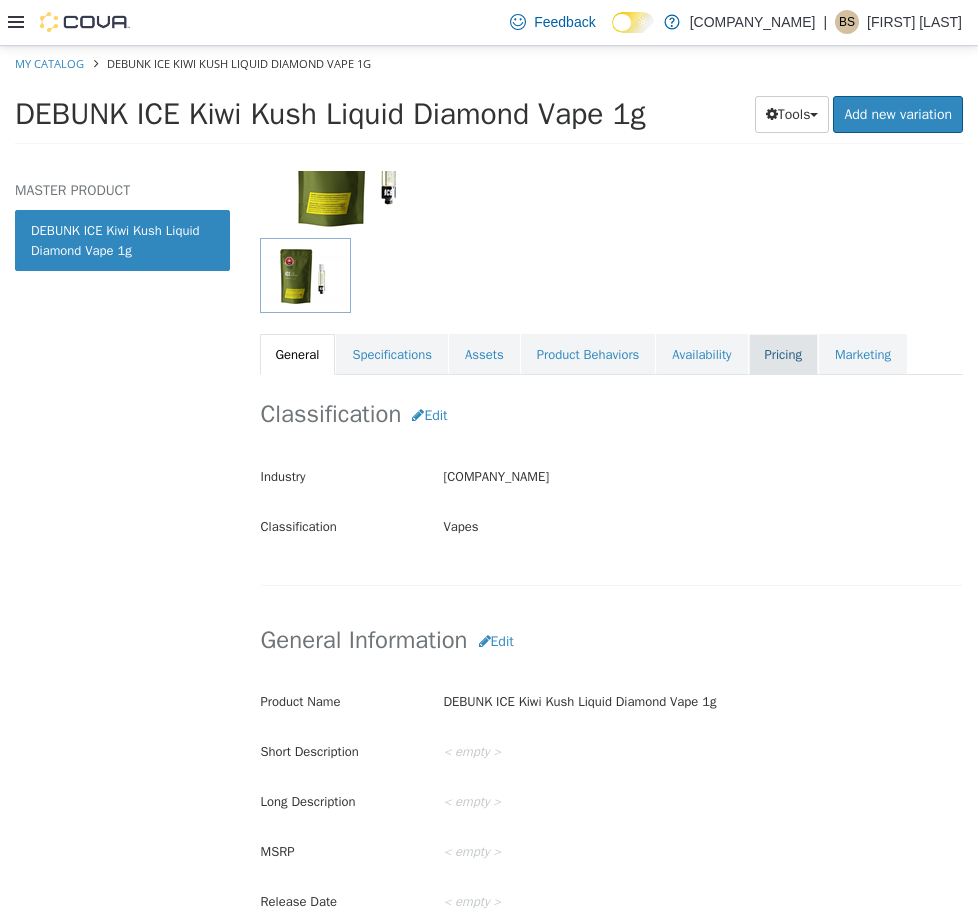click on "Pricing" at bounding box center (783, 354) 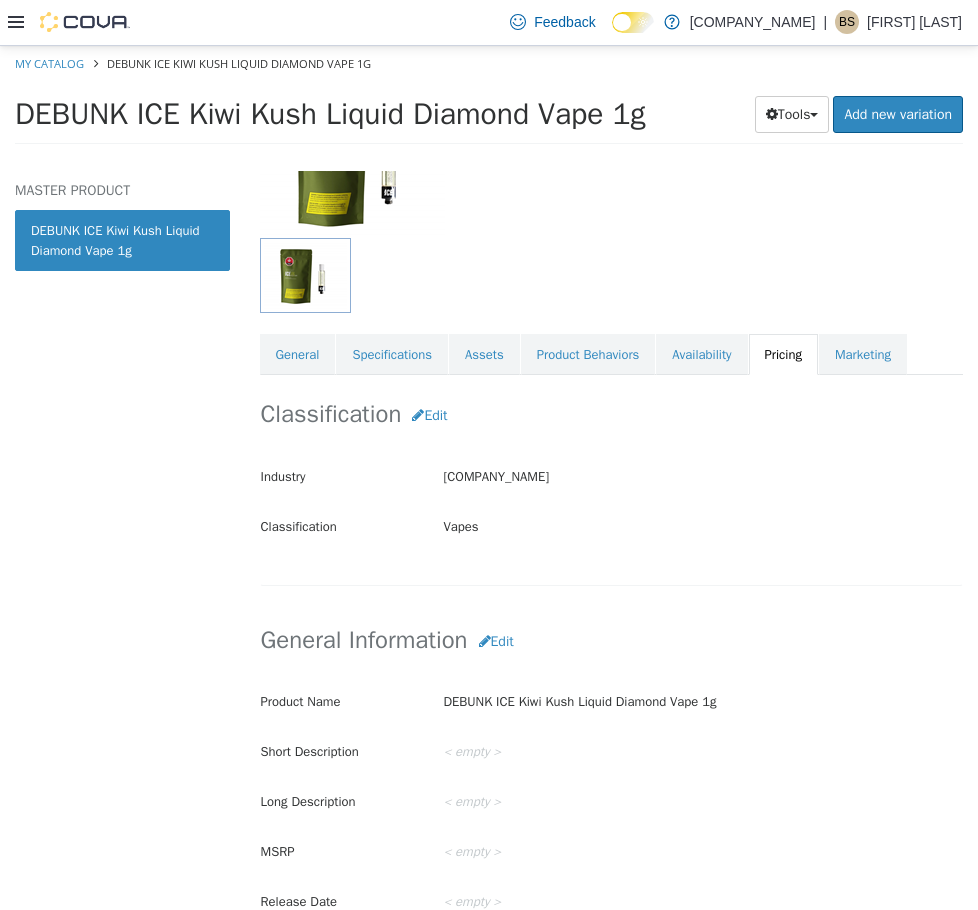 scroll, scrollTop: 0, scrollLeft: 0, axis: both 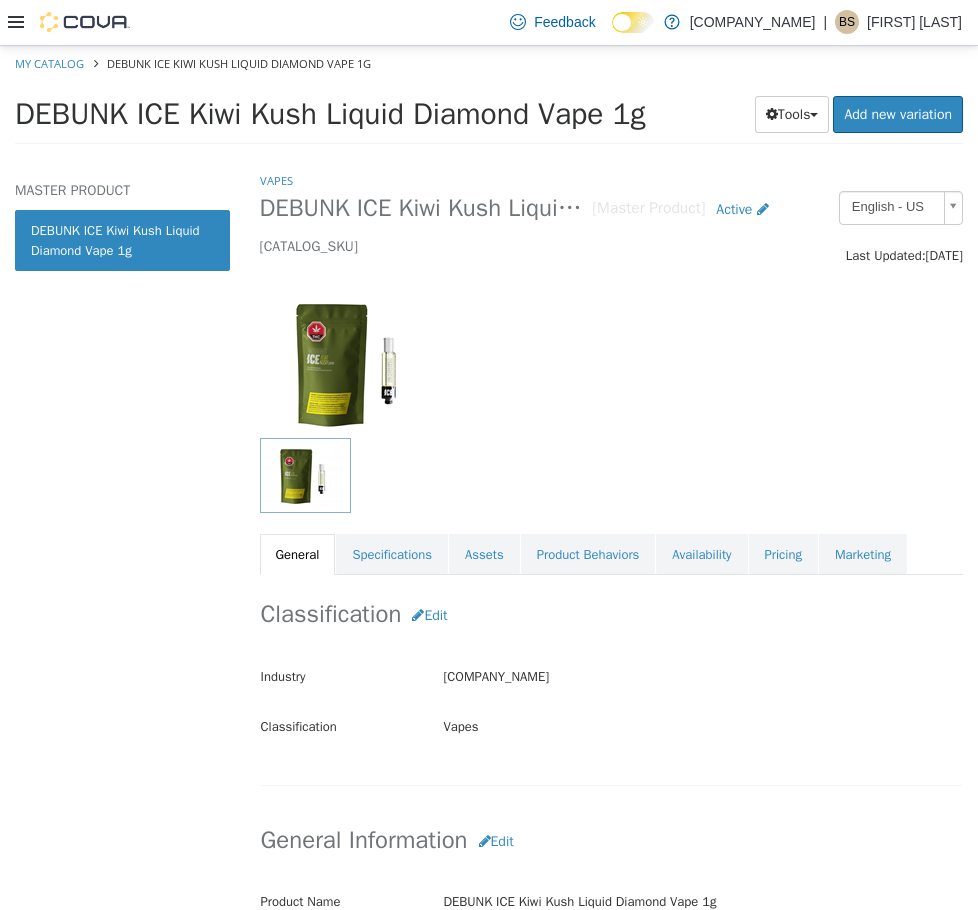 select on "**********" 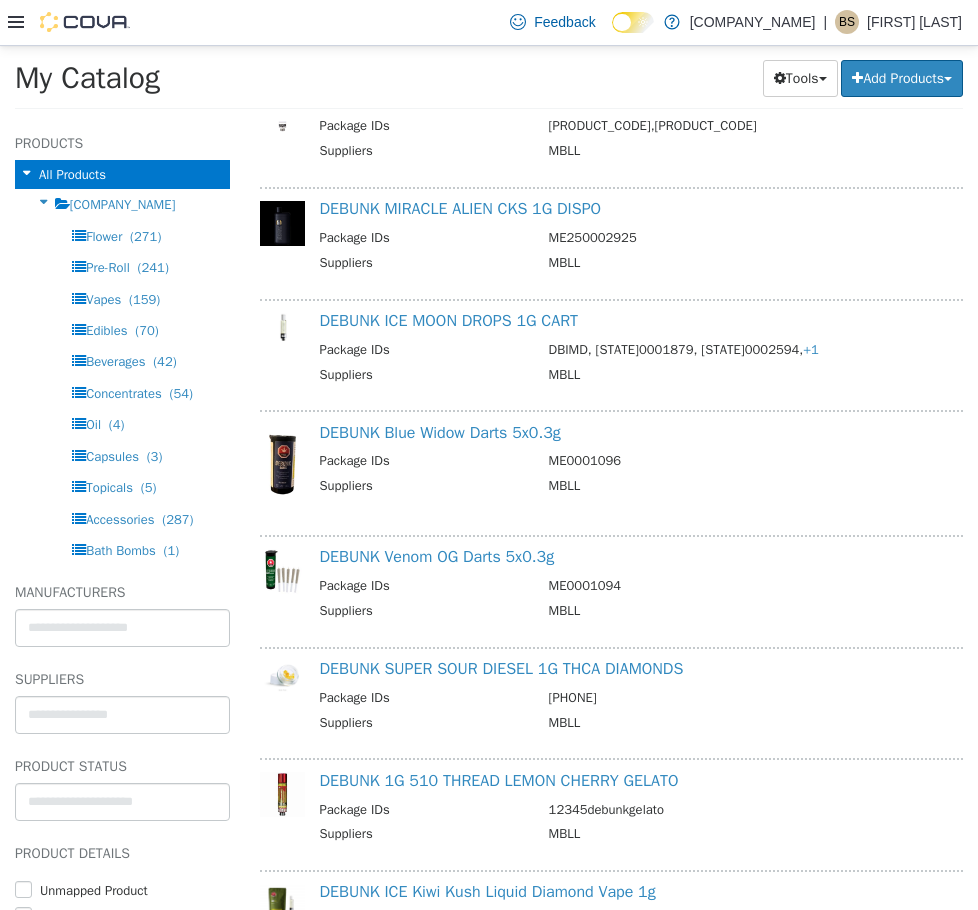 scroll, scrollTop: 700, scrollLeft: 0, axis: vertical 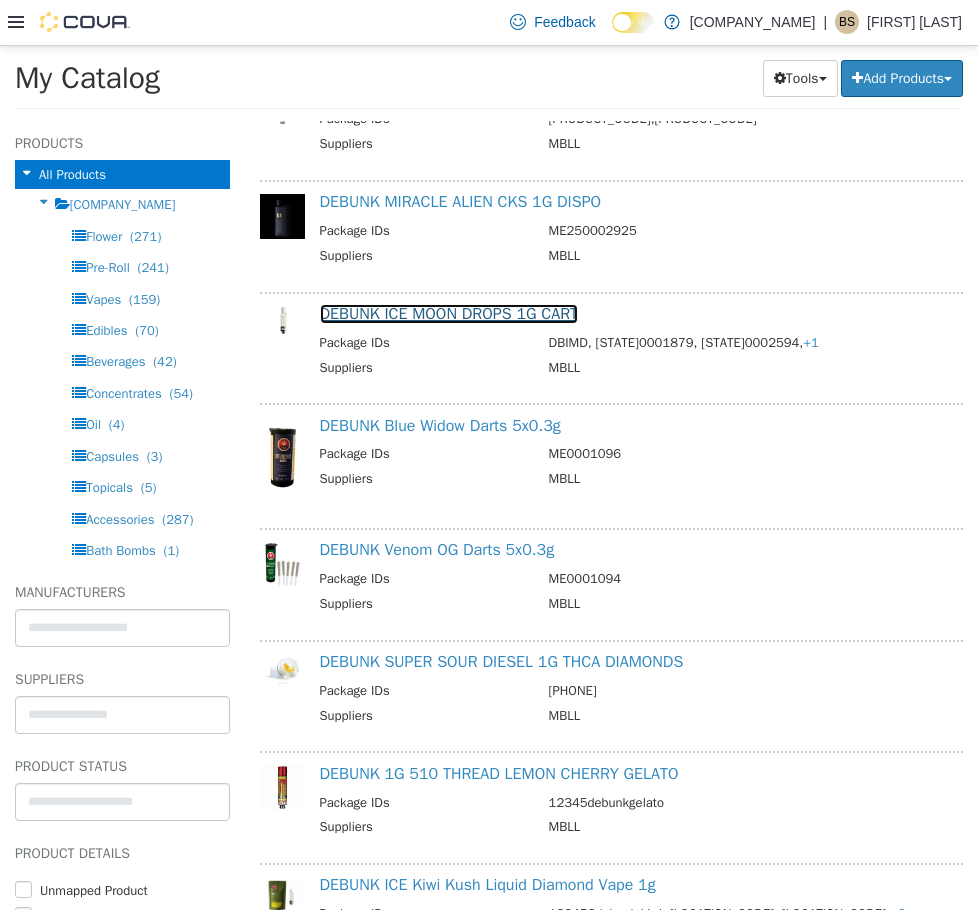 click on "DEBUNK ICE MOON DROPS 1G CART" at bounding box center [449, 313] 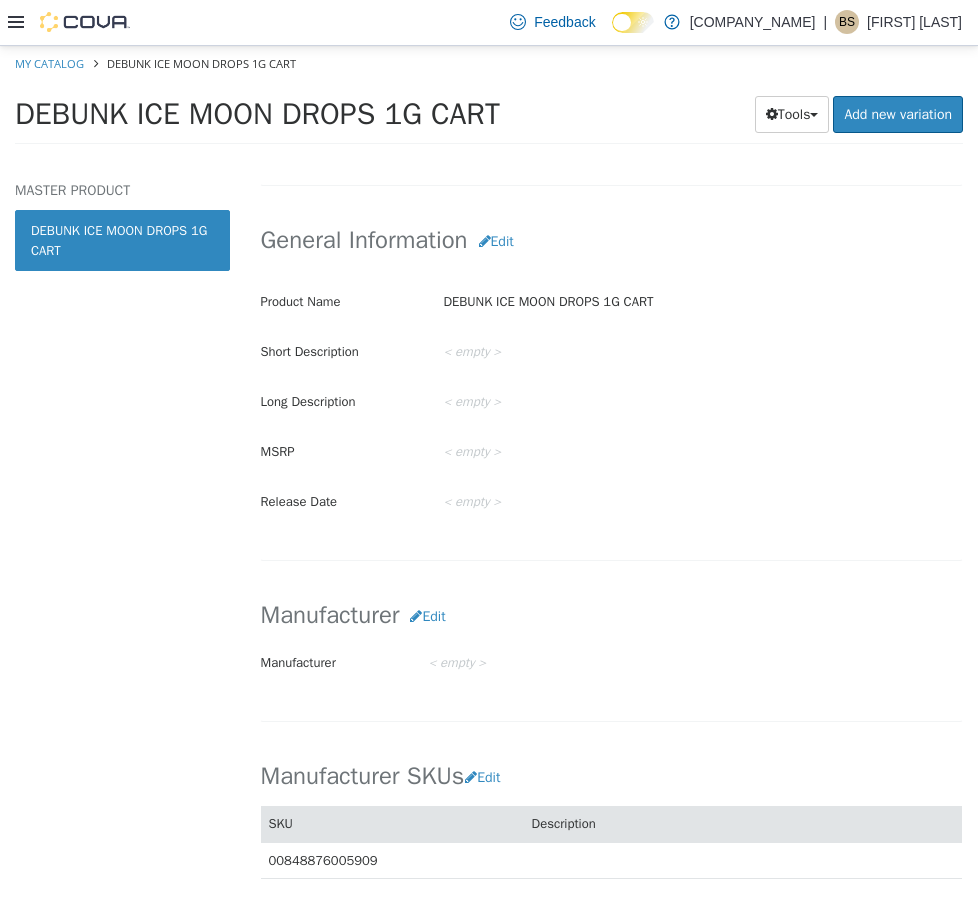 scroll, scrollTop: 300, scrollLeft: 0, axis: vertical 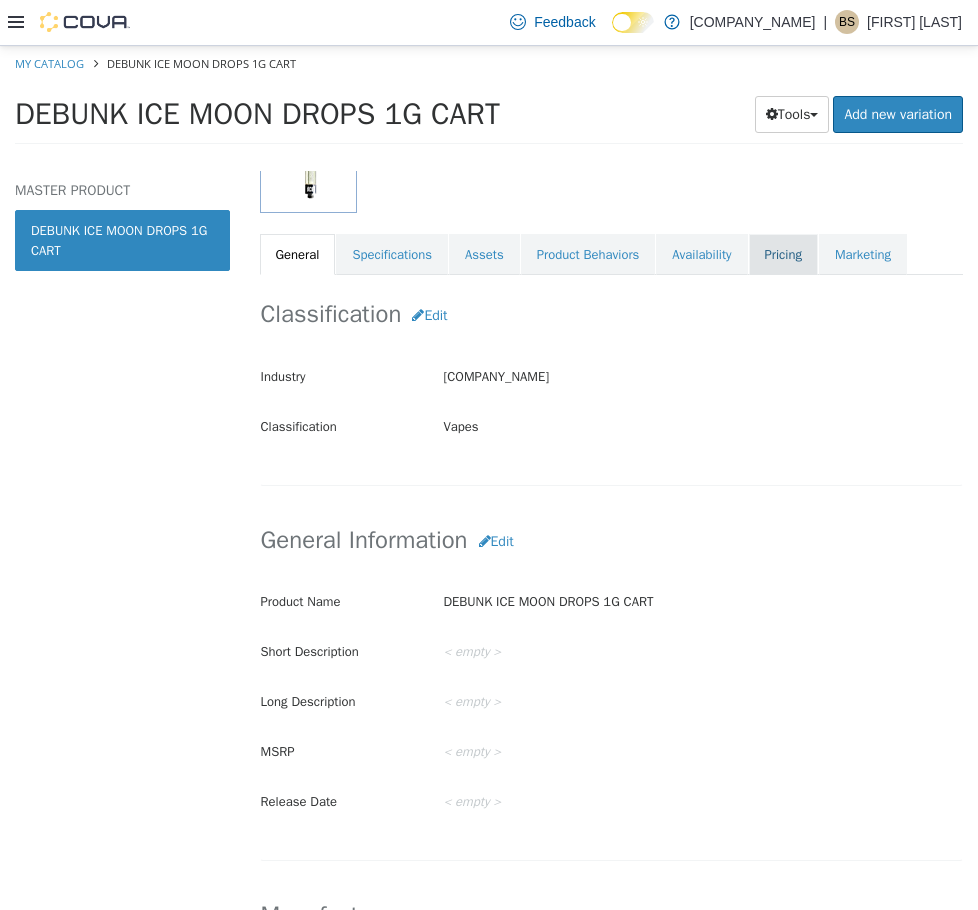 click on "Pricing" at bounding box center [783, 254] 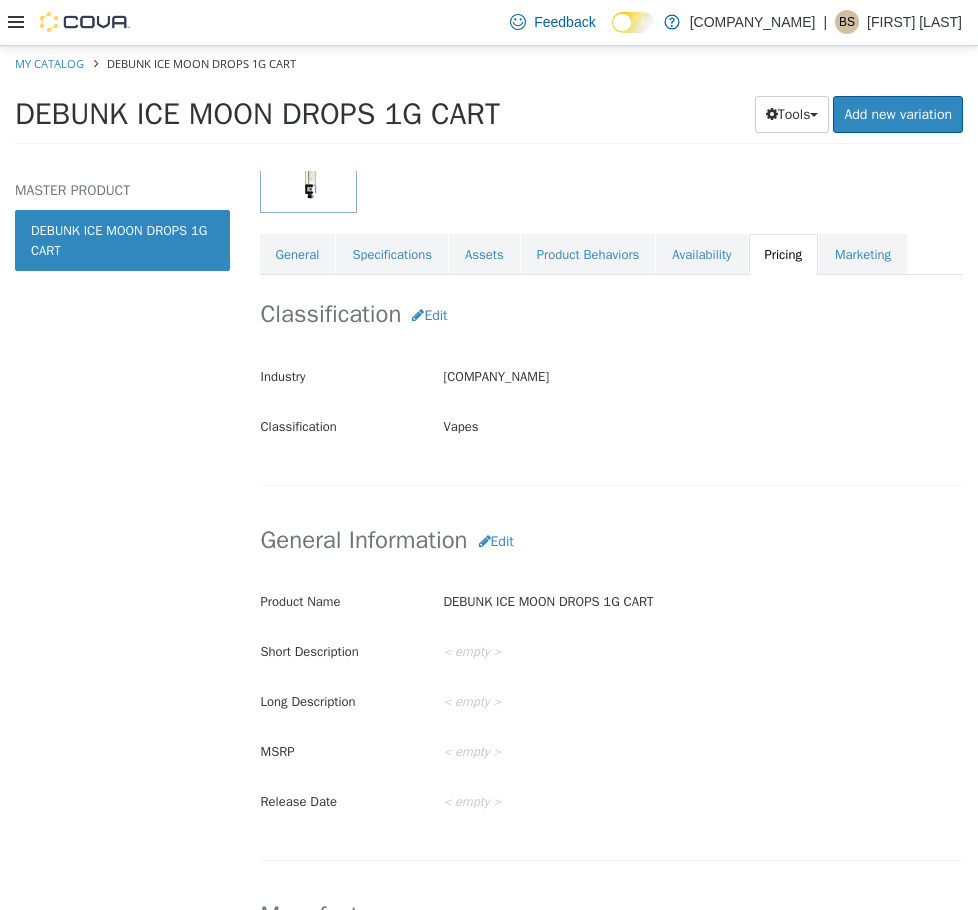 scroll, scrollTop: 0, scrollLeft: 0, axis: both 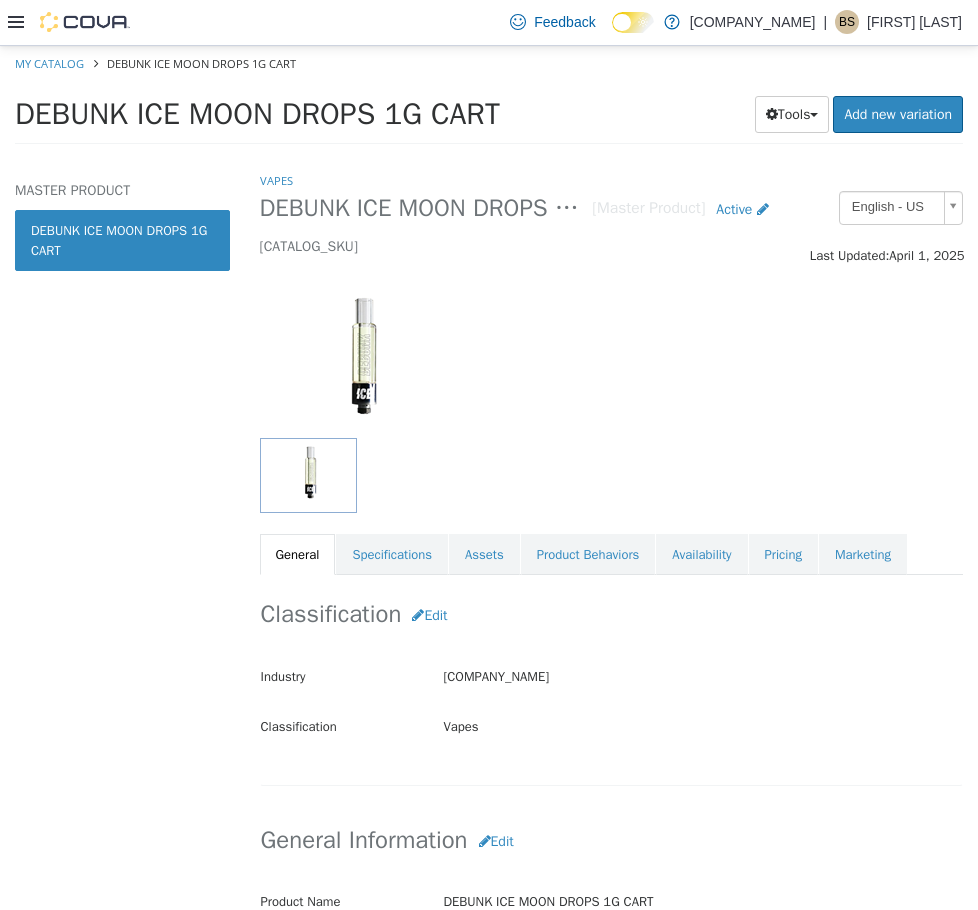 select on "**********" 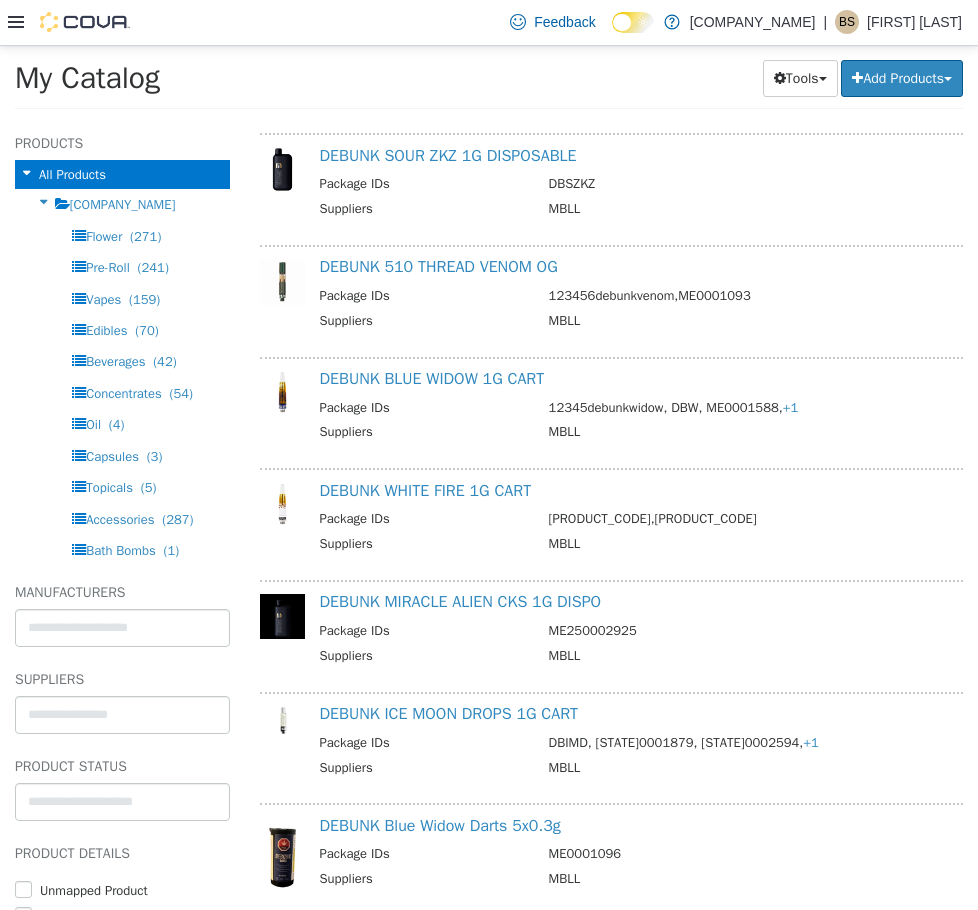 scroll, scrollTop: 0, scrollLeft: 0, axis: both 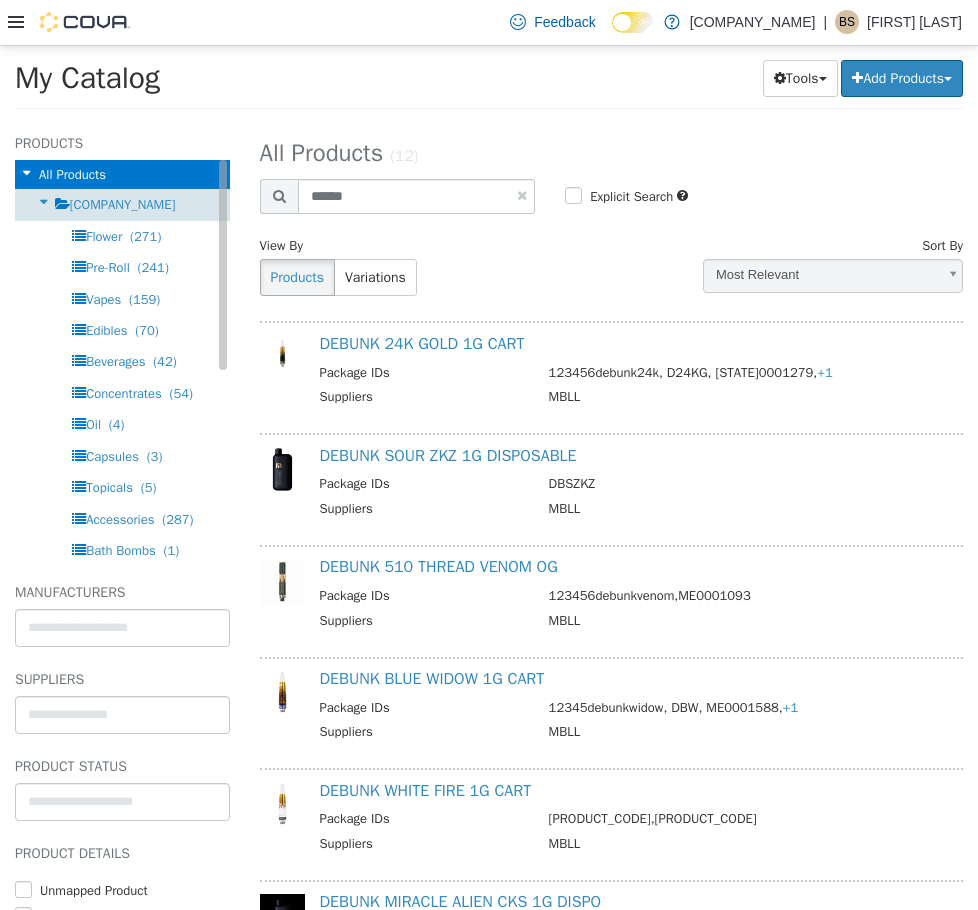 click on "Miss Mary Jane’s Cannabis" at bounding box center [123, 203] 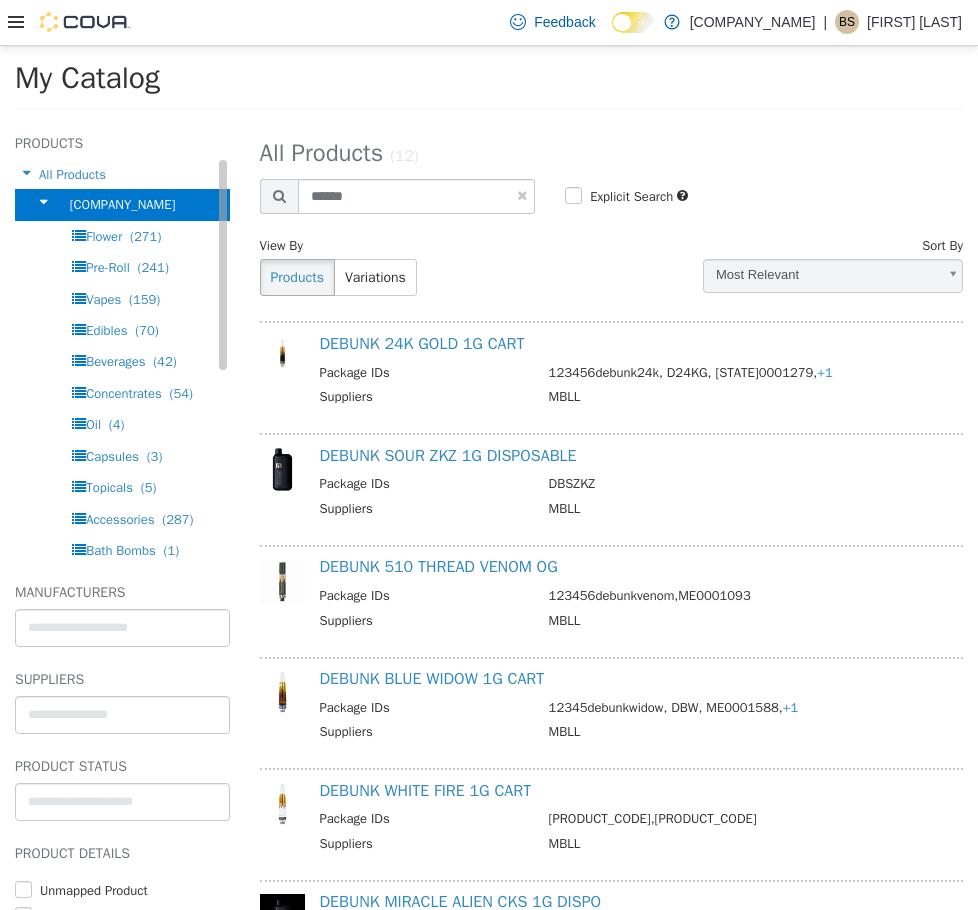 select on "**********" 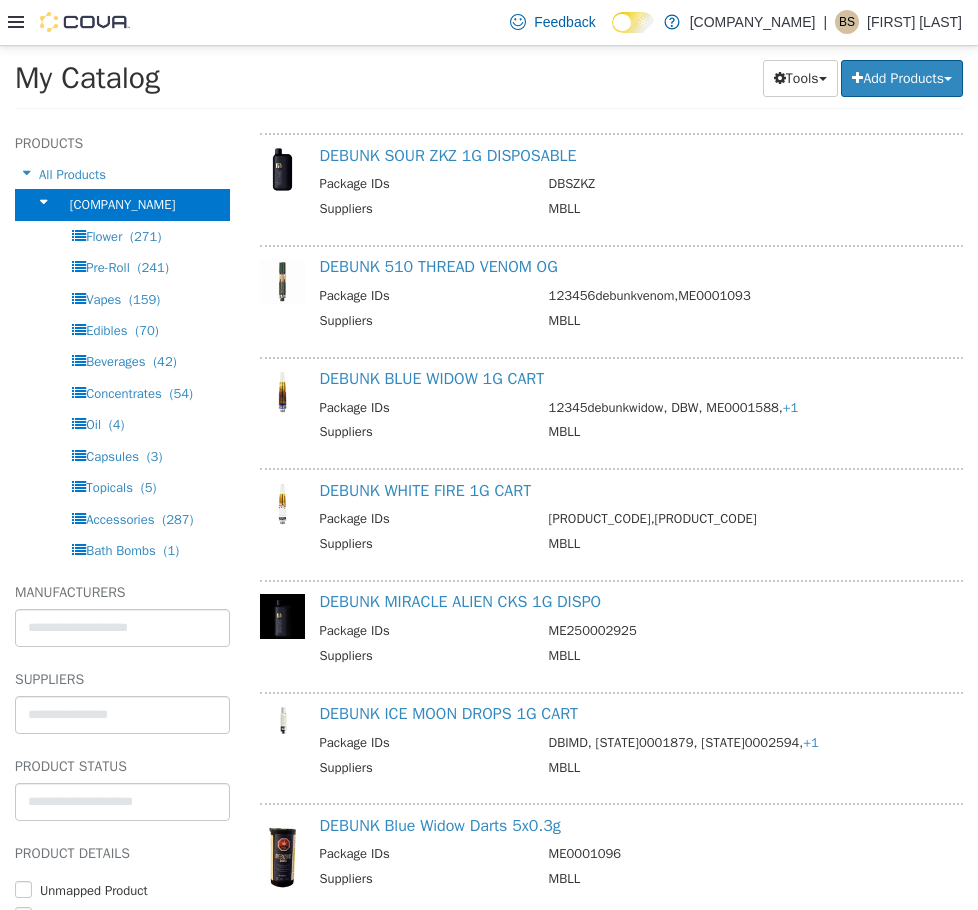 scroll, scrollTop: 0, scrollLeft: 0, axis: both 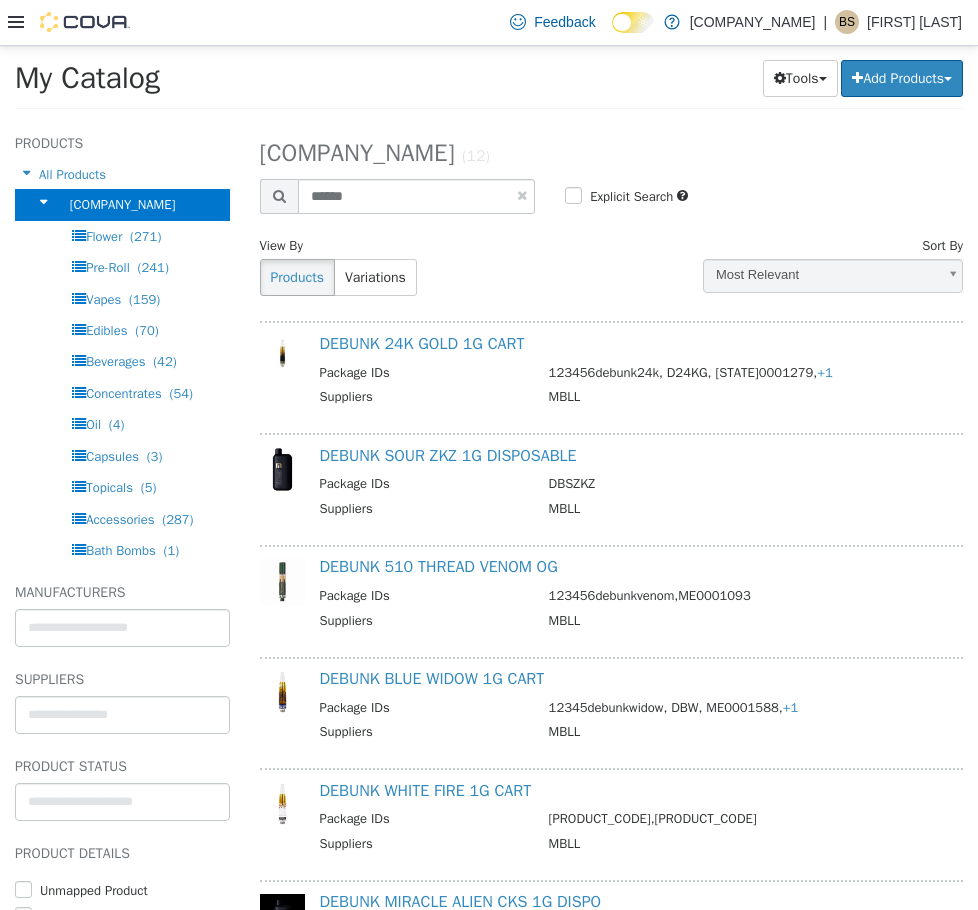 click at bounding box center [522, 194] 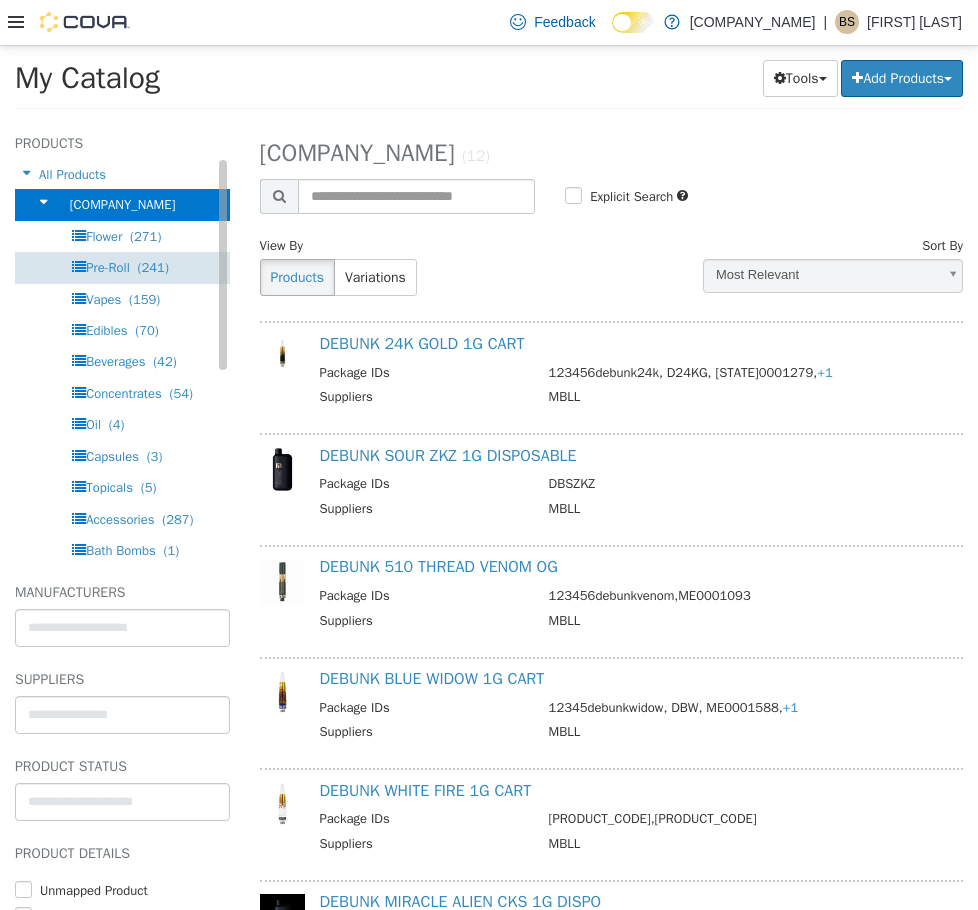select on "**********" 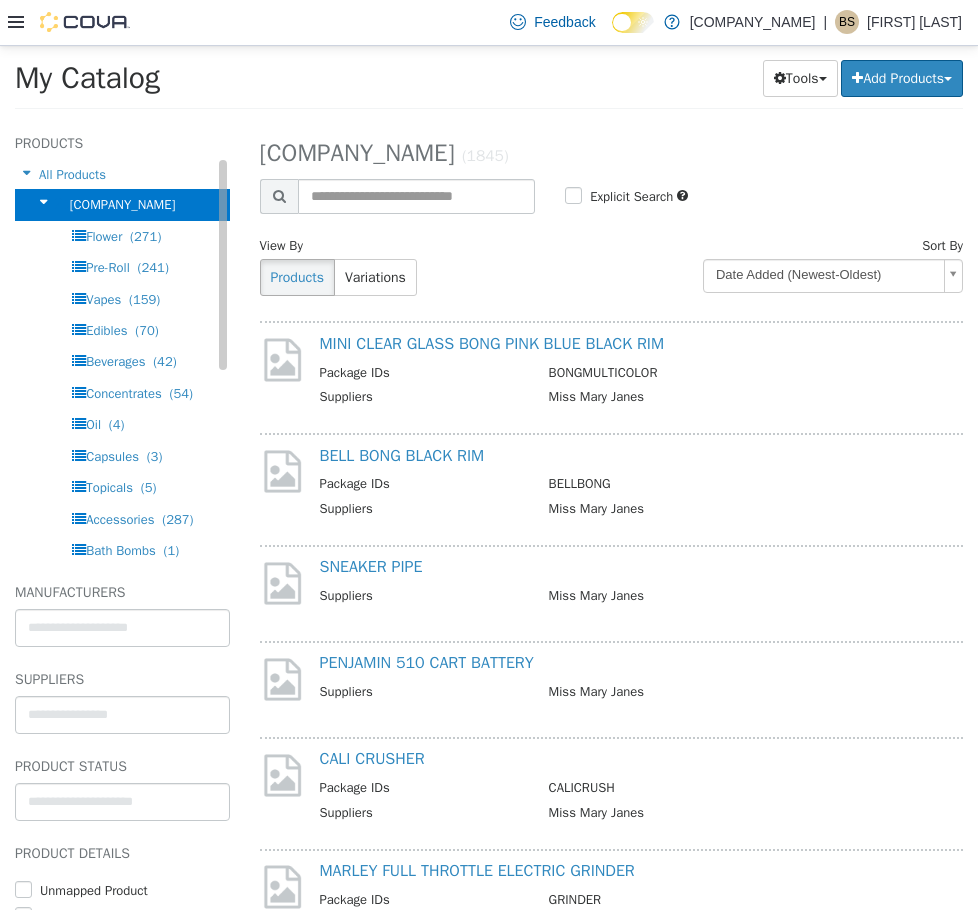 scroll, scrollTop: 399, scrollLeft: 0, axis: vertical 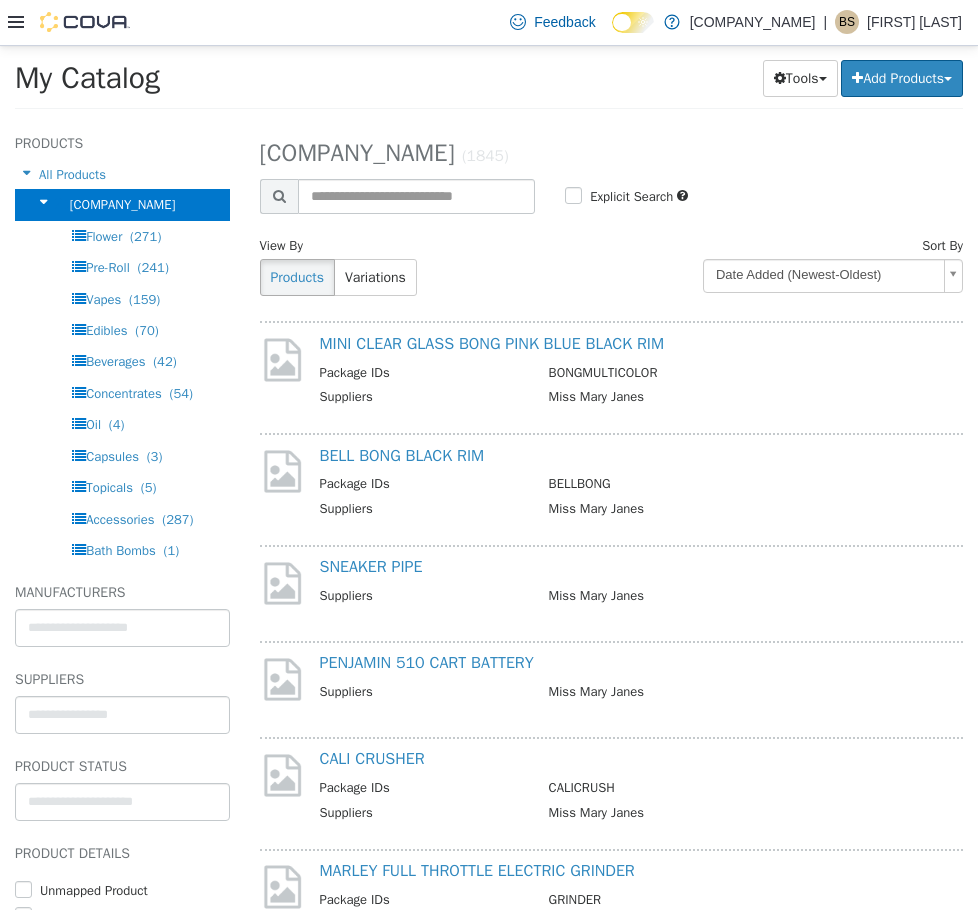 click 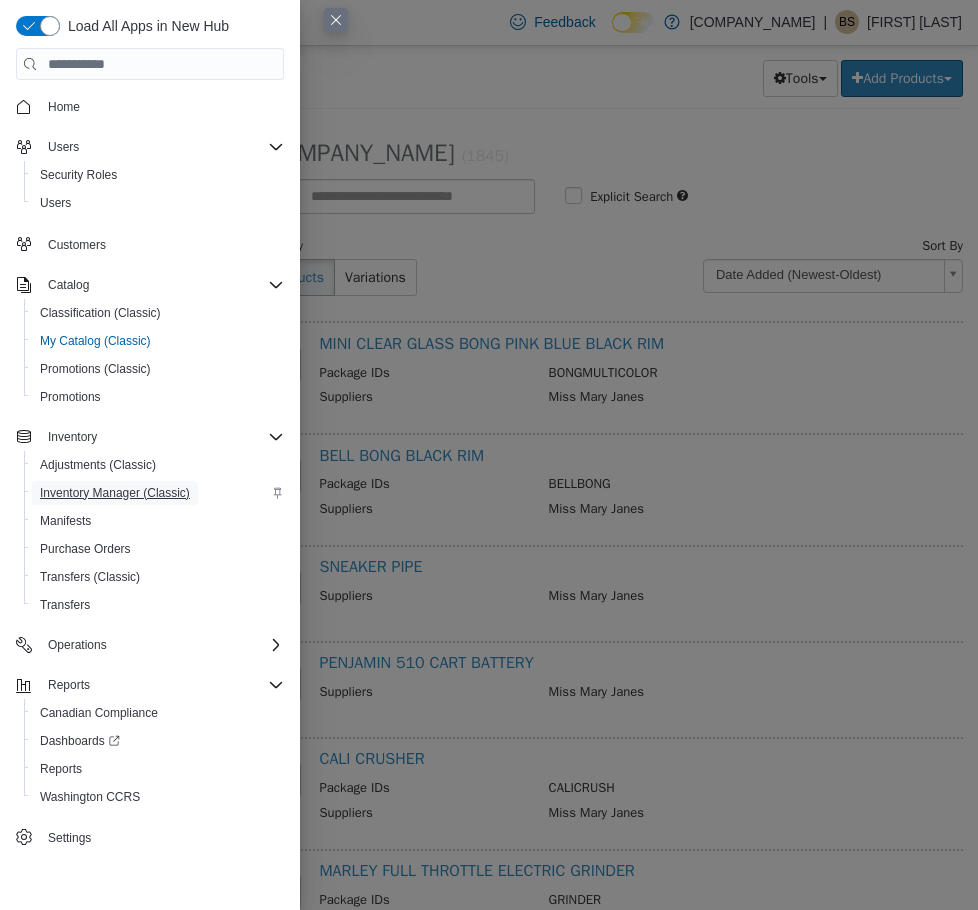 click on "Inventory Manager (Classic)" at bounding box center (115, 493) 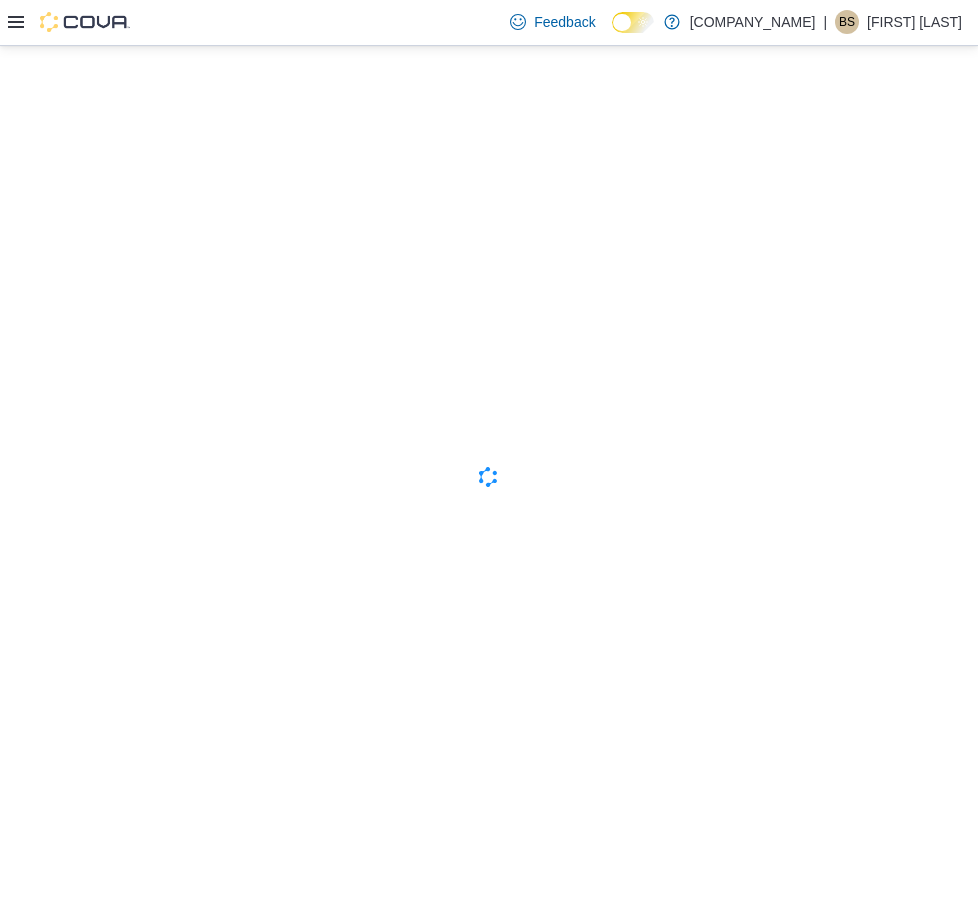 scroll, scrollTop: 0, scrollLeft: 0, axis: both 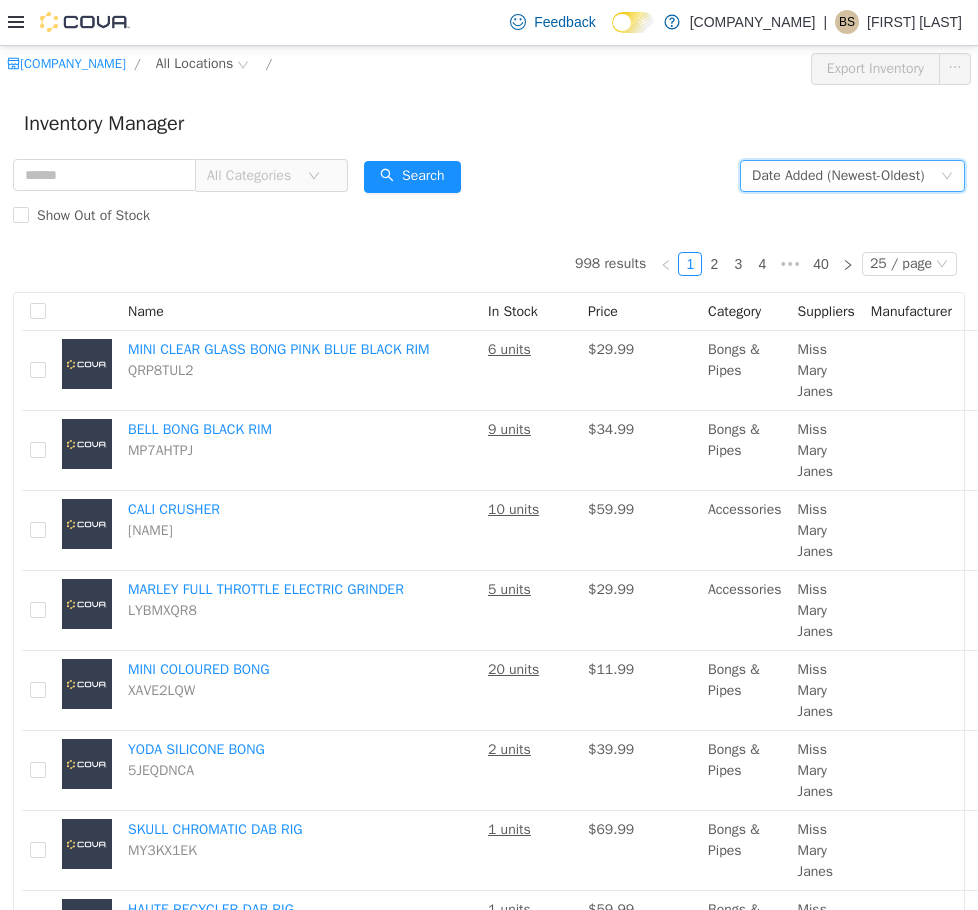click on "Date Added (Newest-Oldest)" at bounding box center (838, 175) 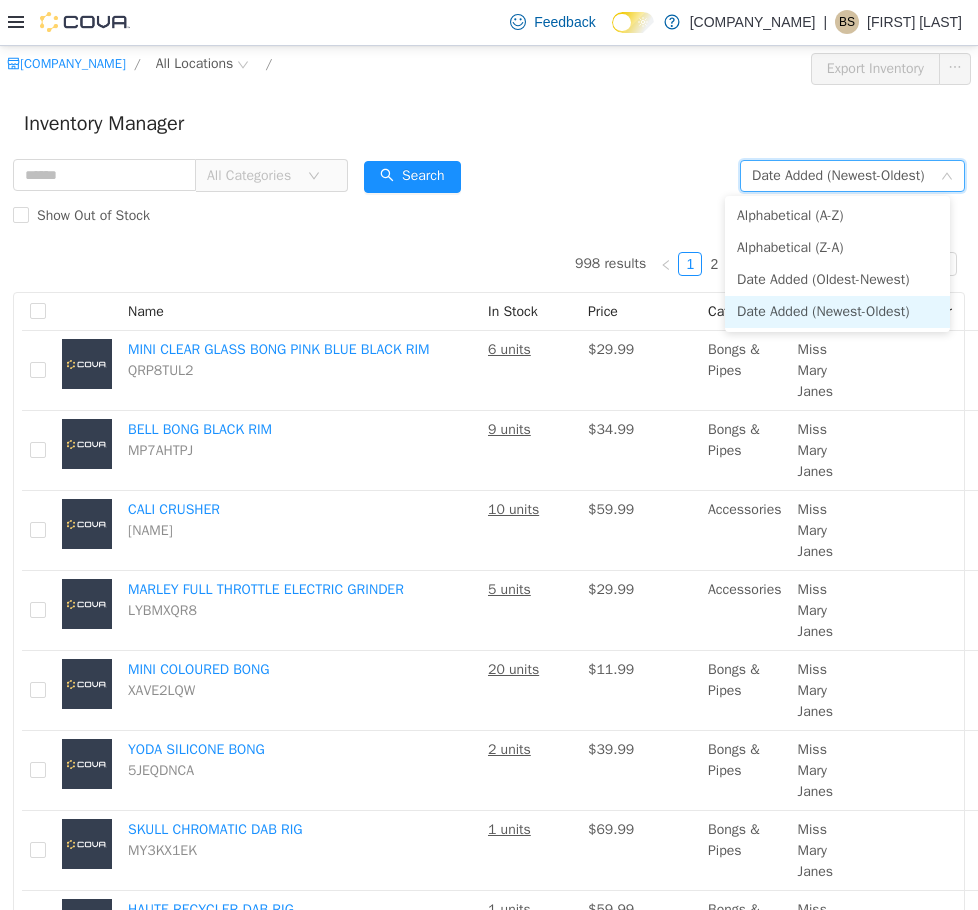 click on "Date Added (Newest-Oldest)" at bounding box center [838, 175] 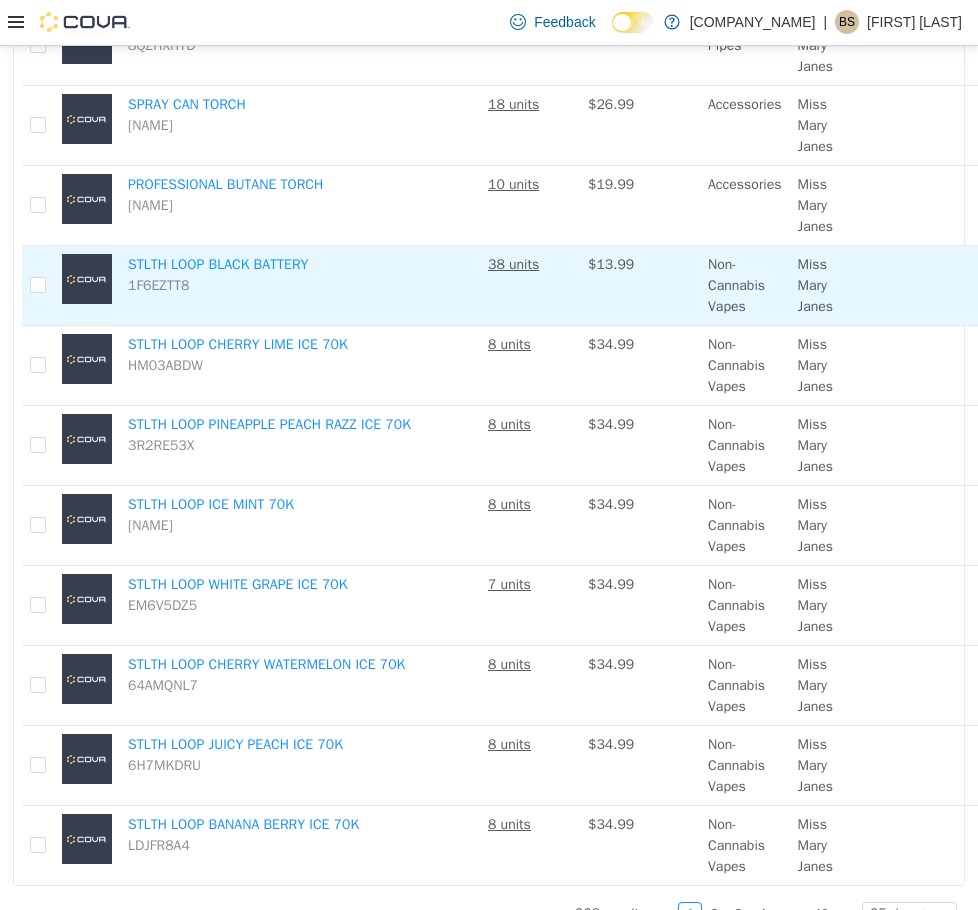 scroll, scrollTop: 1492, scrollLeft: 0, axis: vertical 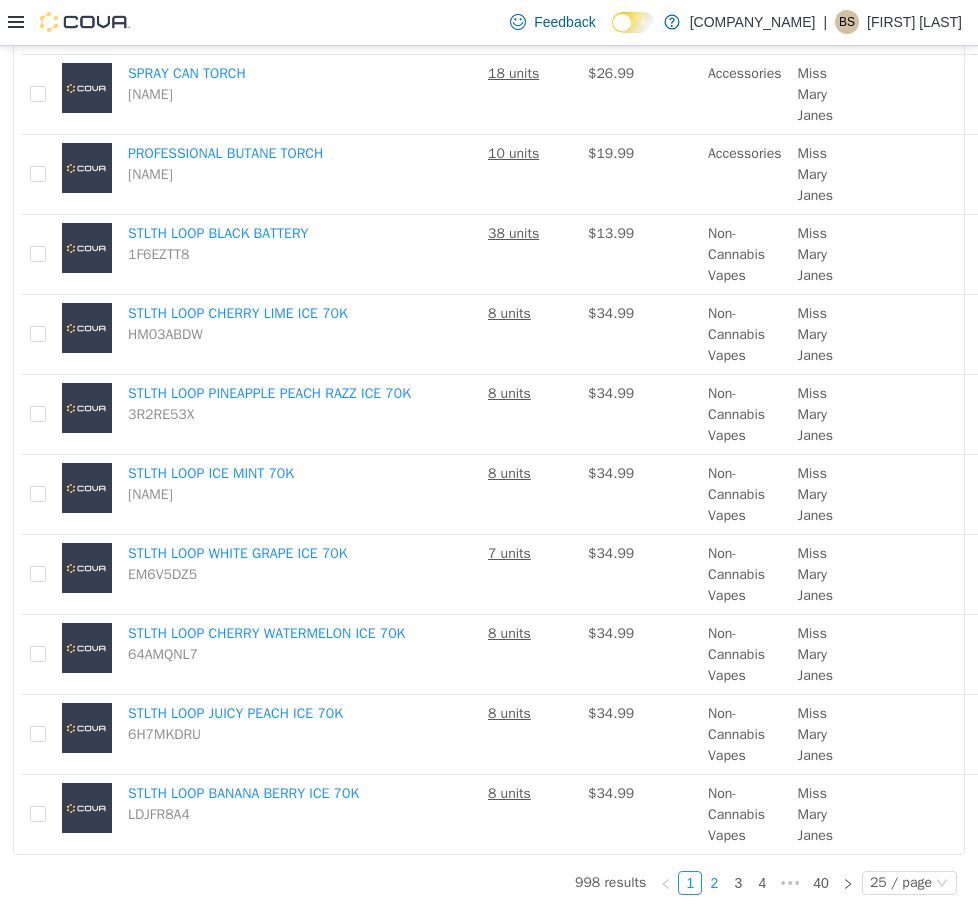 click on "2" at bounding box center [714, 882] 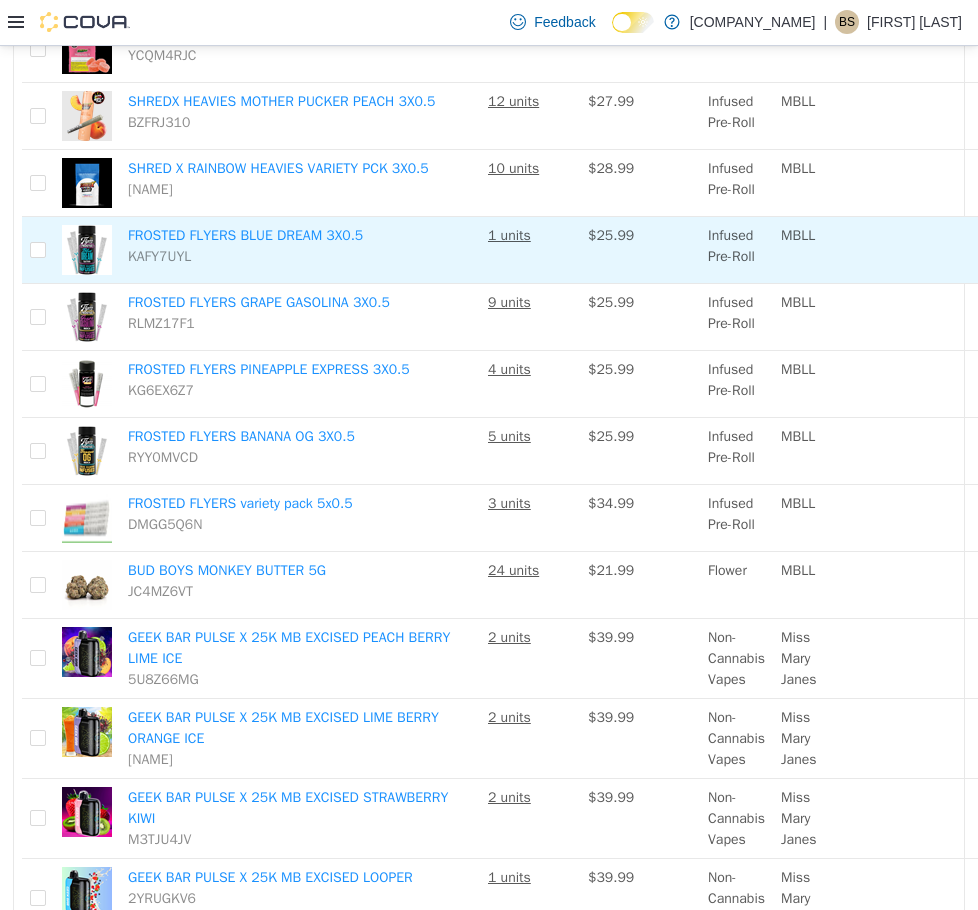 scroll, scrollTop: 1349, scrollLeft: 0, axis: vertical 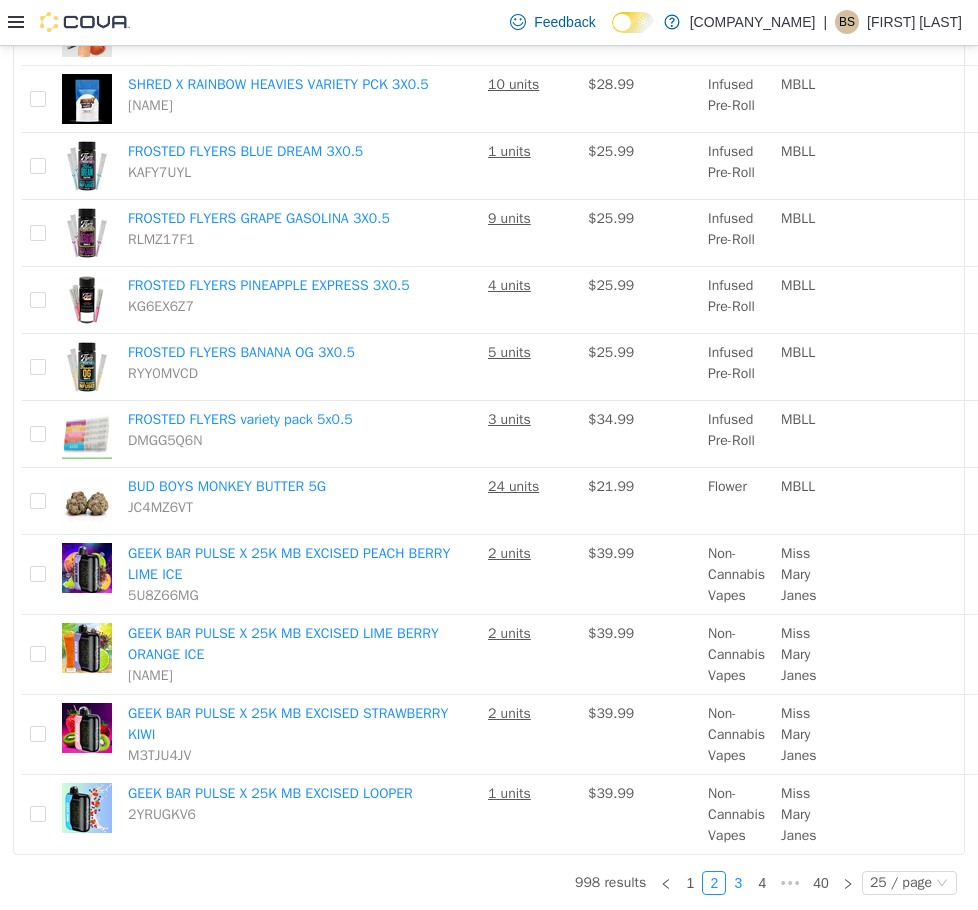 click on "3" at bounding box center [738, 882] 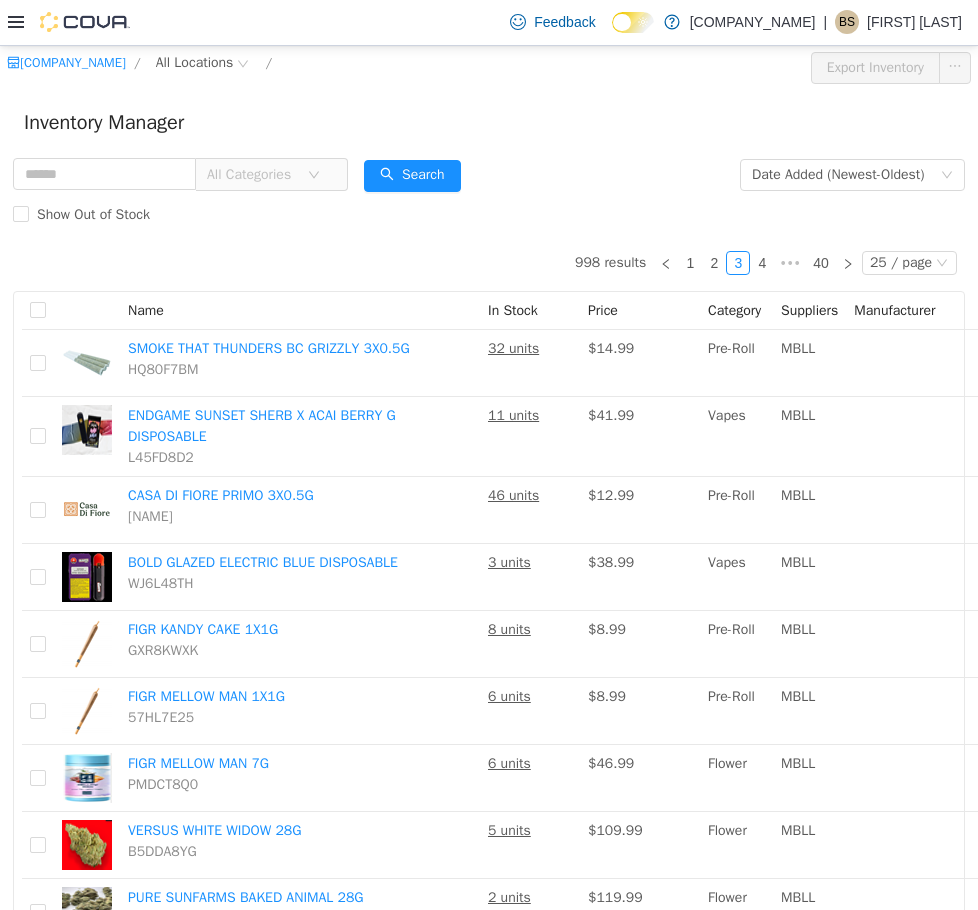 scroll, scrollTop: 0, scrollLeft: 0, axis: both 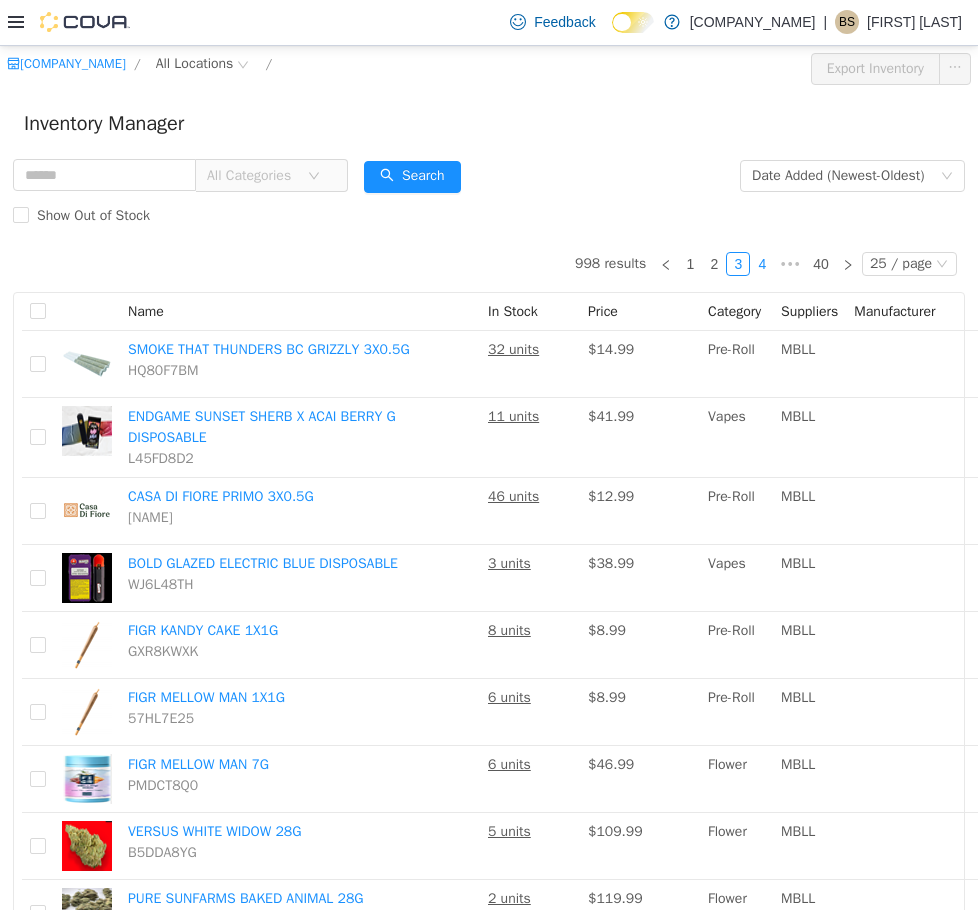 click on "4" at bounding box center [762, 263] 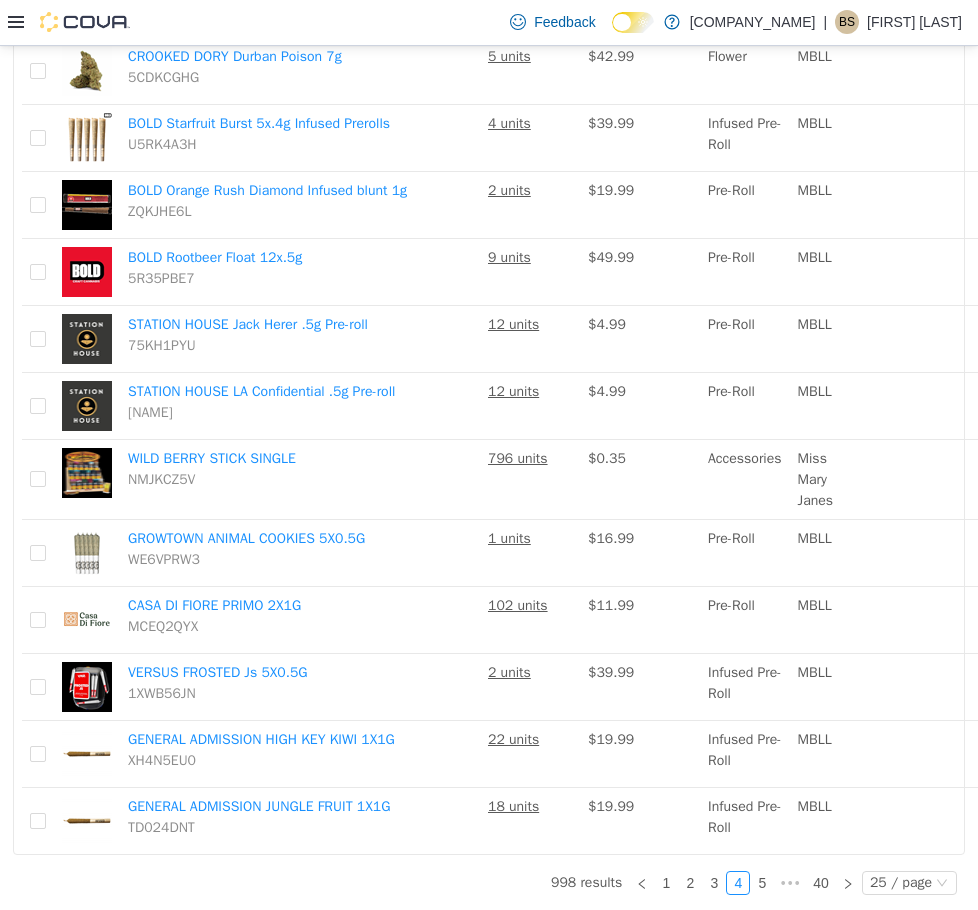 scroll, scrollTop: 1323, scrollLeft: 0, axis: vertical 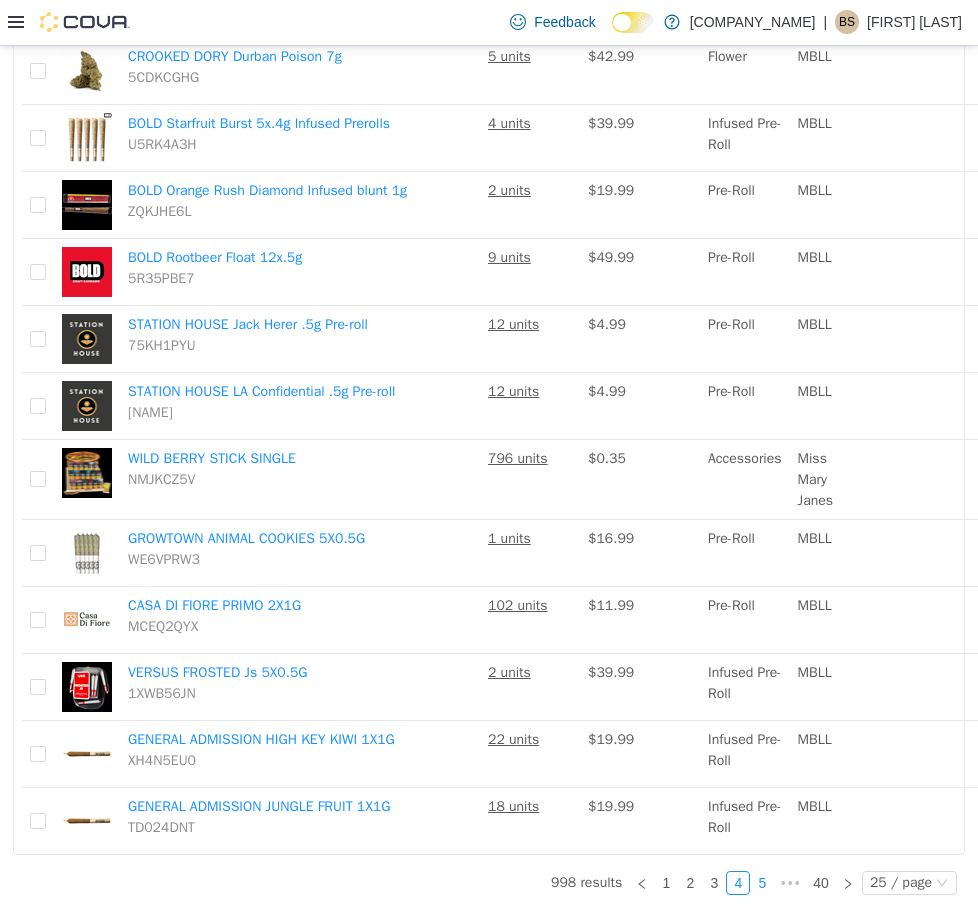 click on "5" at bounding box center [762, 882] 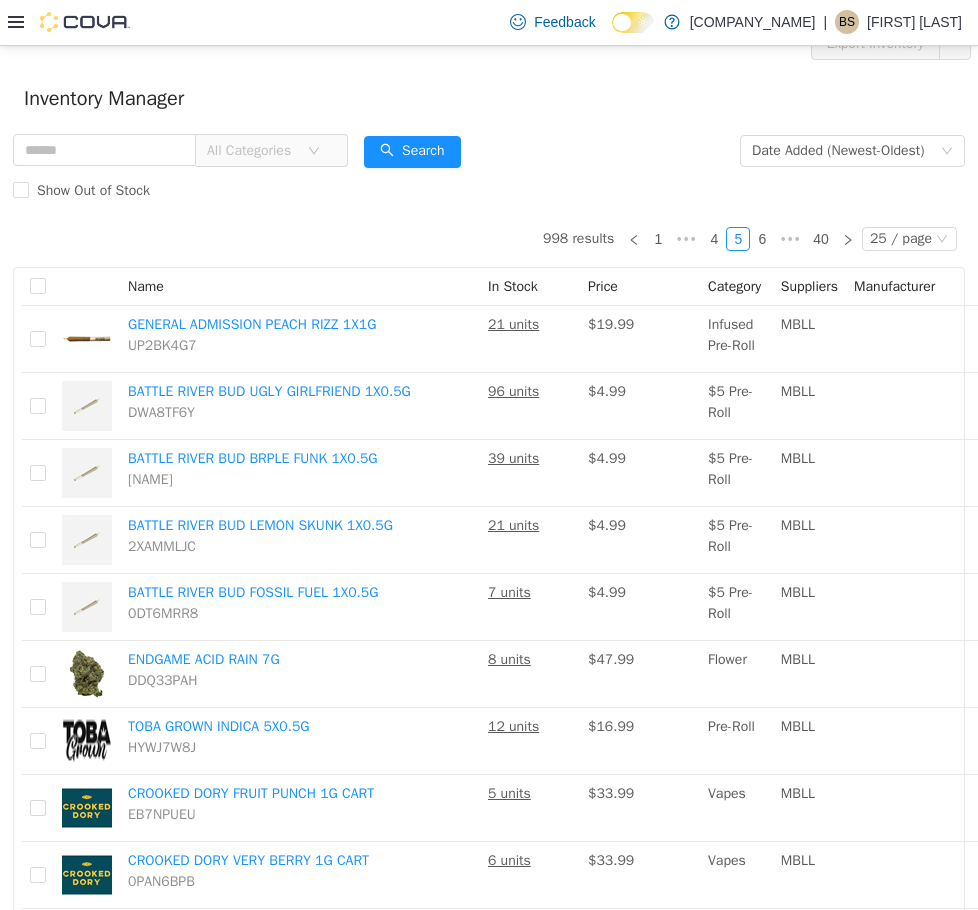 scroll, scrollTop: 0, scrollLeft: 0, axis: both 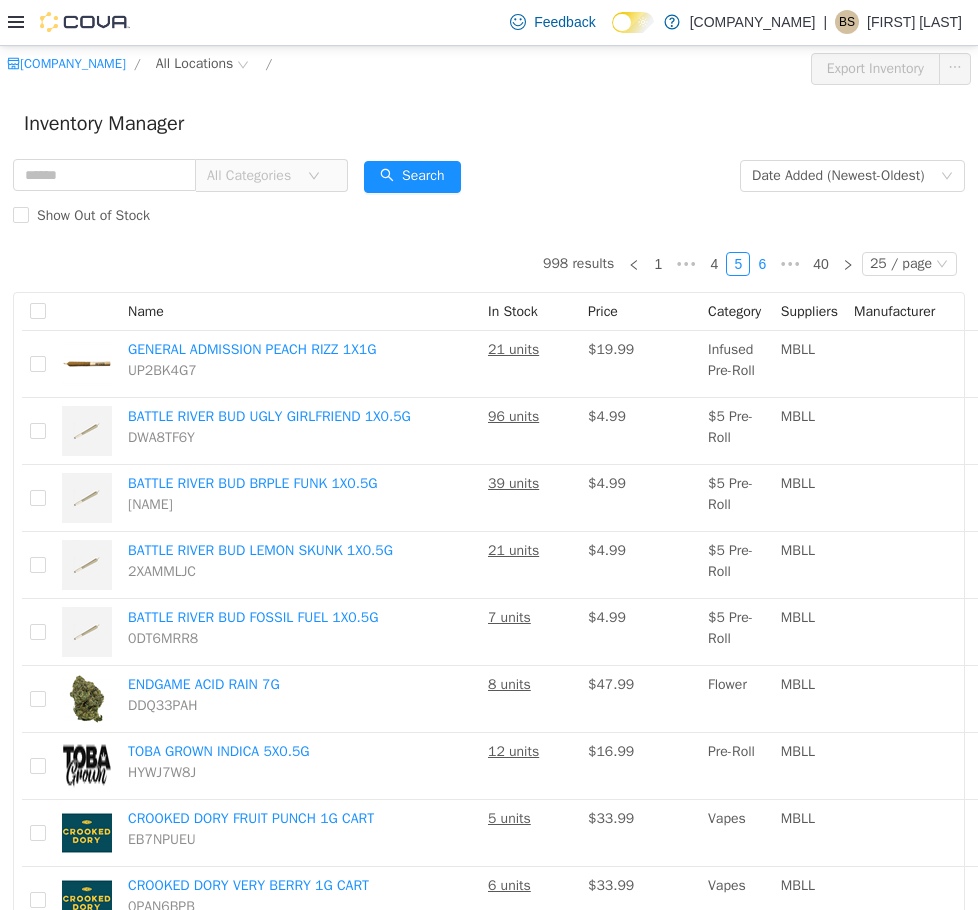 click on "6" at bounding box center [762, 263] 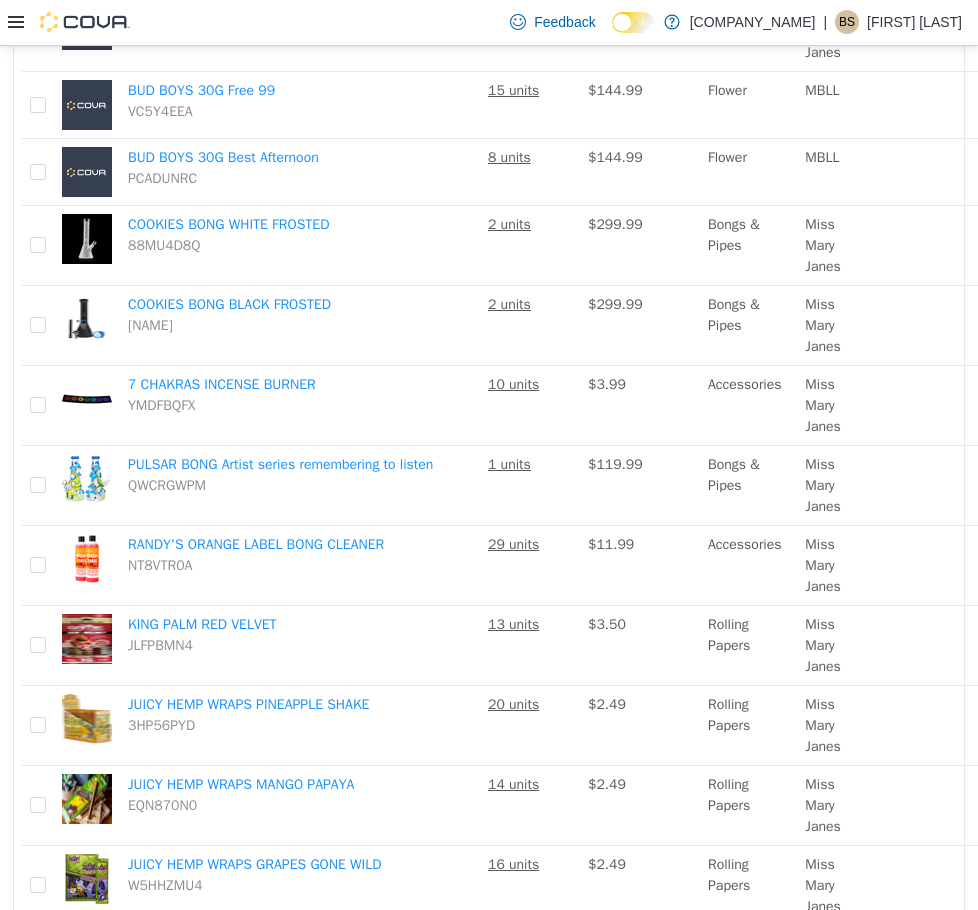 scroll, scrollTop: 1388, scrollLeft: 0, axis: vertical 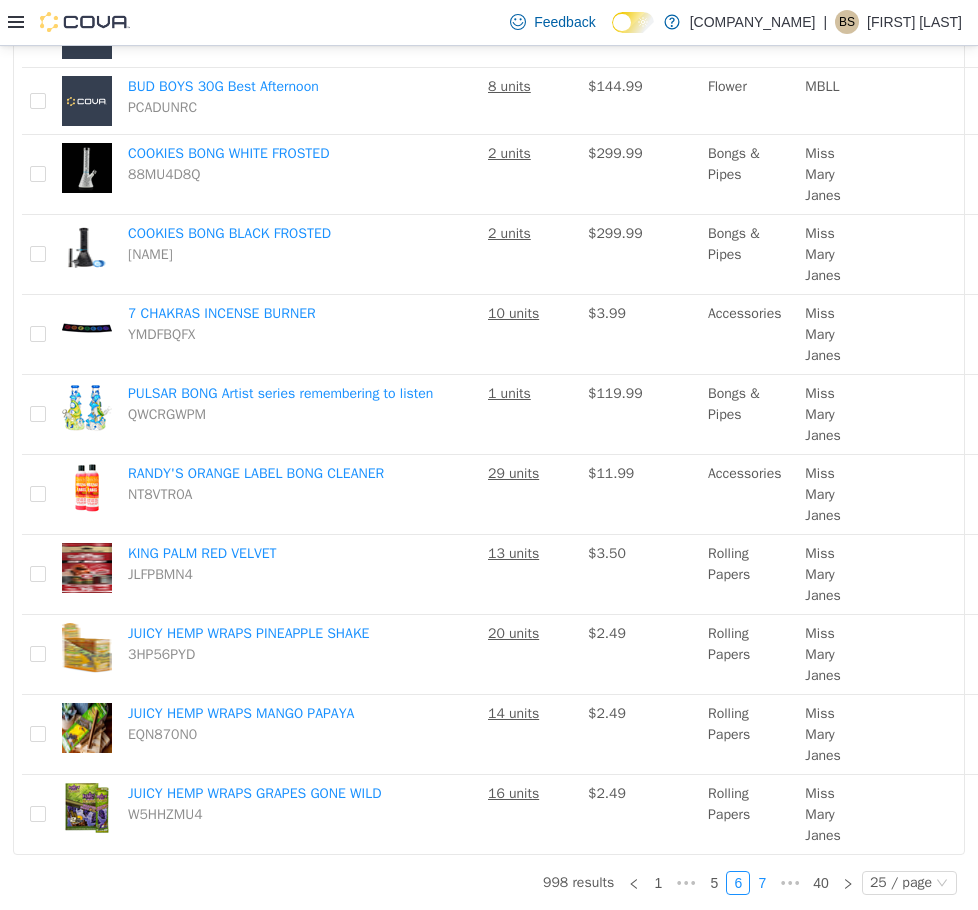 click on "7" at bounding box center (762, 882) 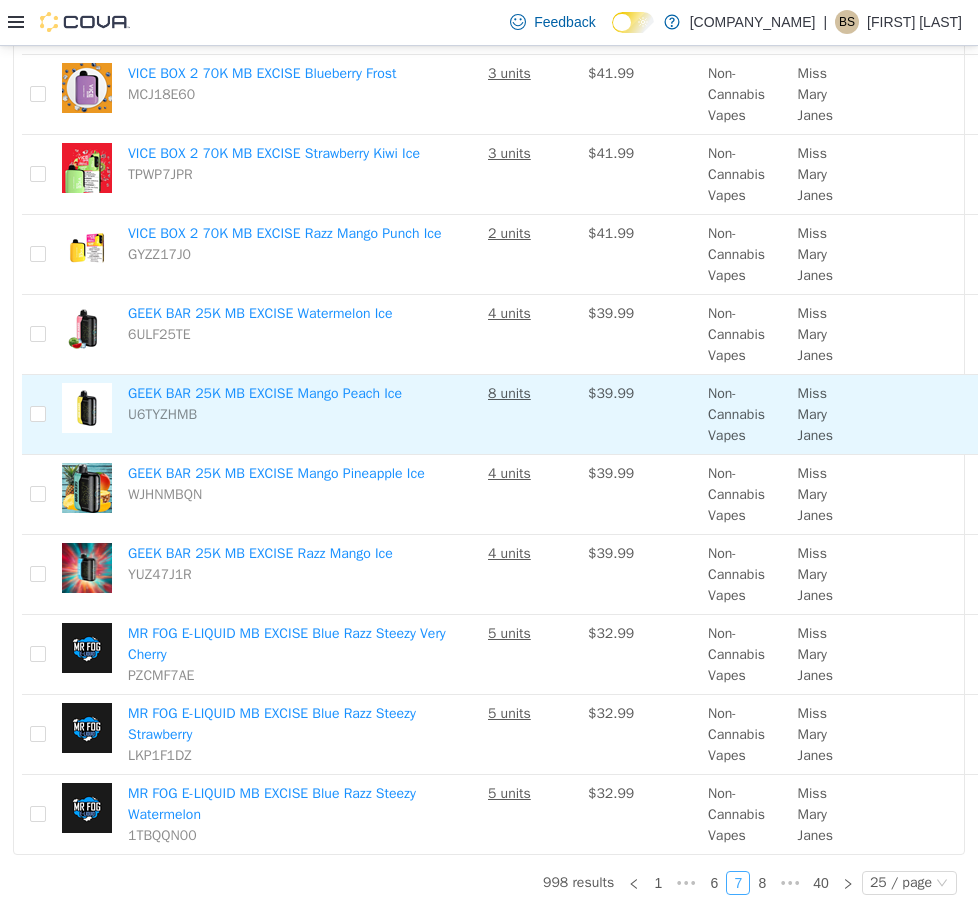 scroll, scrollTop: 1492, scrollLeft: 0, axis: vertical 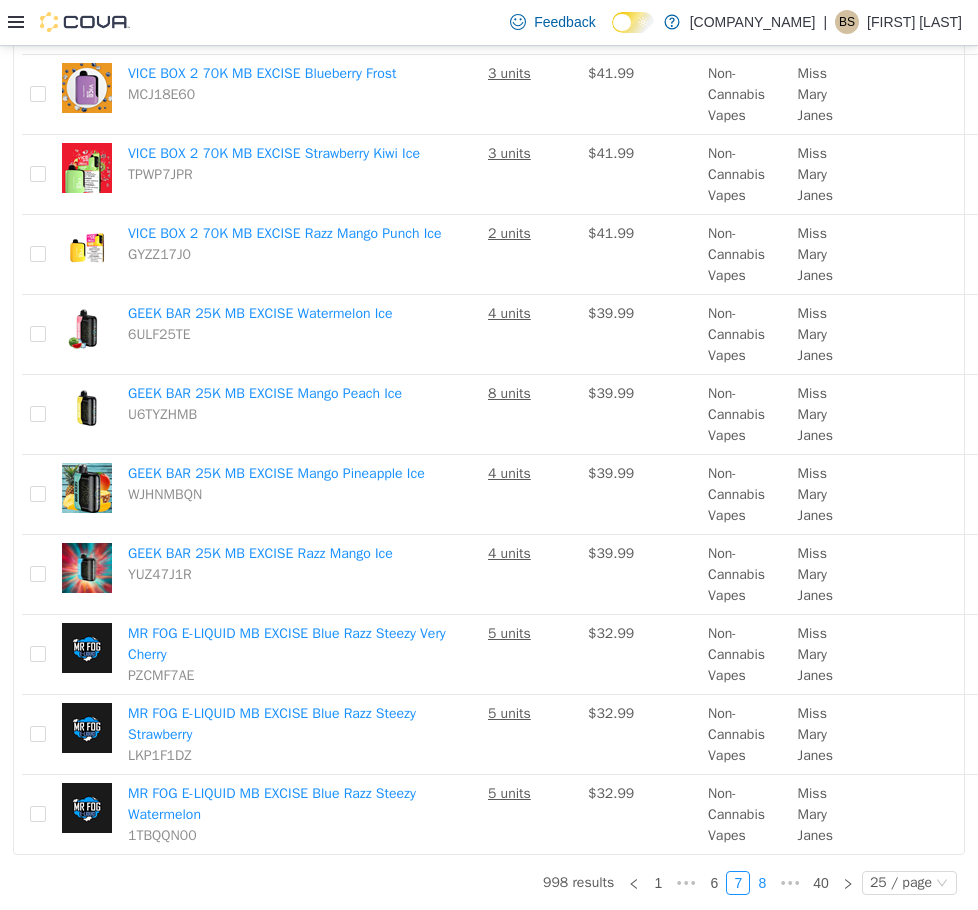click on "8" at bounding box center (762, 882) 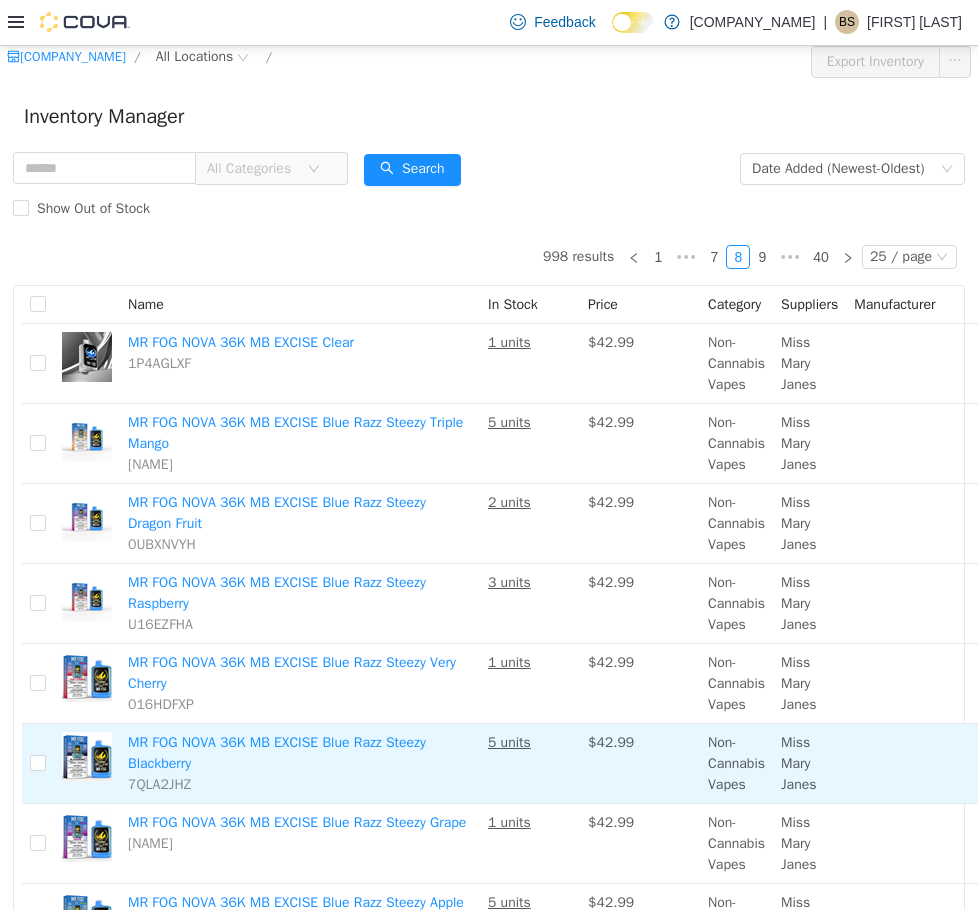 scroll, scrollTop: 0, scrollLeft: 0, axis: both 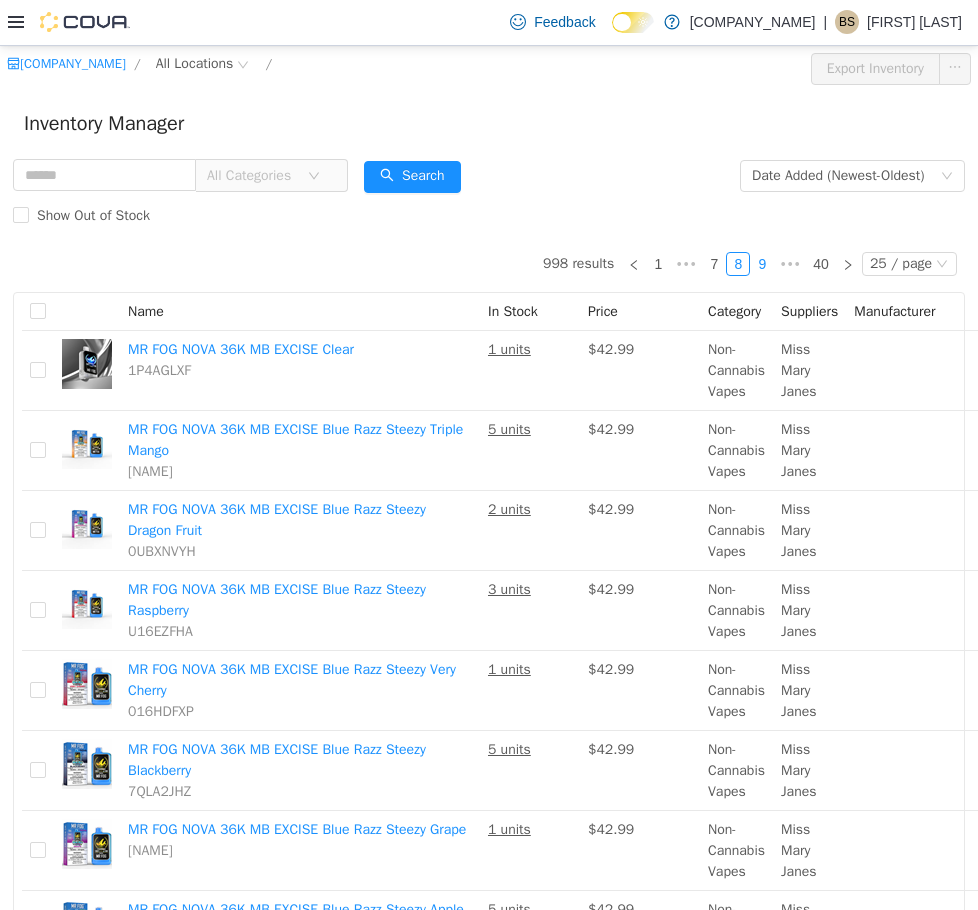 click on "9" at bounding box center [762, 263] 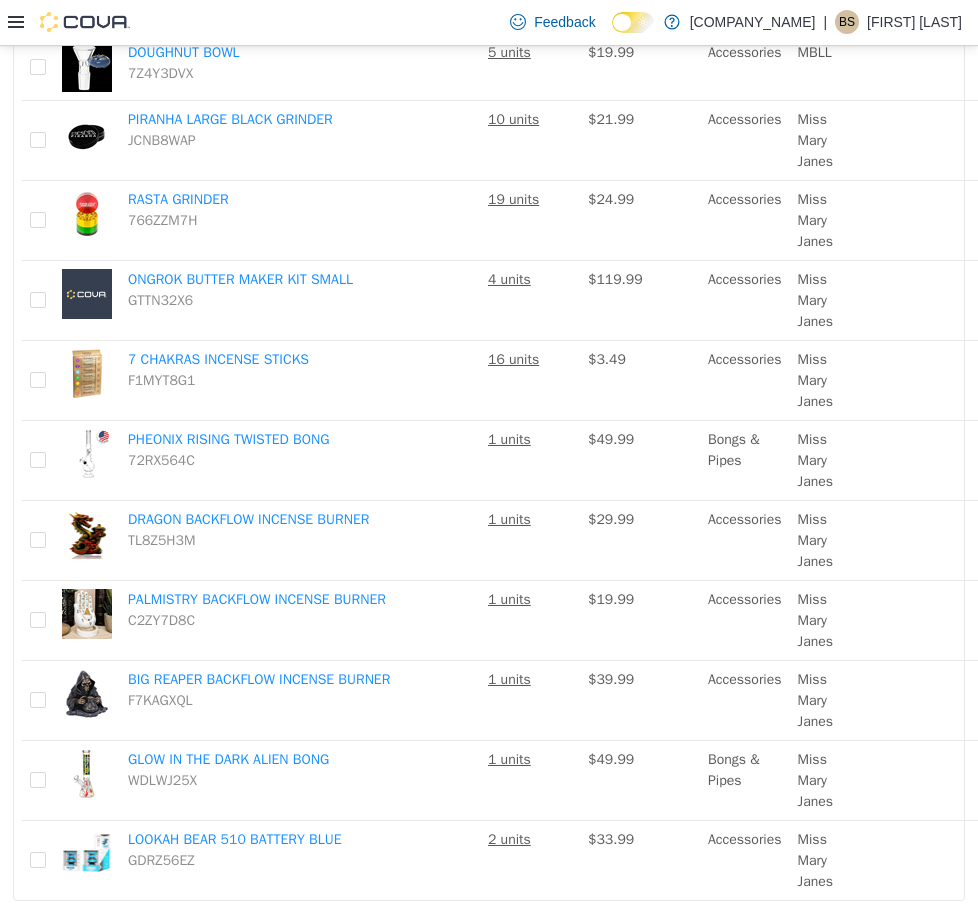 scroll, scrollTop: 1479, scrollLeft: 0, axis: vertical 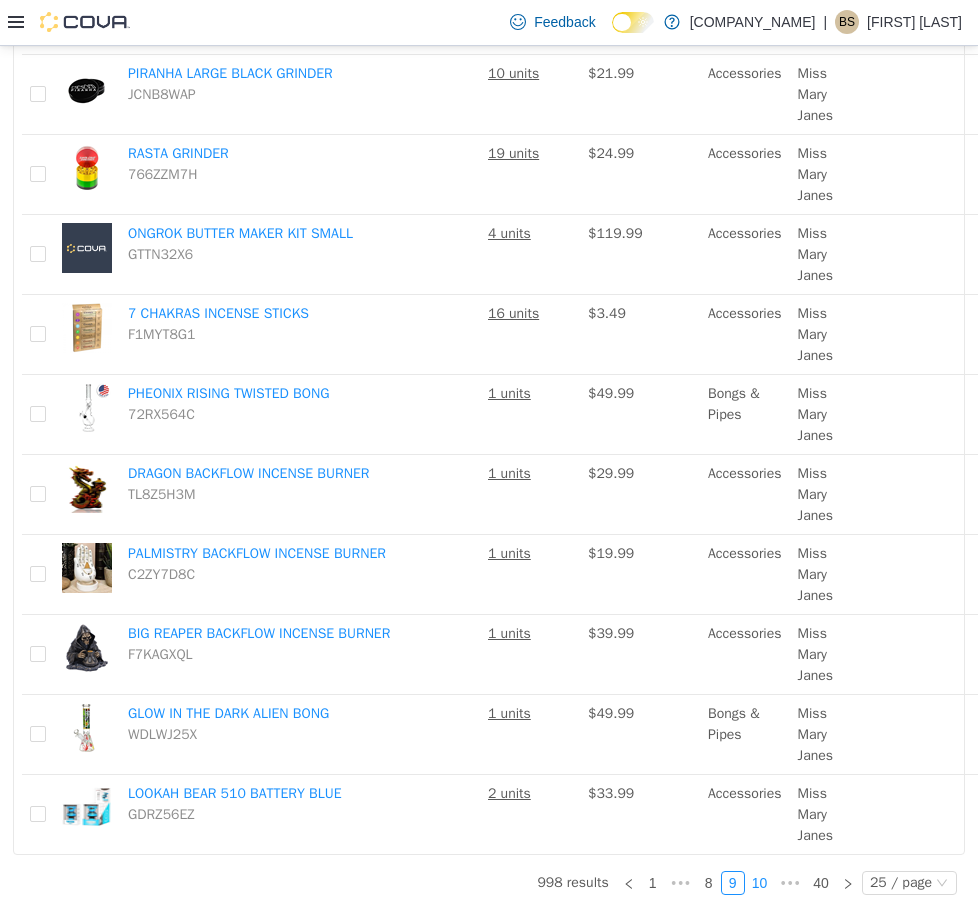 click on "10" at bounding box center (760, 882) 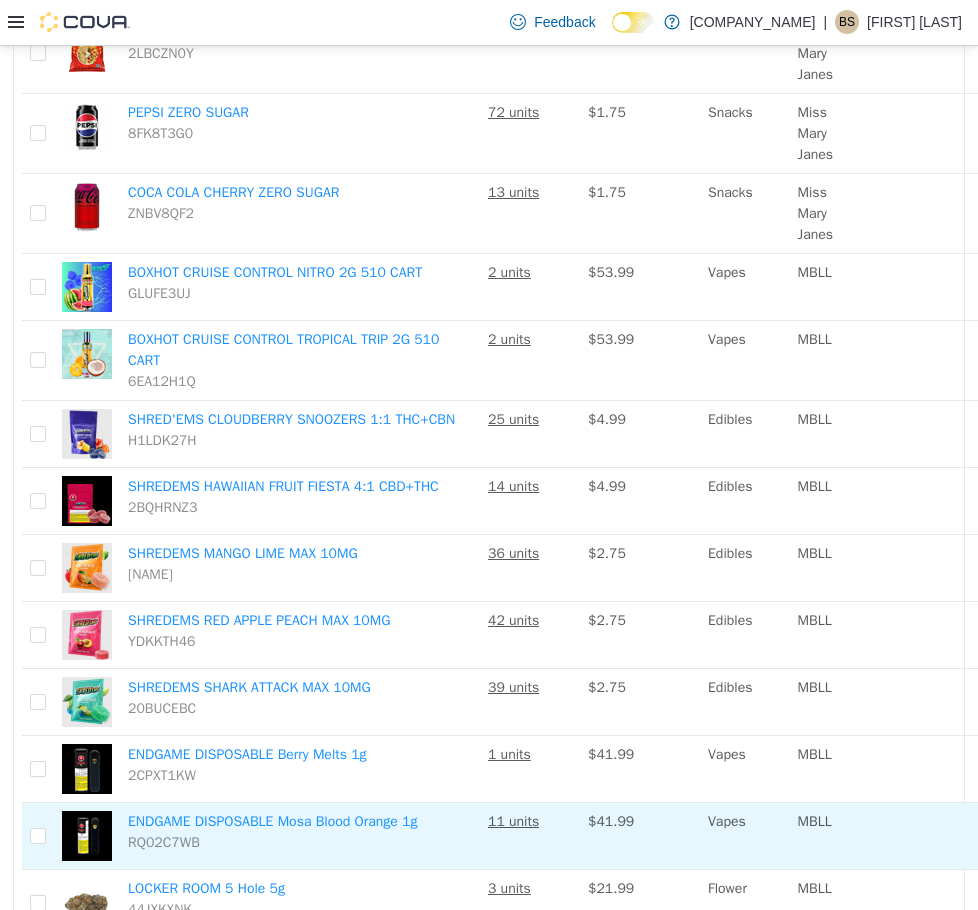 scroll, scrollTop: 1297, scrollLeft: 0, axis: vertical 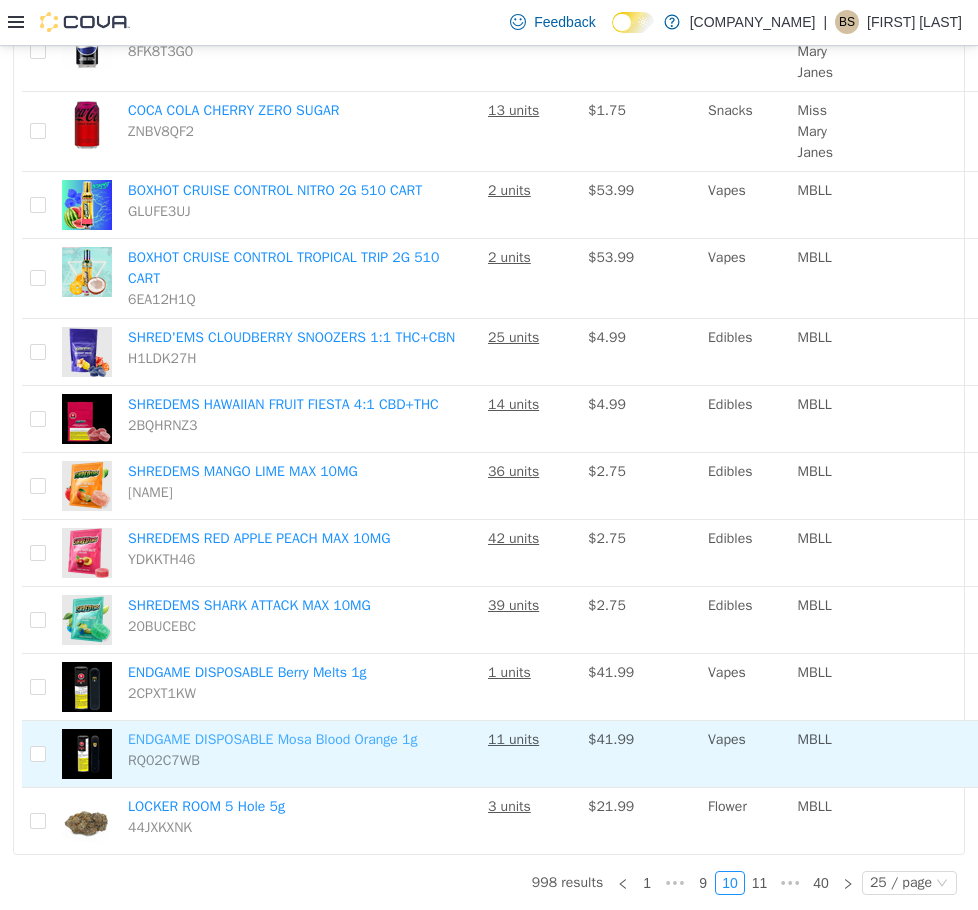 click on "ENDGAME DISPOSABLE Mosa Blood Orange 1g" at bounding box center (272, 738) 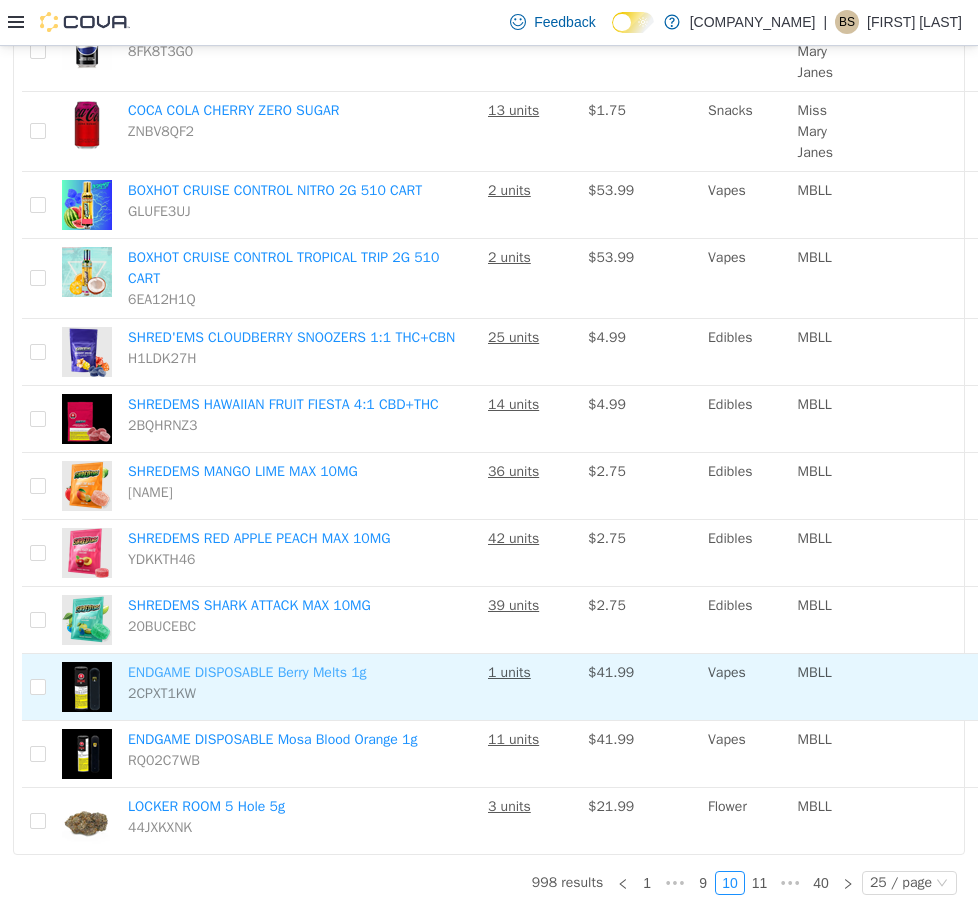 click on "ENDGAME DISPOSABLE Berry Melts 1g" at bounding box center (247, 671) 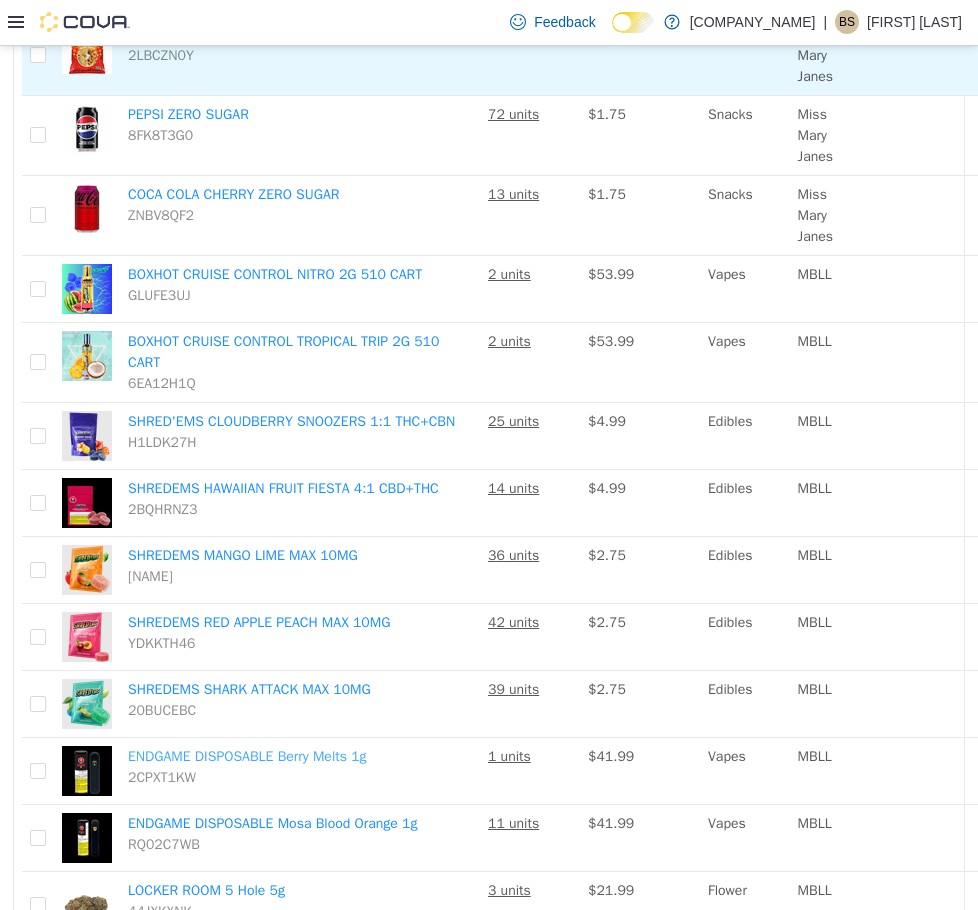 scroll, scrollTop: 1297, scrollLeft: 0, axis: vertical 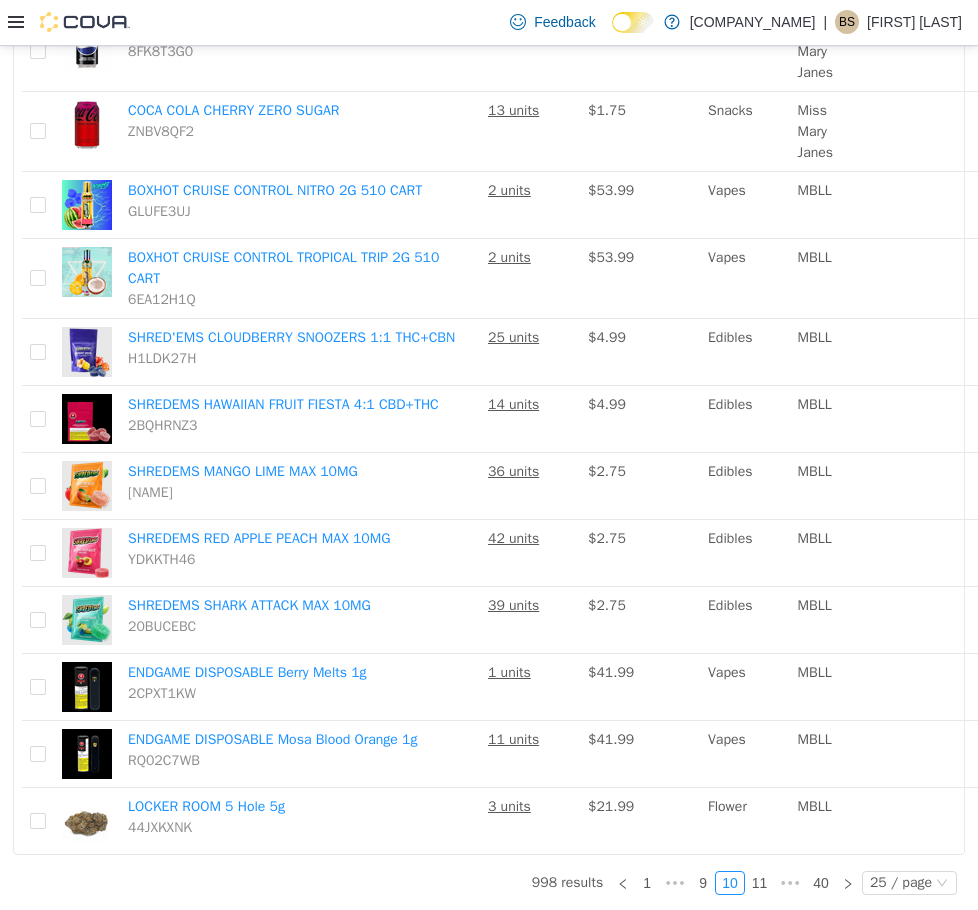 click on "Feedback Dark Mode Miss Mary Jane’s Cannabis | BS Brindervir Singh" at bounding box center (489, 23) 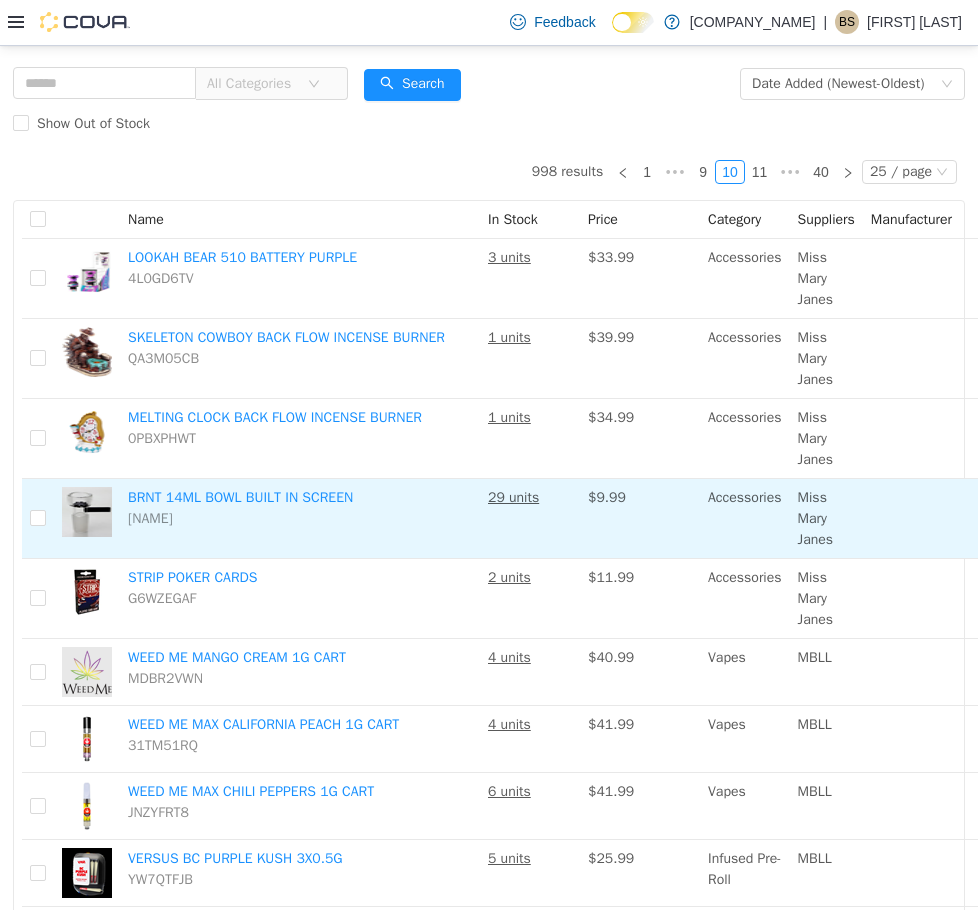 scroll, scrollTop: 0, scrollLeft: 0, axis: both 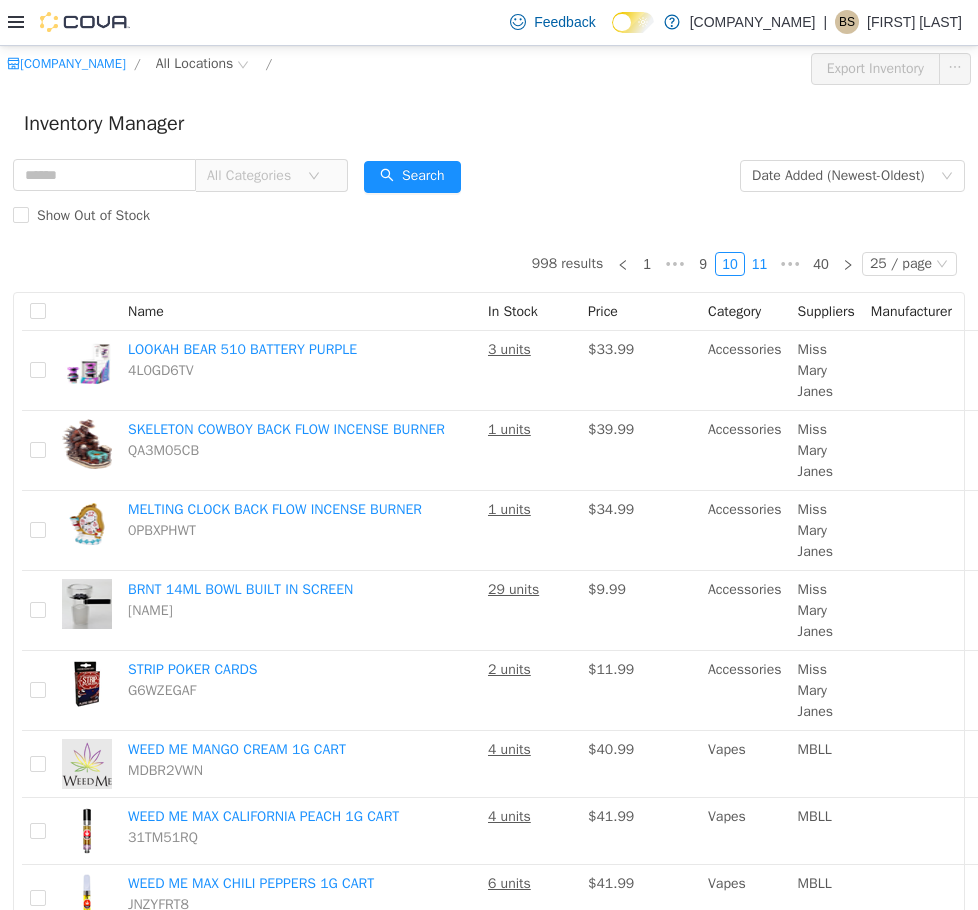 click on "11" at bounding box center [760, 263] 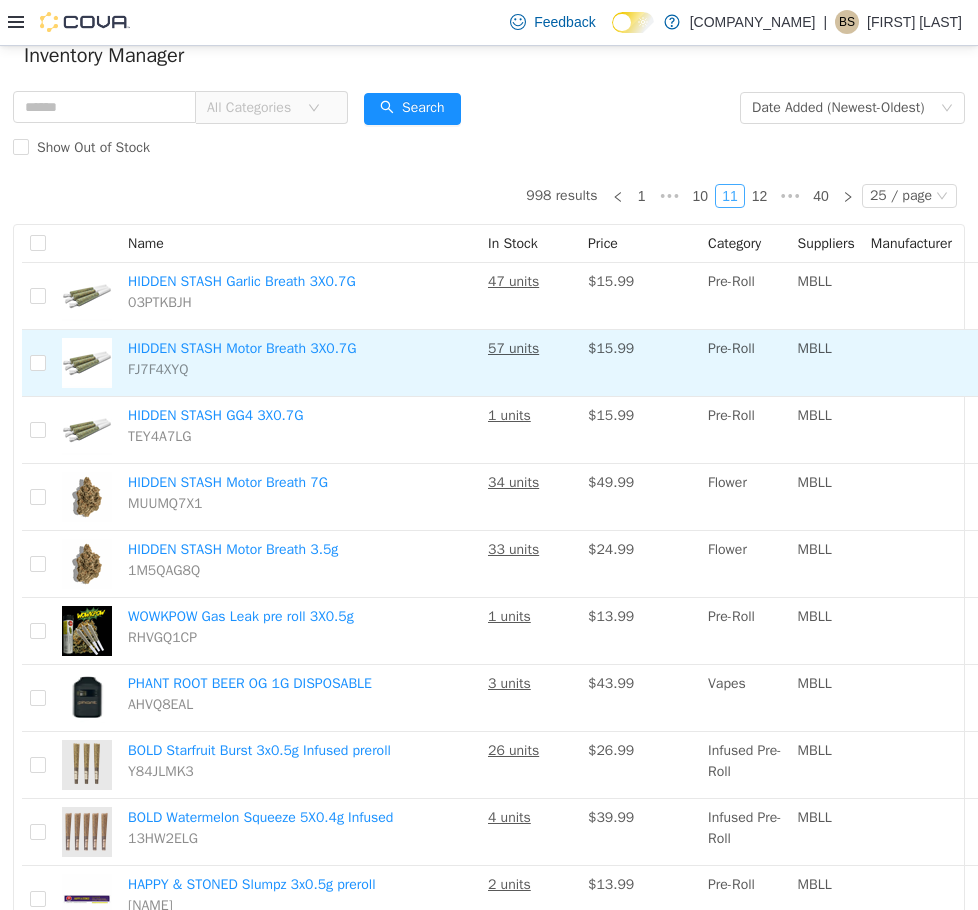 scroll, scrollTop: 100, scrollLeft: 0, axis: vertical 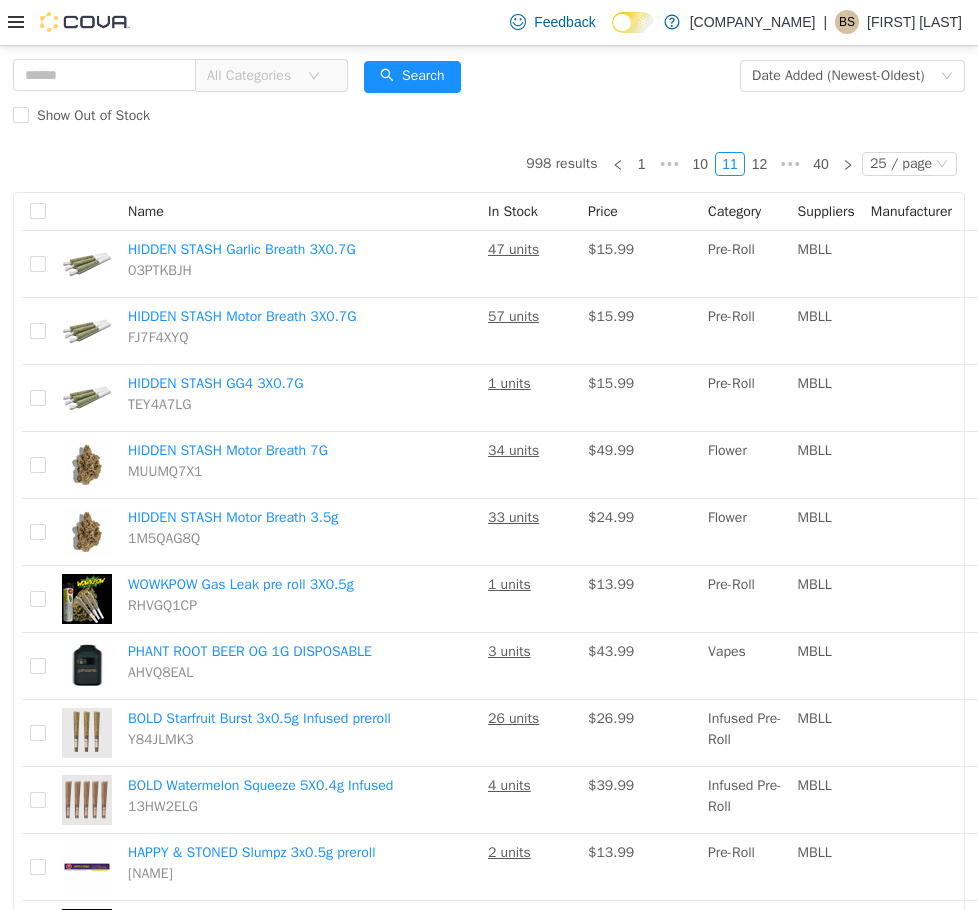 click on "998 results 1 ••• 9 10 11 12 13 ••• 40 25 / page Name In Stock Price Category Suppliers Manufacturer HIDDEN STASH Garlic Breath 3X0.7G 03PTKBJH 47 units $15.99 Pre-Roll MBLL Move HIDDEN STASH Motor Breath 3X0.7G FJ7F4XYQ 57 units $15.99 Pre-Roll MBLL Move HIDDEN STASH GG4 3X0.7G TEY4A7LG 1 units $15.99 Pre-Roll MBLL Move HIDDEN STASH Motor Breath 7G MUUMQ7X1 34 units $49.99 Flower MBLL Move HIDDEN STASH Motor Breath 3.5g 1M5QAG8Q 33 units $24.99 Flower MBLL Move WOWKPOW Gas Leak pre roll 3X0.5g RHVGQ1CP 1 units $13.99 Pre-Roll MBLL Move PHANT ROOT BEER OG 1G DISPOSABLE AHVQ8EAL 3 units $43.99 Vapes MBLL Move BOLD Starfruit Burst 3x0.5g Infused preroll Y84JLMK3 26 units $26.99 Infused Pre-Roll MBLL Move BOLD Watermelon Squeeze 5X0.4g Infused 13HW2ELG 4 units $39.99 Infused Pre-Roll MBLL Move HAPPY & STONED Slumpz 3x0.5g preroll V1M7BXWT 2 units $13.99 Pre-Roll MBLL Move SNICKLEFRITZ GG4 X ALIEN TECHNOLOGY 3.5G 70WBXV10 43 units $18.99 Flower MBLL Move SNICKLEFRITZ MEMORY LOSS 3.5G LXK3WVKC 44 units" at bounding box center [489, 1033] 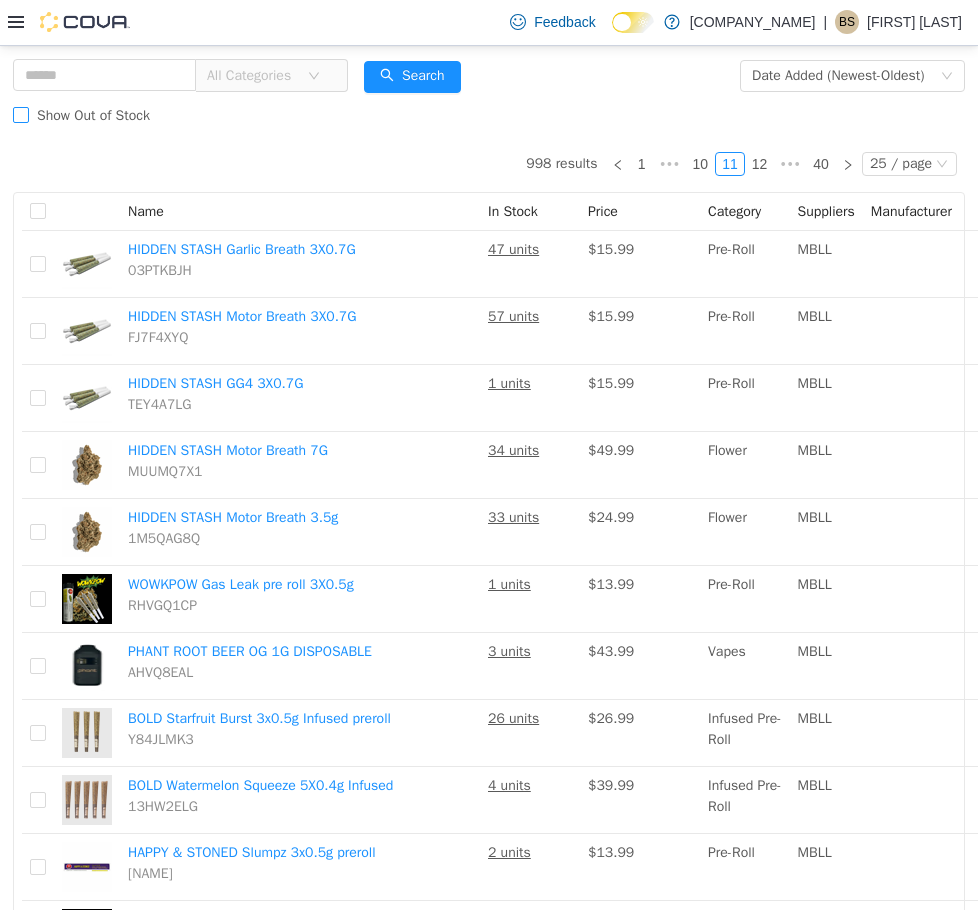 click on "Show Out of Stock" at bounding box center (85, 115) 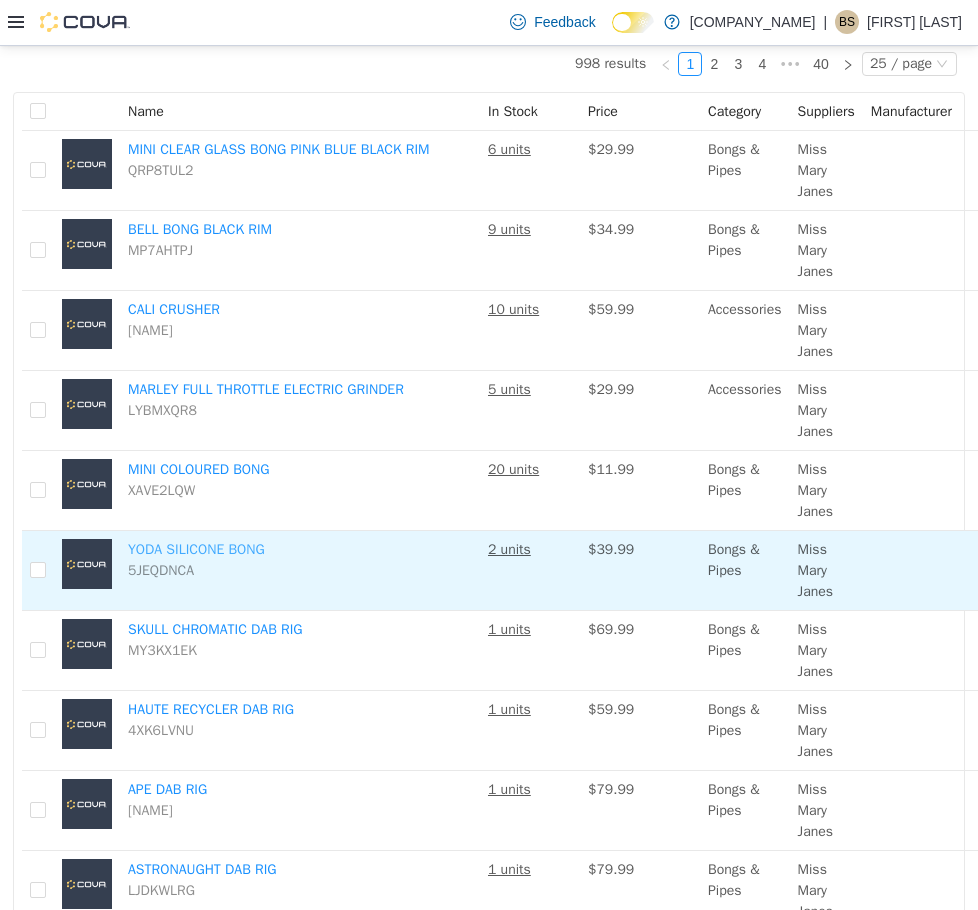 scroll, scrollTop: 0, scrollLeft: 0, axis: both 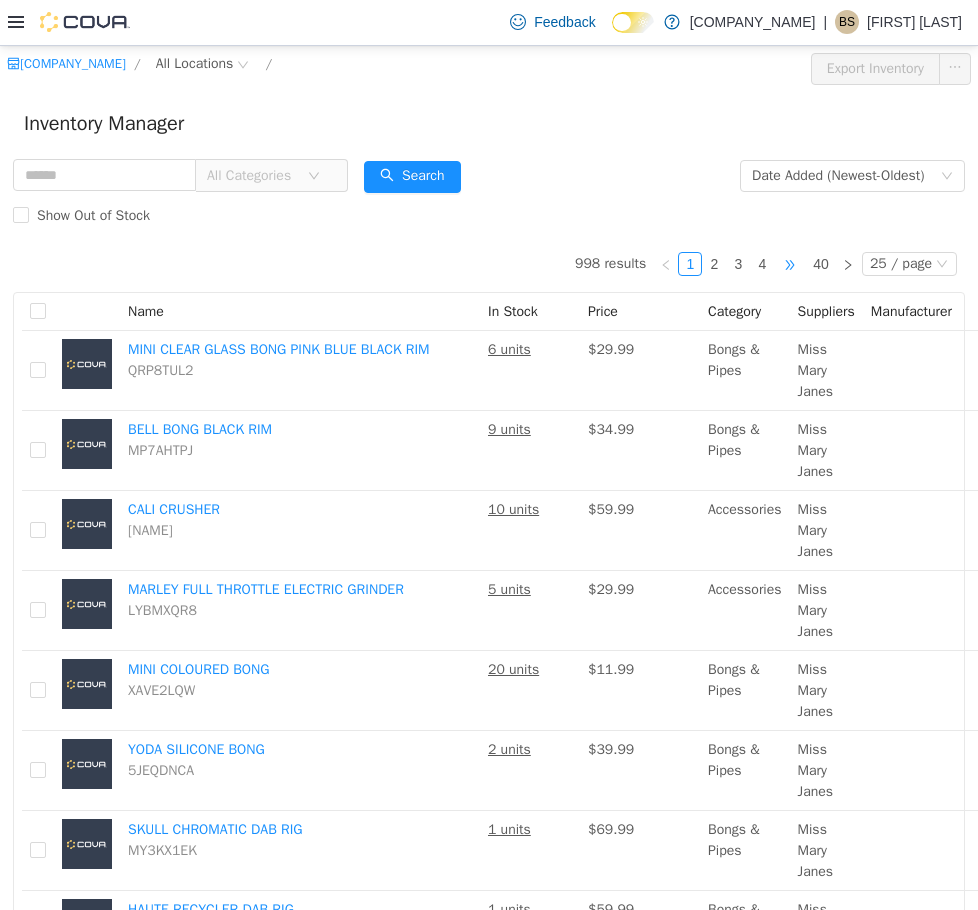 click on "•••" at bounding box center (790, 263) 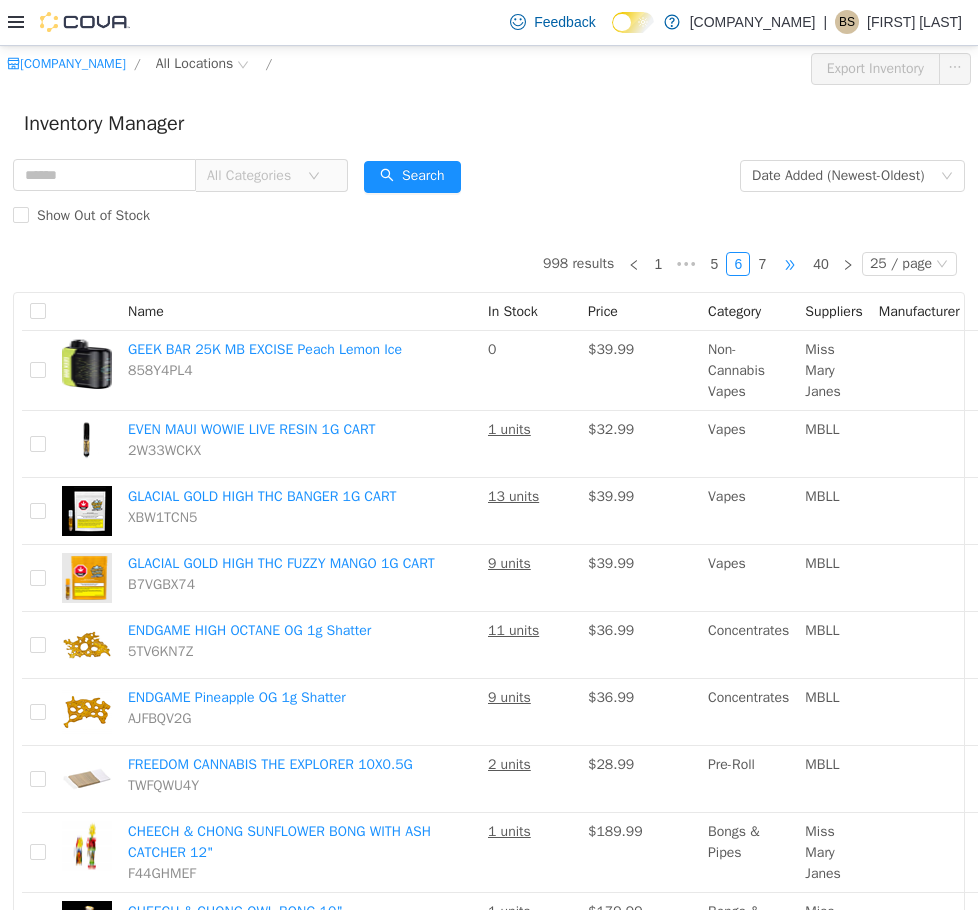 click on "•••" at bounding box center (790, 263) 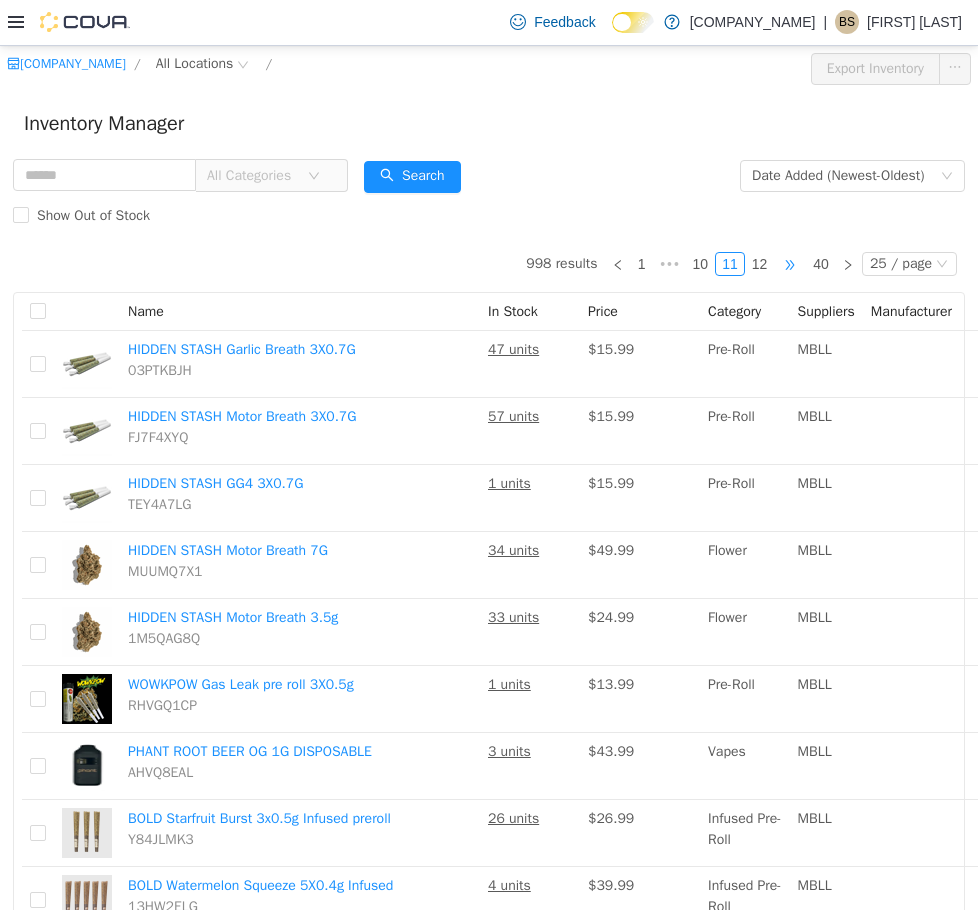 click on "•••" at bounding box center [790, 263] 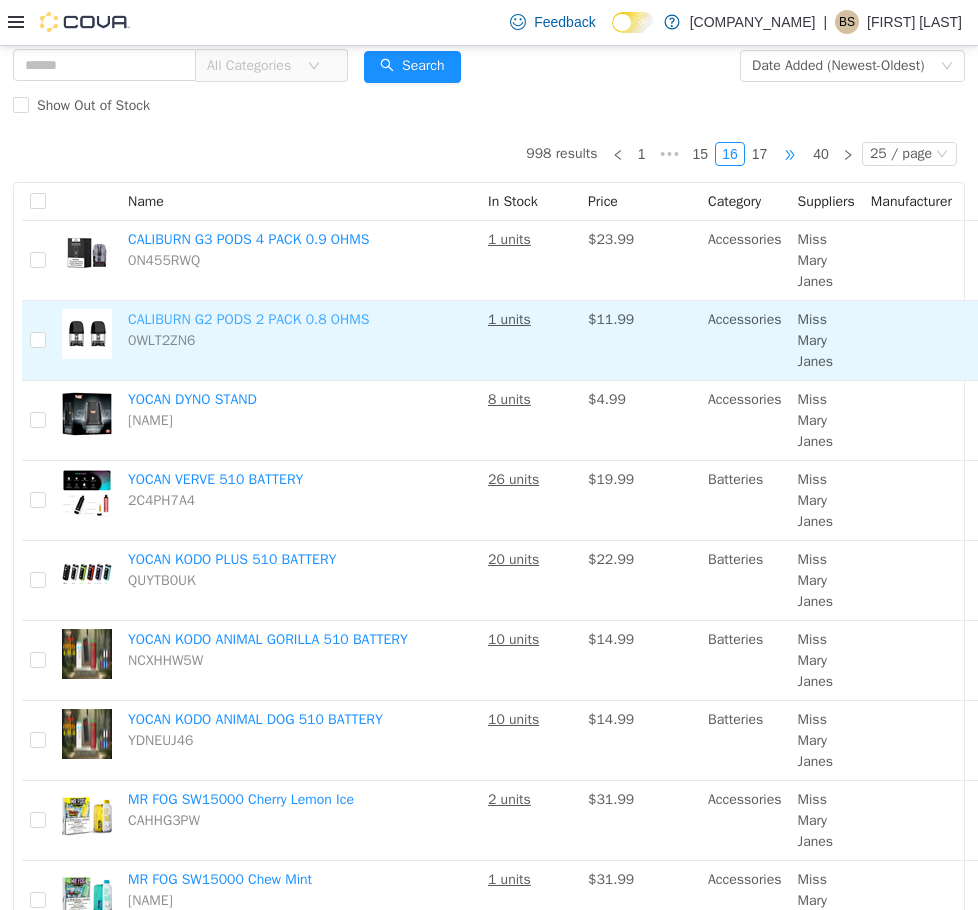 scroll, scrollTop: 500, scrollLeft: 0, axis: vertical 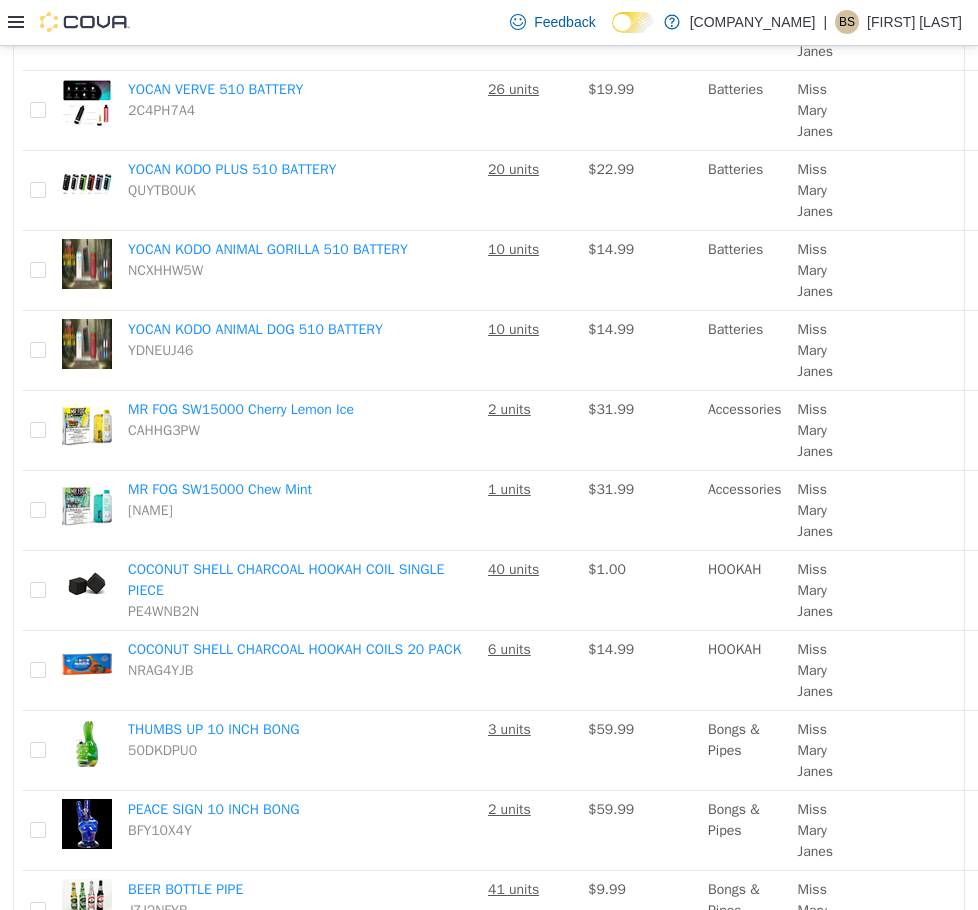 click at bounding box center (69, 22) 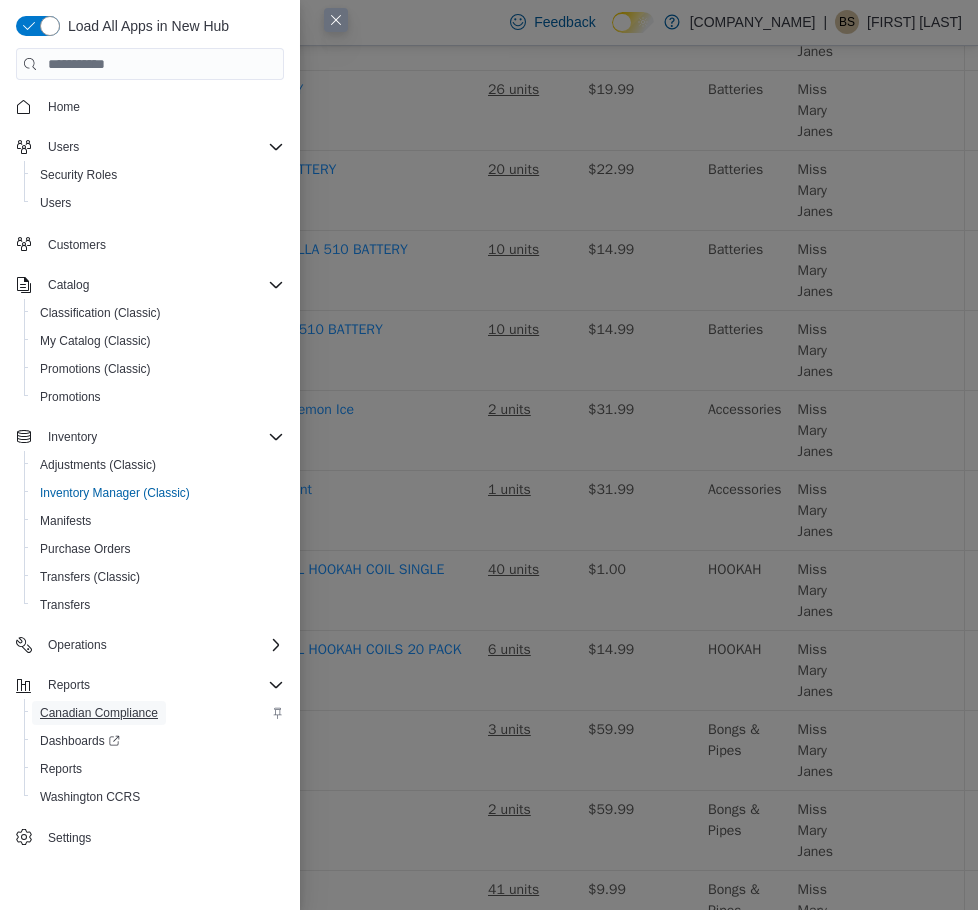 drag, startPoint x: 121, startPoint y: 673, endPoint x: 121, endPoint y: 719, distance: 46 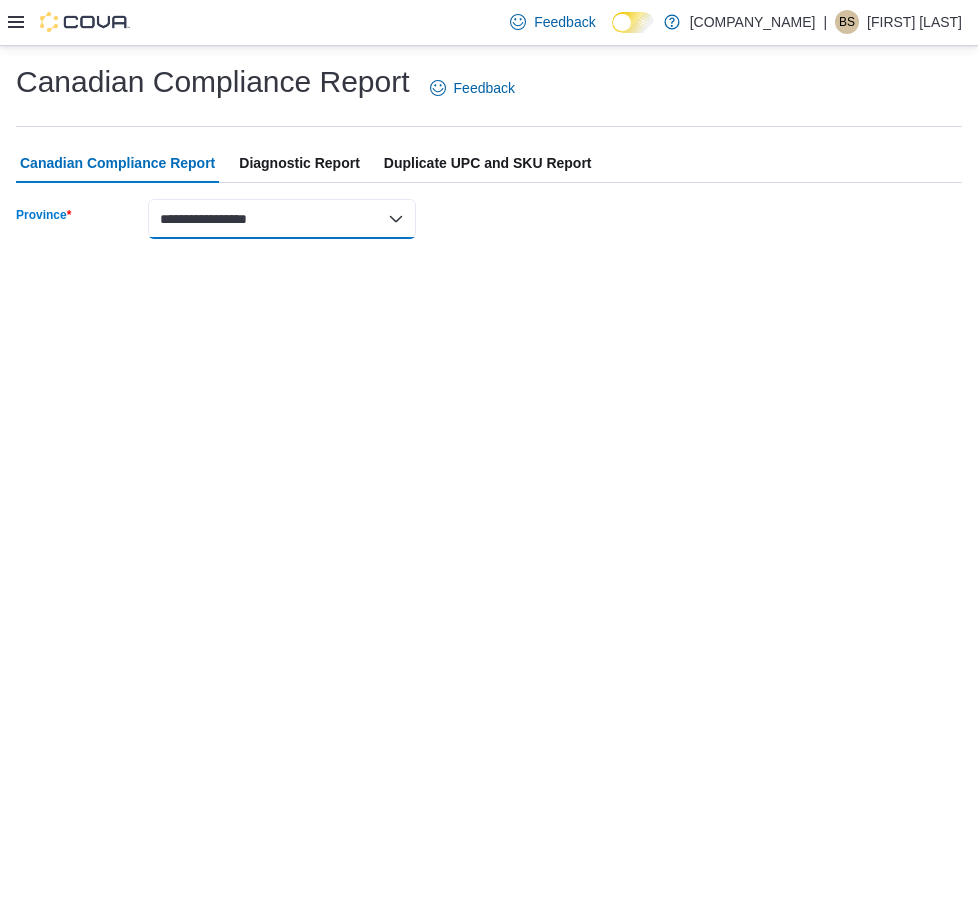 click on "**********" at bounding box center [282, 219] 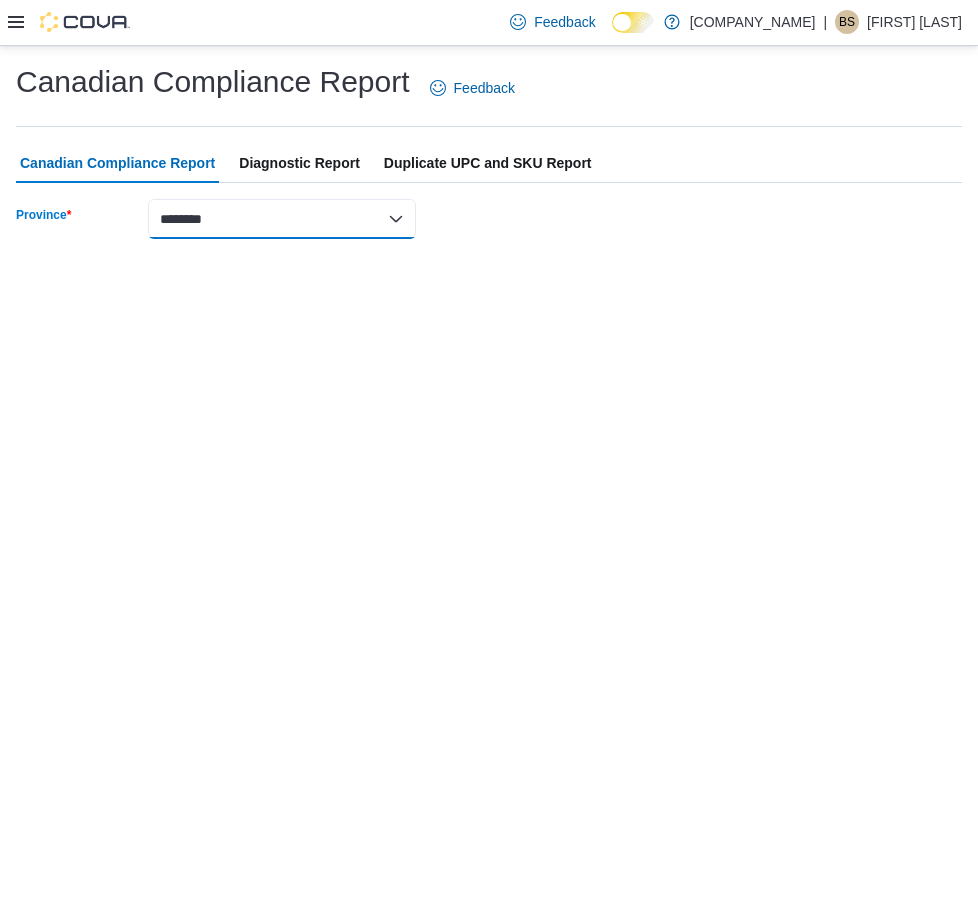 click on "**********" at bounding box center (282, 219) 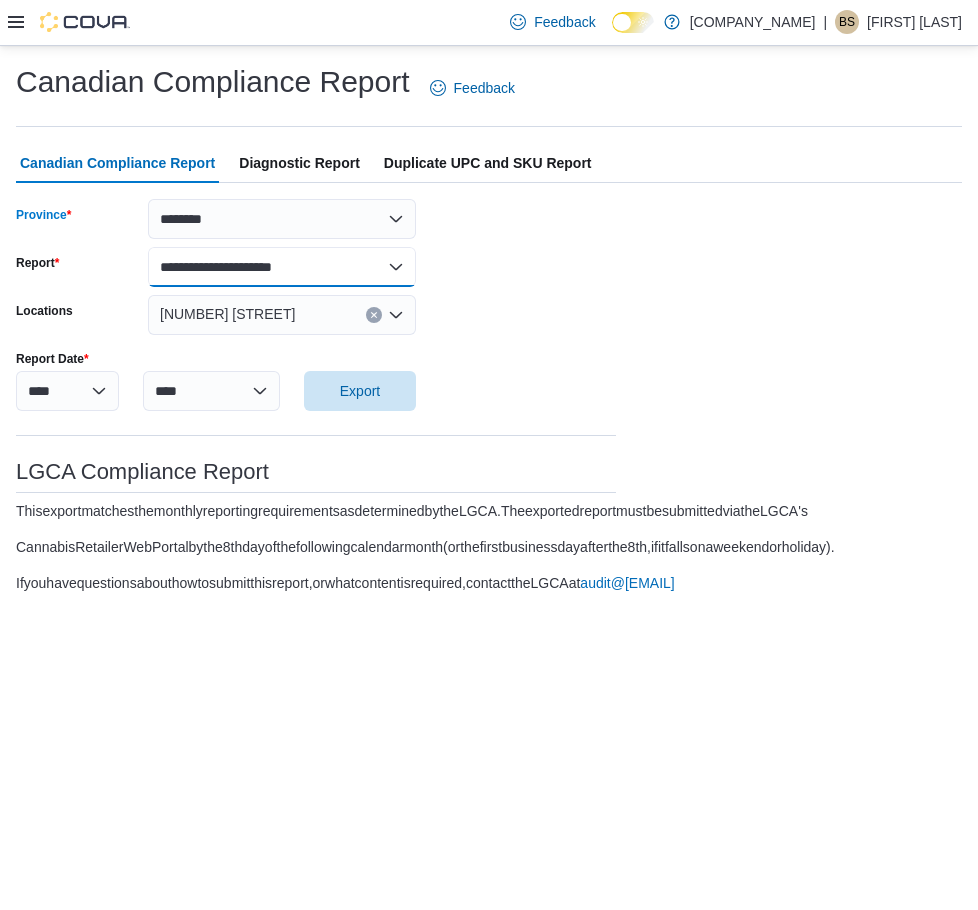 click on "**********" at bounding box center [282, 267] 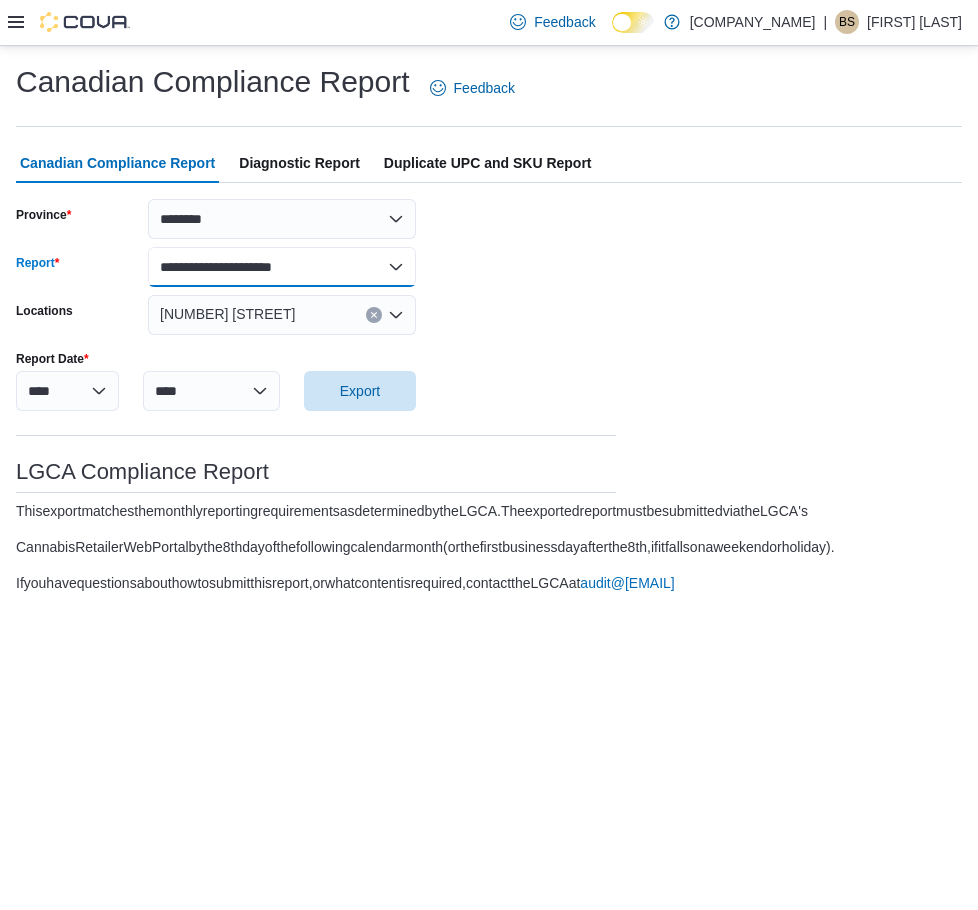 select on "**********" 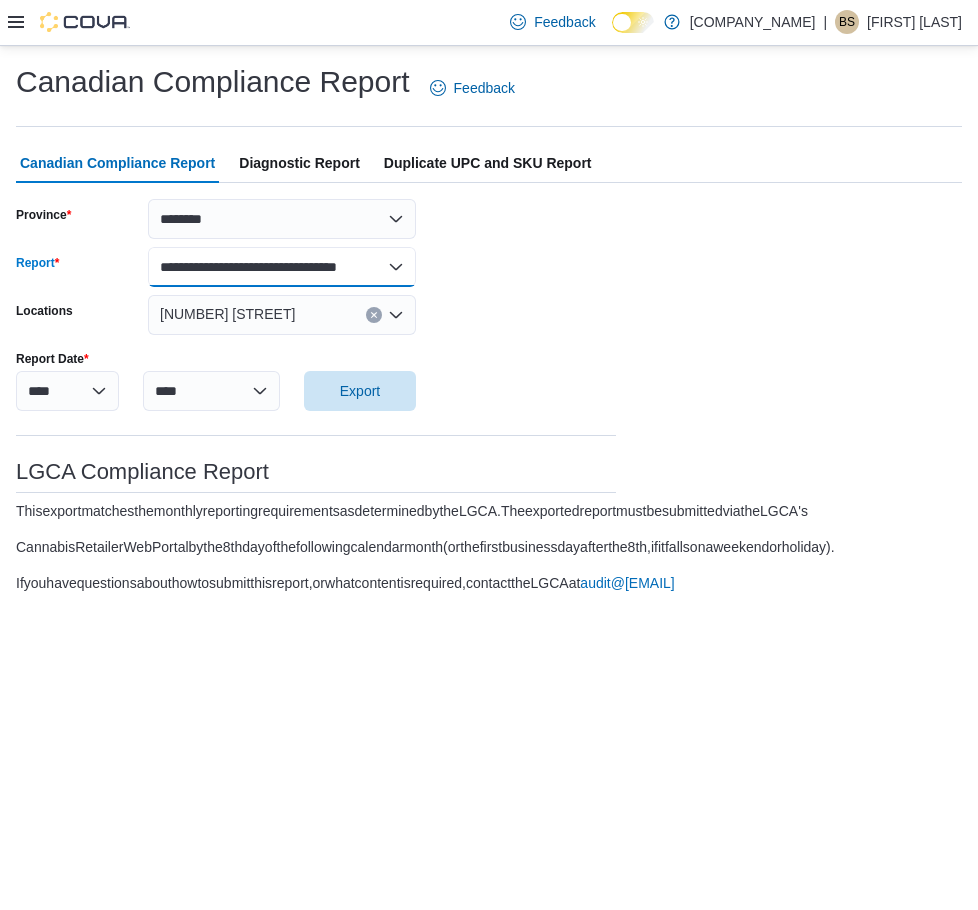 click on "**********" at bounding box center [282, 267] 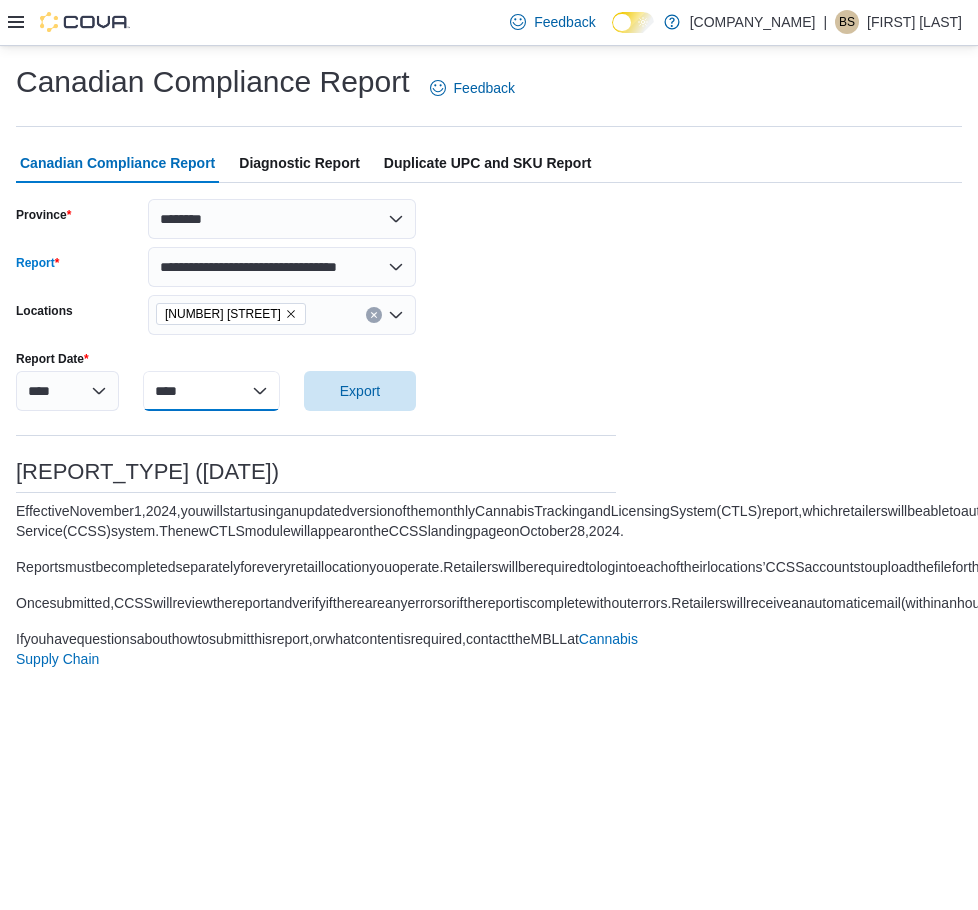 click on "******* ******** ***** ***** *** **** **** ****** ********* ******* ******** ********" at bounding box center [211, 391] 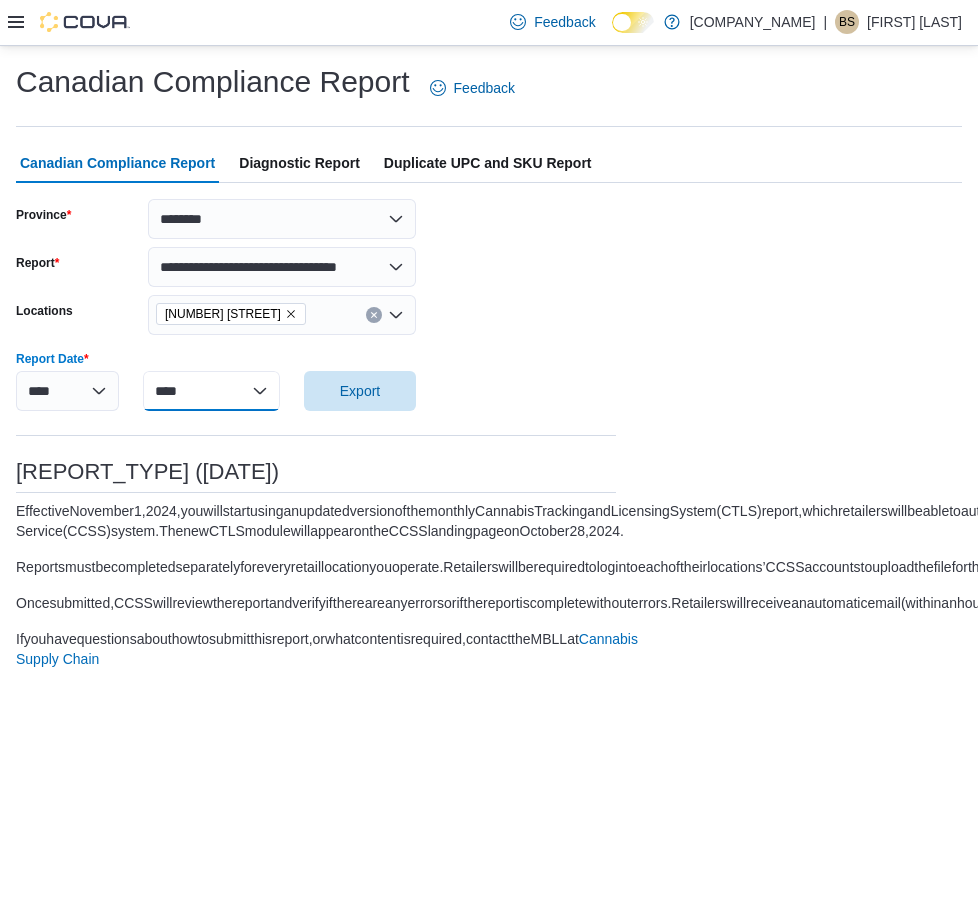 select on "***" 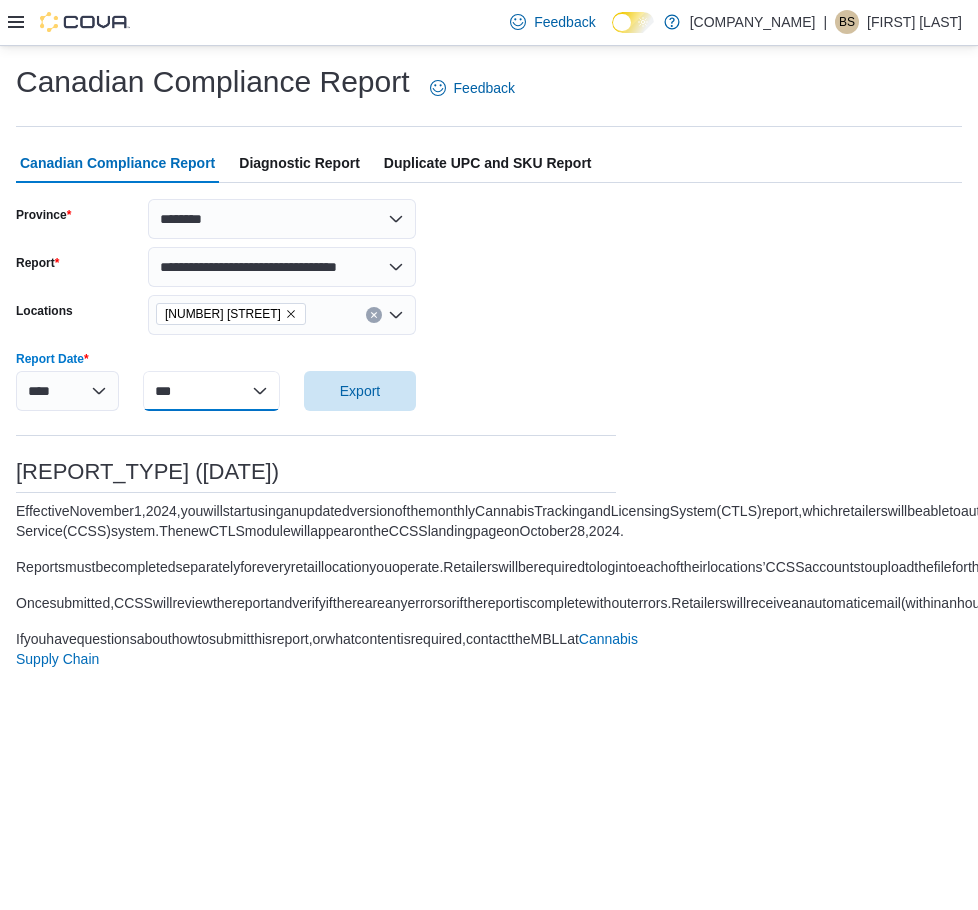 click on "******* ******** ***** ***** *** **** **** ****** ********* ******* ******** ********" at bounding box center [211, 391] 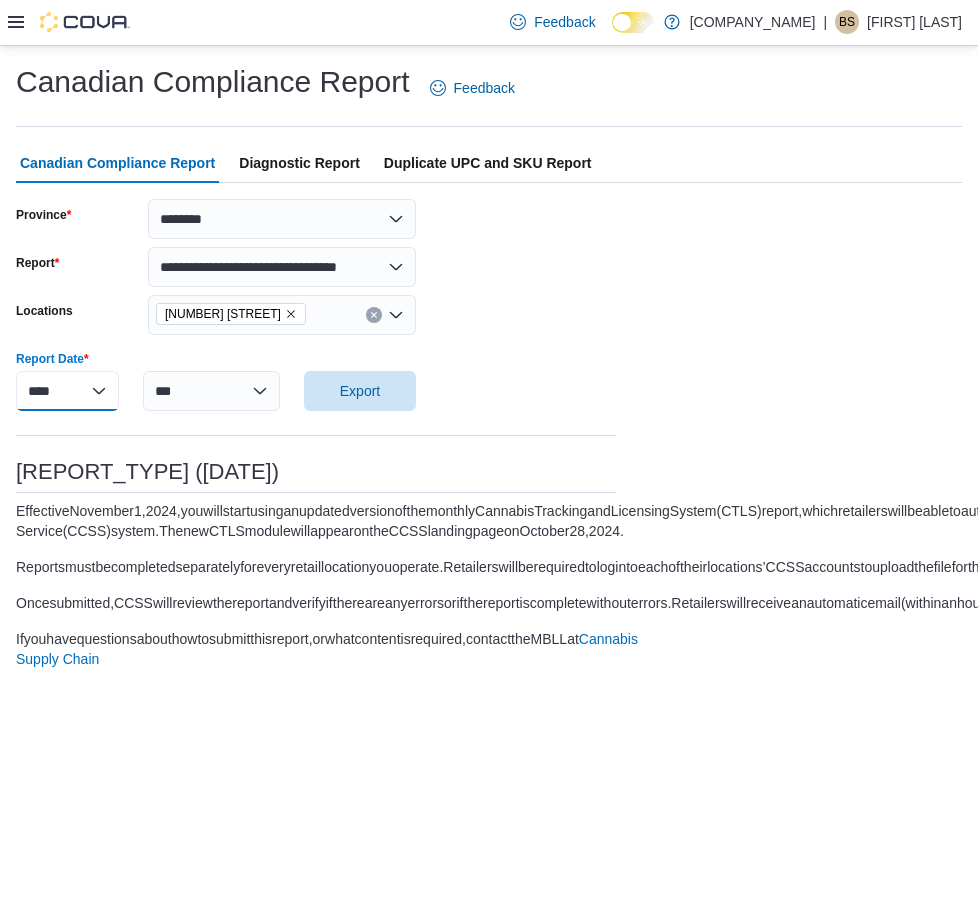 click on "**** **** **** **** ****" at bounding box center (67, 391) 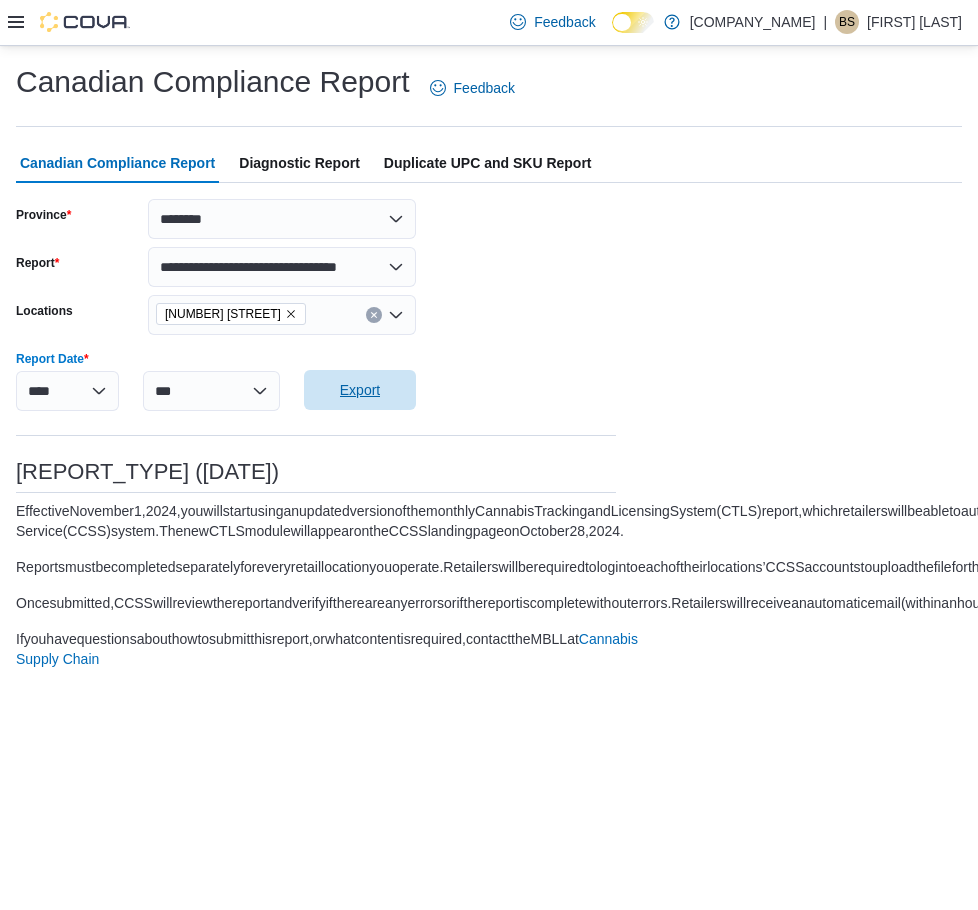 click on "Export" at bounding box center (360, 390) 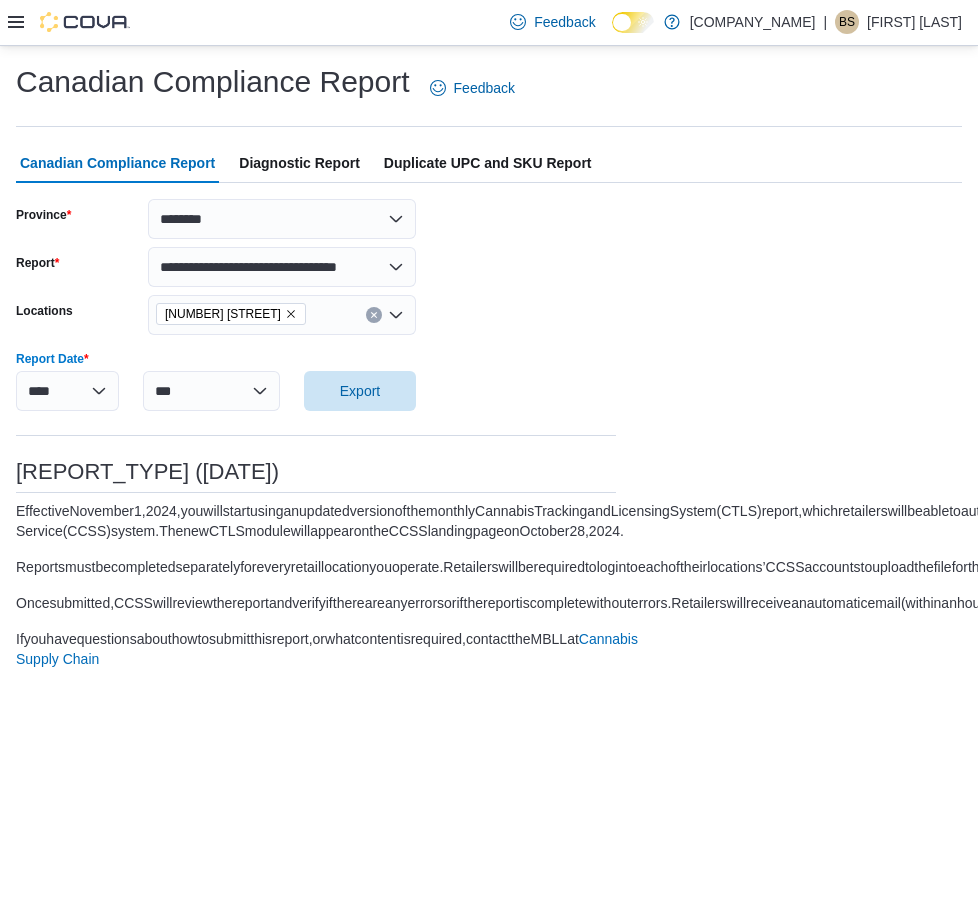 click on "Canadian Compliance Report Feedback" at bounding box center [489, 88] 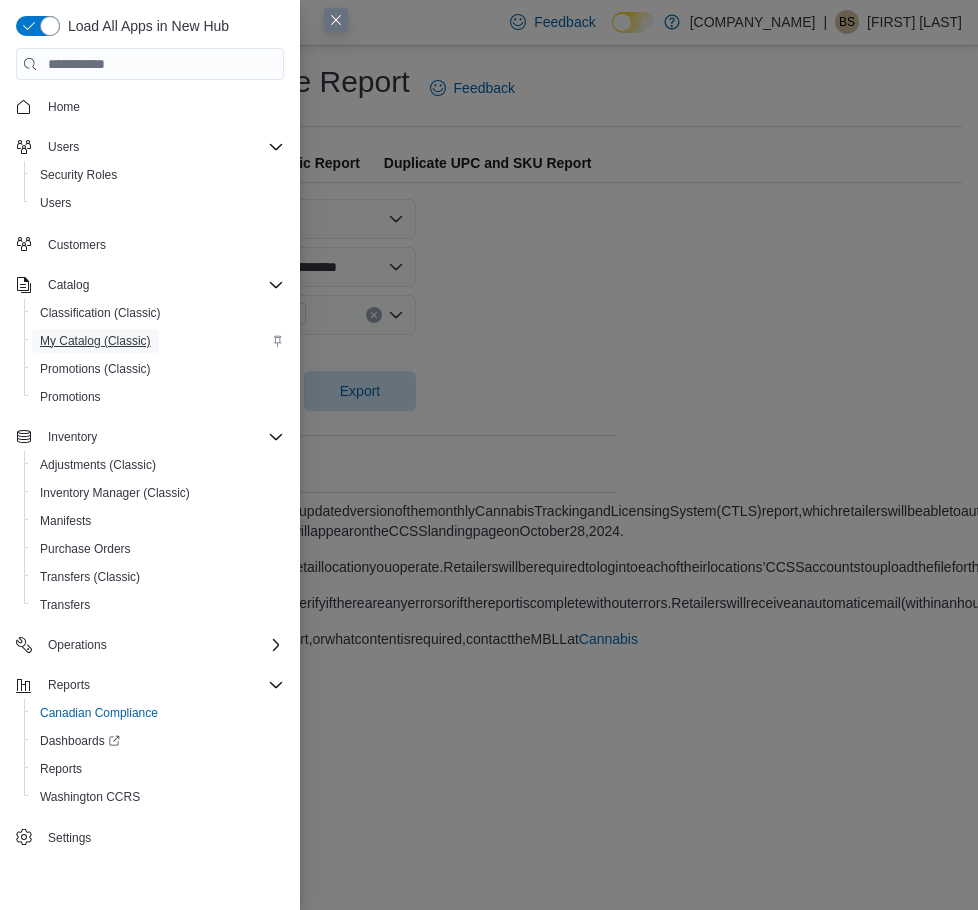 click on "My Catalog (Classic)" at bounding box center (95, 341) 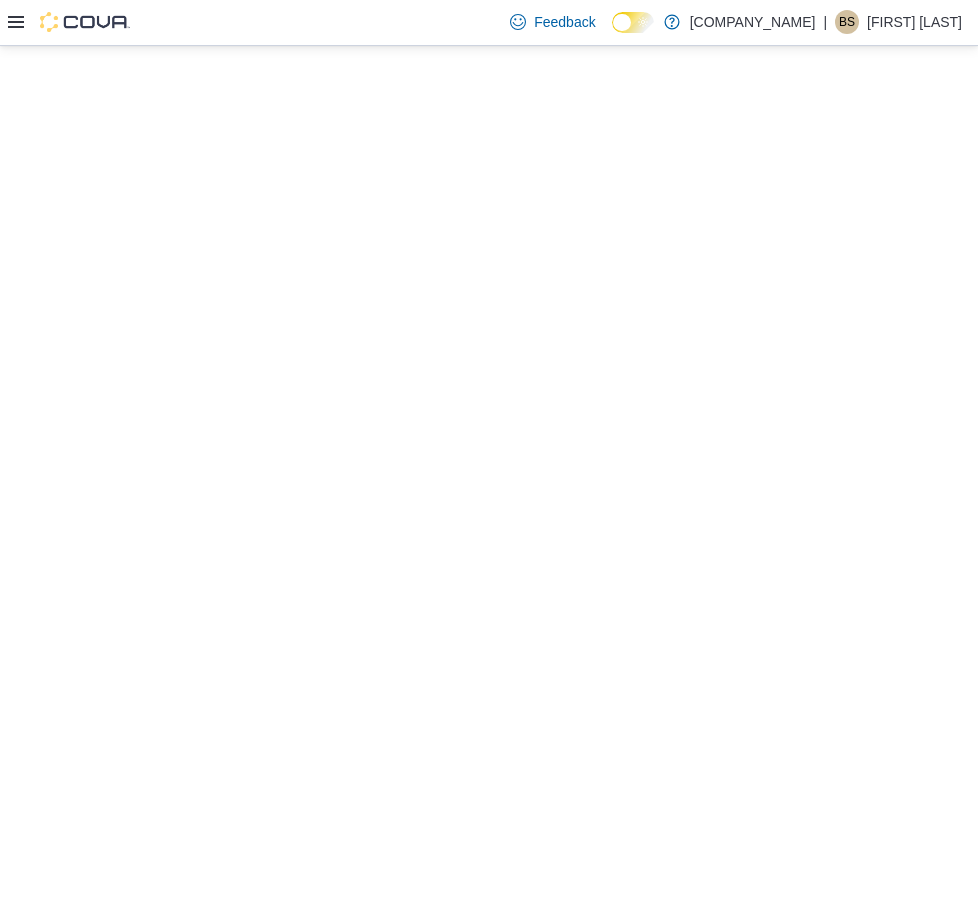 scroll, scrollTop: 0, scrollLeft: 0, axis: both 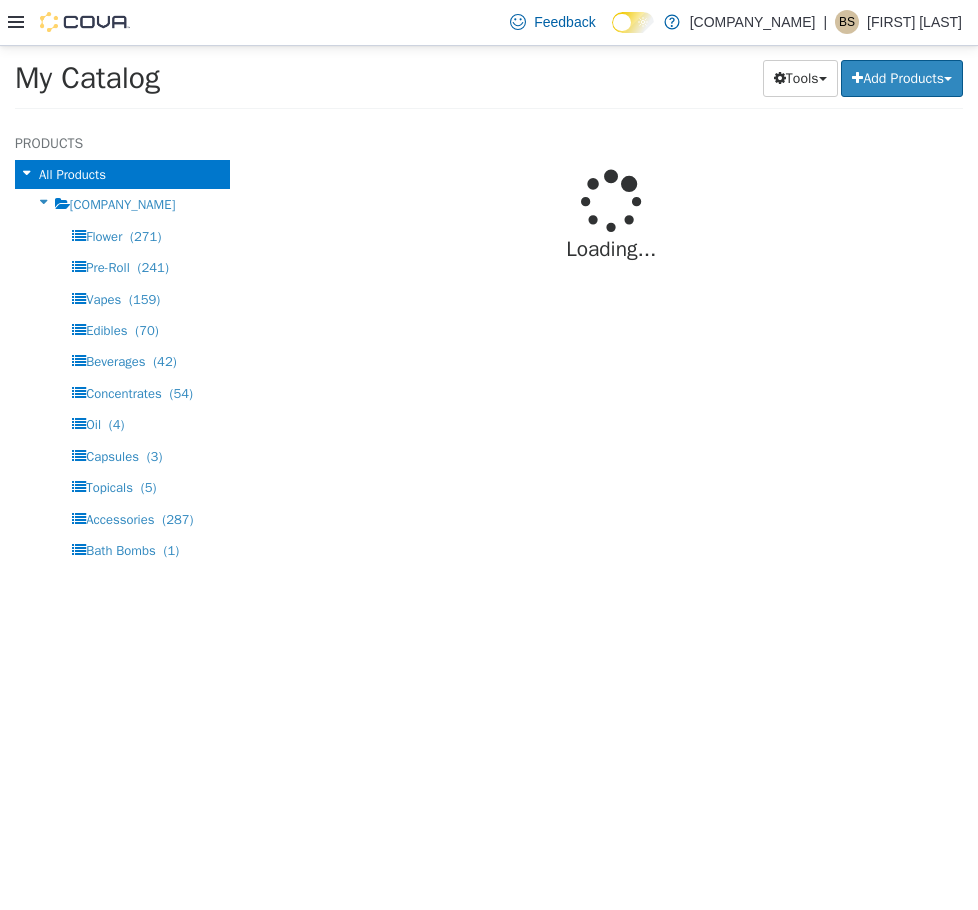 select on "**********" 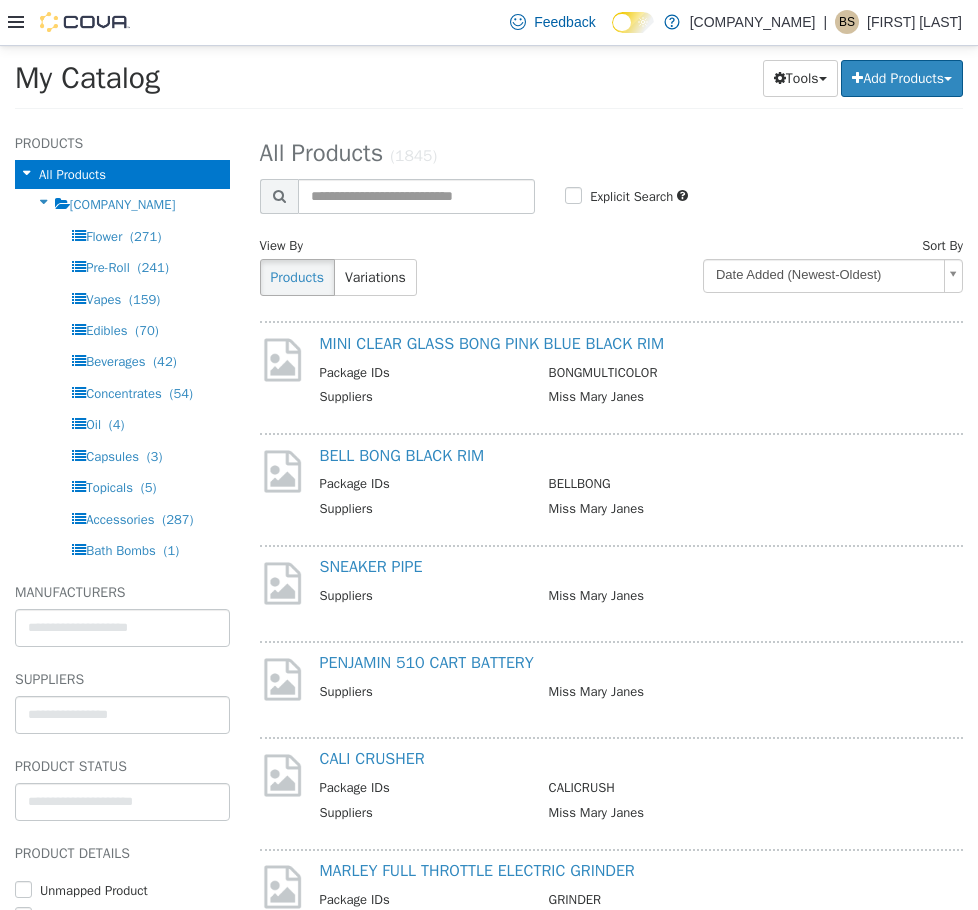 click 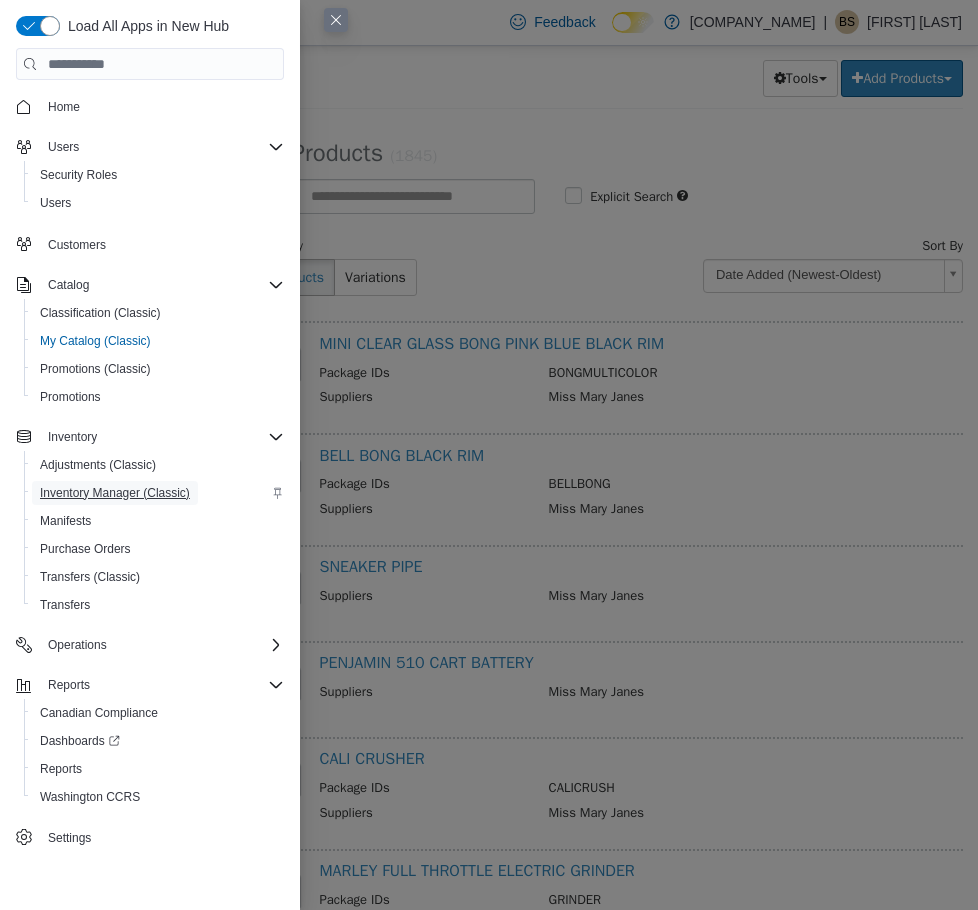 click on "Inventory Manager (Classic)" at bounding box center [115, 493] 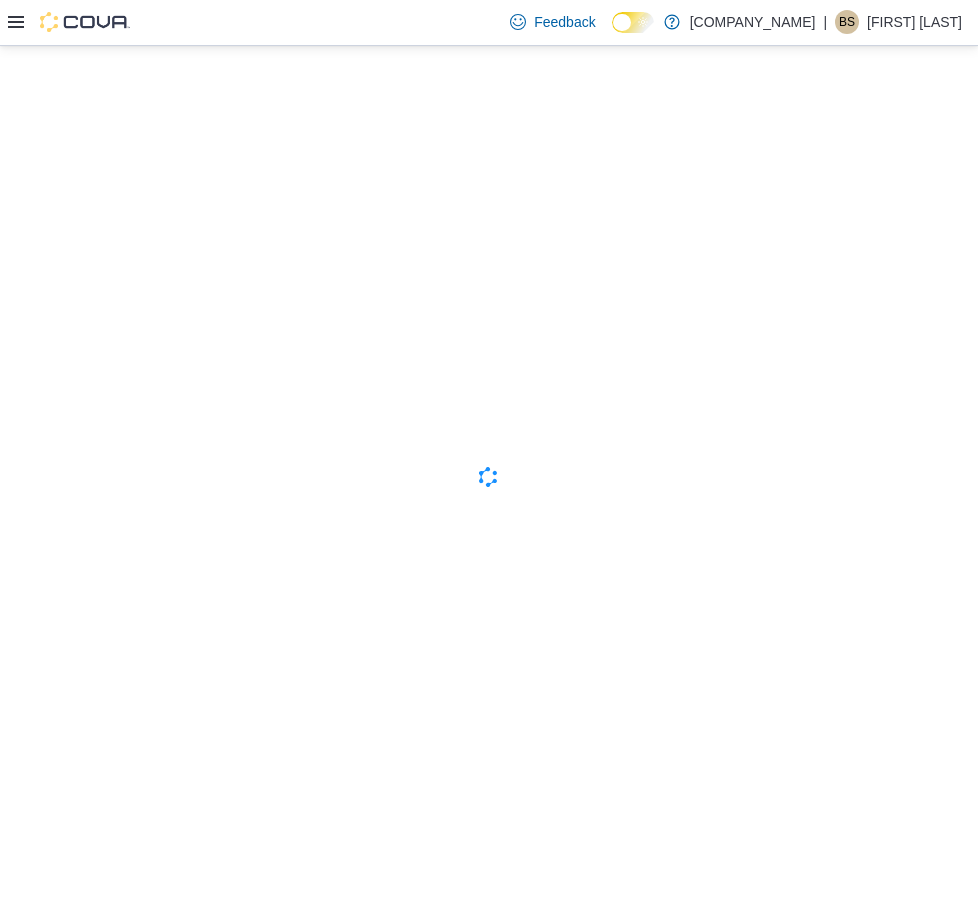 scroll, scrollTop: 0, scrollLeft: 0, axis: both 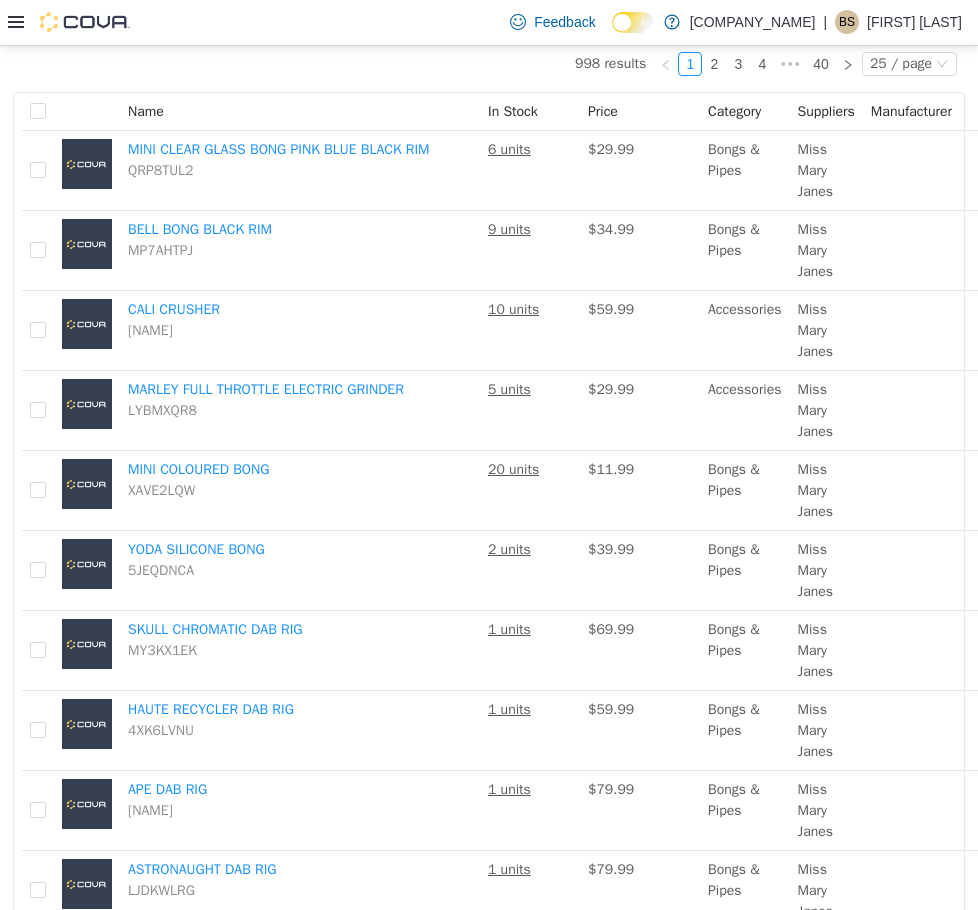 click on "998 results 1 2 3 4 5 ••• 40 25 / page Name In Stock Price Category Suppliers Manufacturer MINI CLEAR GLASS BONG PINK BLUE BLACK RIM QRP8TUL2 6 units $29.99 Bongs & Pipes Miss Mary Janes Move BELL BONG BLACK RIM MP7AHTPJ 9 units $34.99 Bongs & Pipes Miss Mary Janes Move CALI CRUSHER EJB4EV4G 10 units $59.99 Accessories Miss Mary Janes Move MARLEY FULL THROTTLE ELECTRIC GRINDER LYBMXQR8 5 units $29.99 Accessories Miss Mary Janes Move MINI COLOURED BONG XAVE2LQW 20 units $11.99 Bongs & Pipes Miss Mary Janes Move YODA SILICONE BONG 5JEQDNCA 2 units $39.99 Bongs & Pipes Miss Mary Janes Move SKULL CHROMATIC DAB RIG MY3KX1EK 1 units $69.99 Bongs & Pipes Miss Mary Janes Move HAUTE RECYCLER DAB RIG 4XK6LVNU 1 units $59.99 Bongs & Pipes Miss Mary Janes Move APE DAB RIG FD0PBY63 1 units $79.99 Bongs & Pipes Miss Mary Janes Move ASTRONAUGHT DAB RIG LJDKWLRG 1 units $79.99 Bongs & Pipes Miss Mary Janes Move OG TORCH QV1VXV0A 4 units $26.99 Accessories Miss Mary Janes Move FIRE EXTINGUISHER TORCH 0K7U1UG1 5 units 1" at bounding box center (489, 1082) 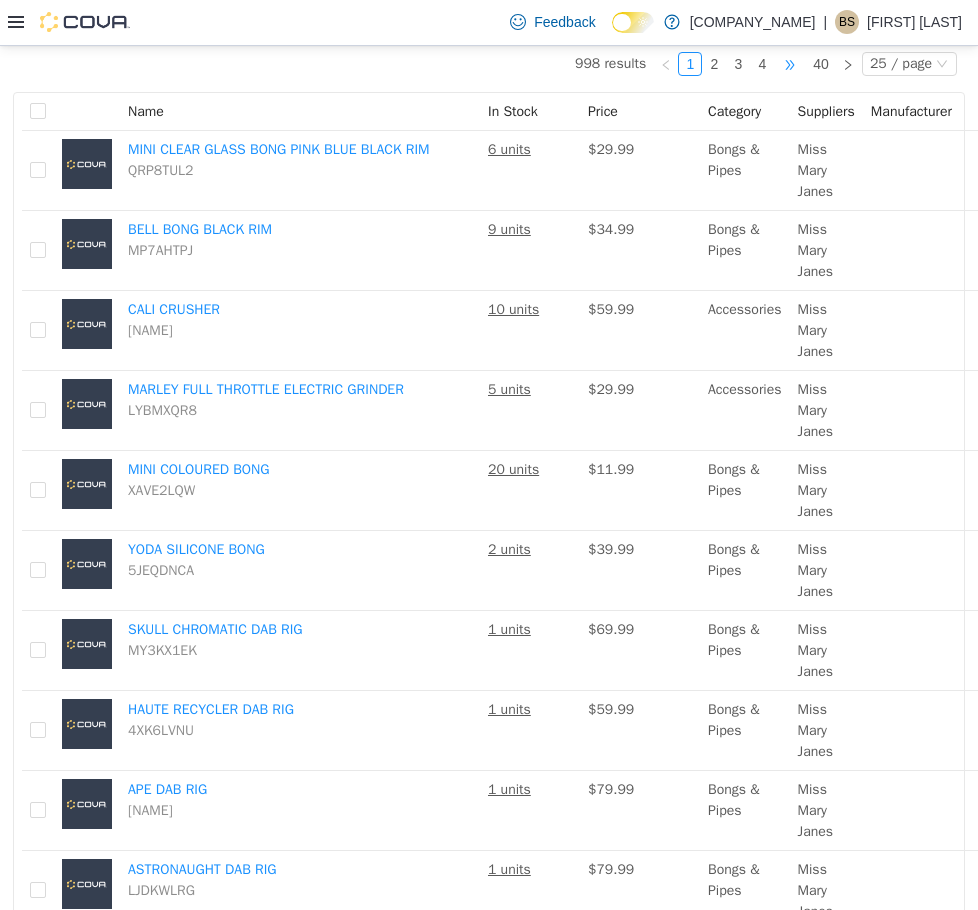 click on "•••" at bounding box center [790, 63] 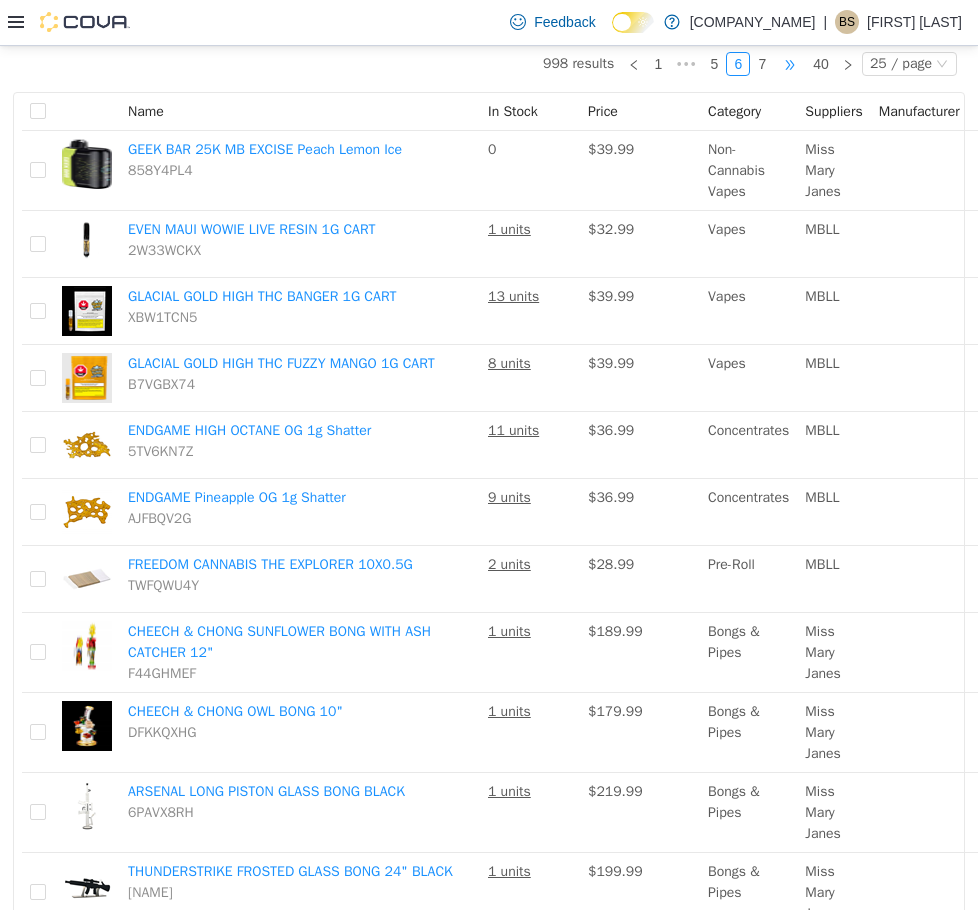 click on "•••" at bounding box center (790, 63) 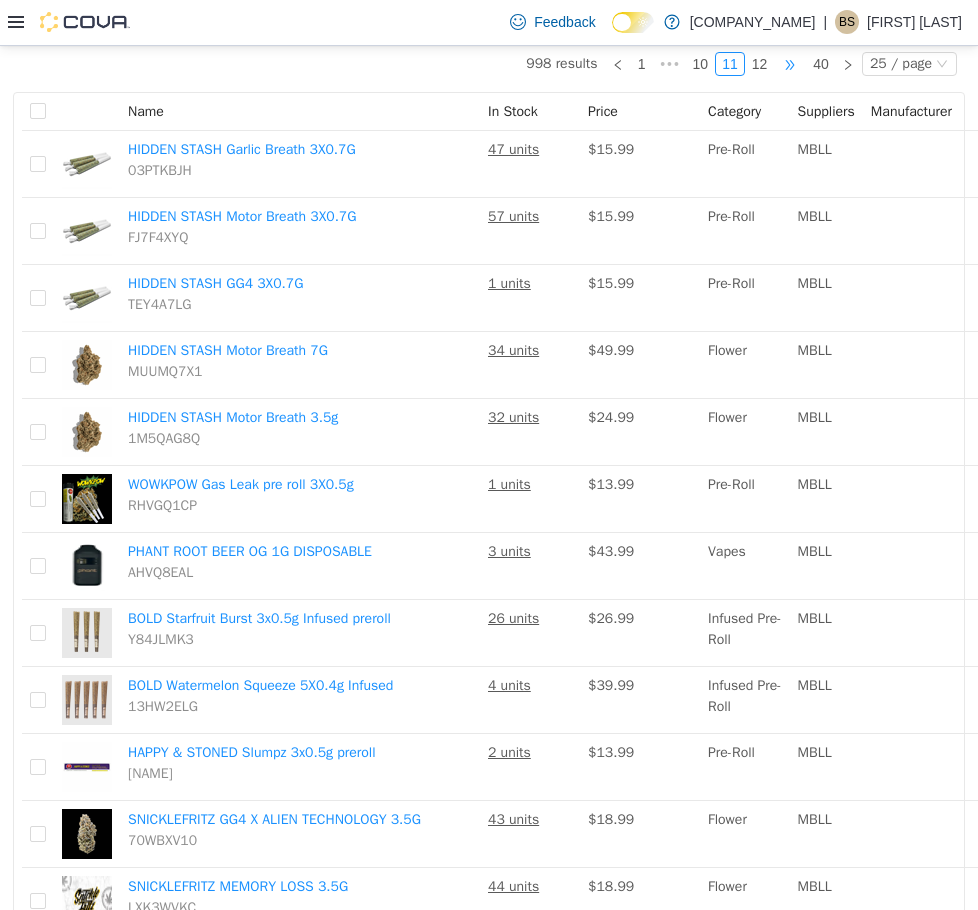 click on "•••" at bounding box center [790, 63] 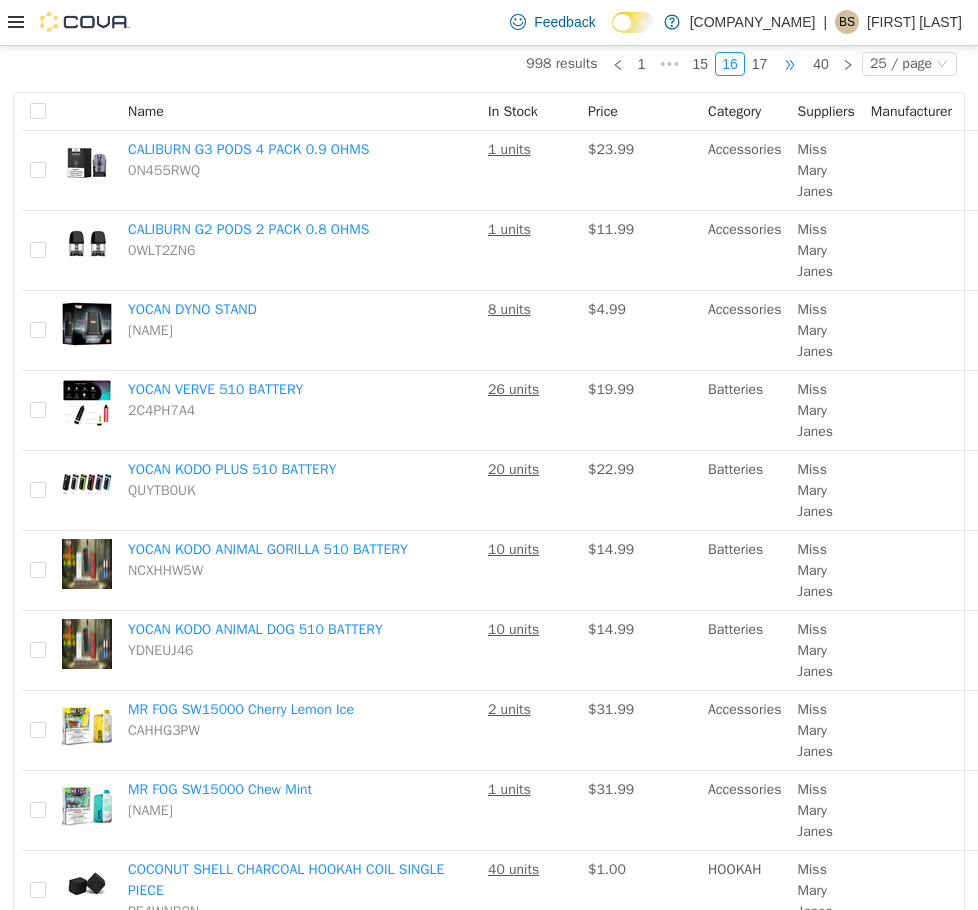 click on "•••" at bounding box center (790, 63) 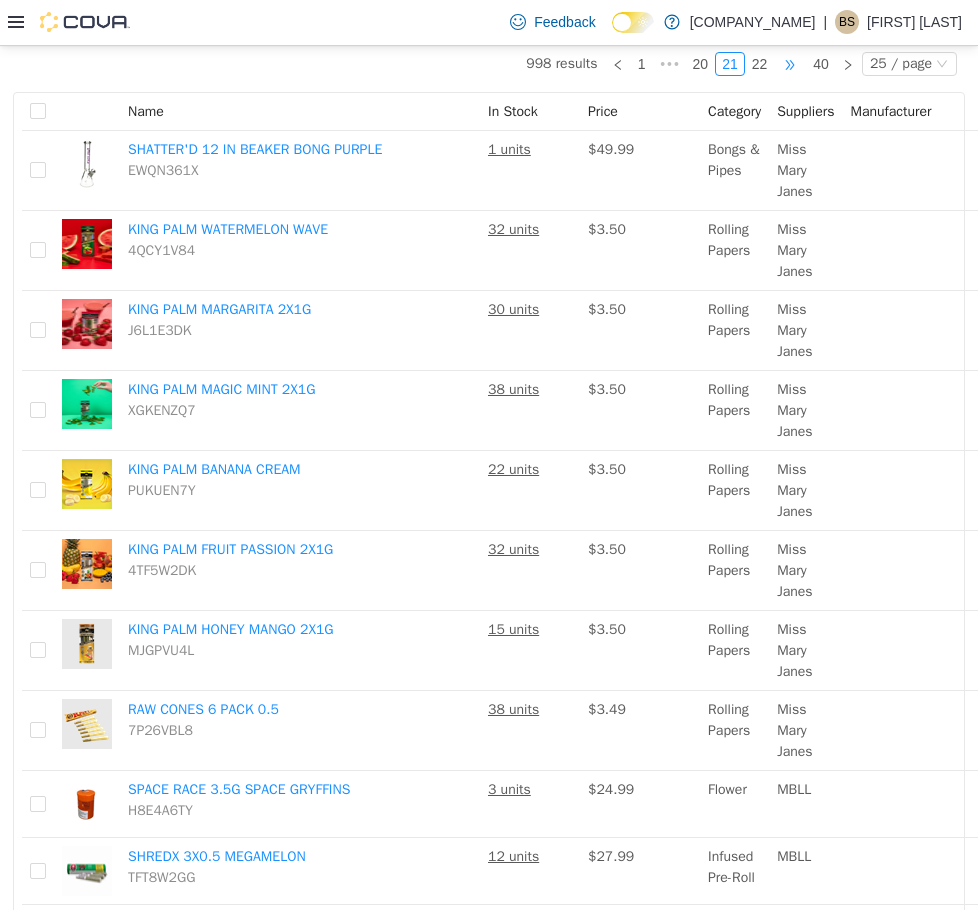 click on "•••" at bounding box center (790, 63) 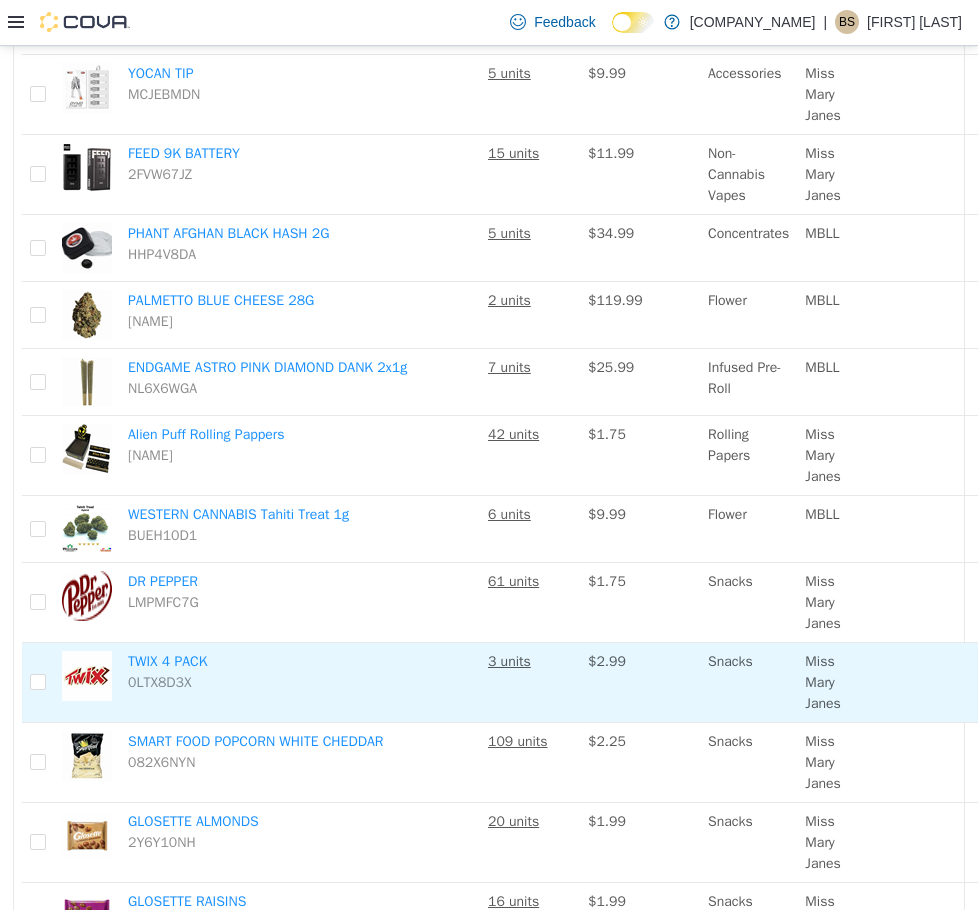 scroll, scrollTop: 500, scrollLeft: 0, axis: vertical 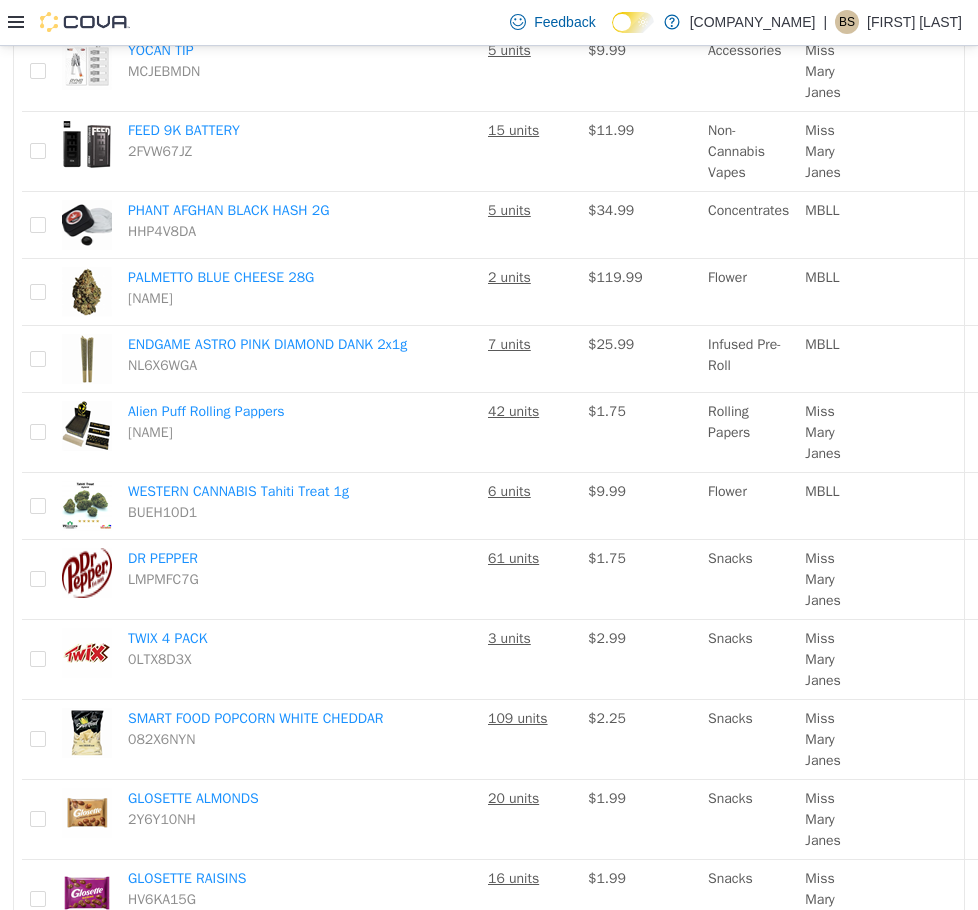 click on "Feedback Dark Mode Miss Mary Jane’s Cannabis | BS Brindervir Singh" at bounding box center [489, 23] 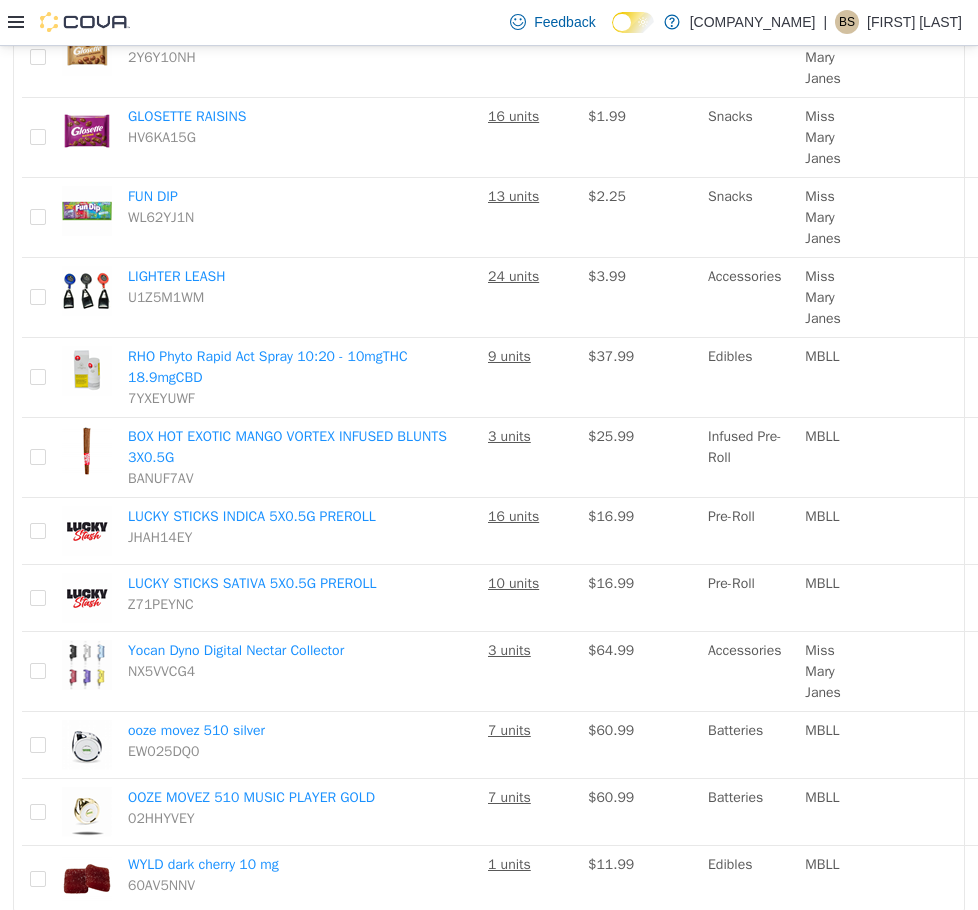 scroll, scrollTop: 1336, scrollLeft: 0, axis: vertical 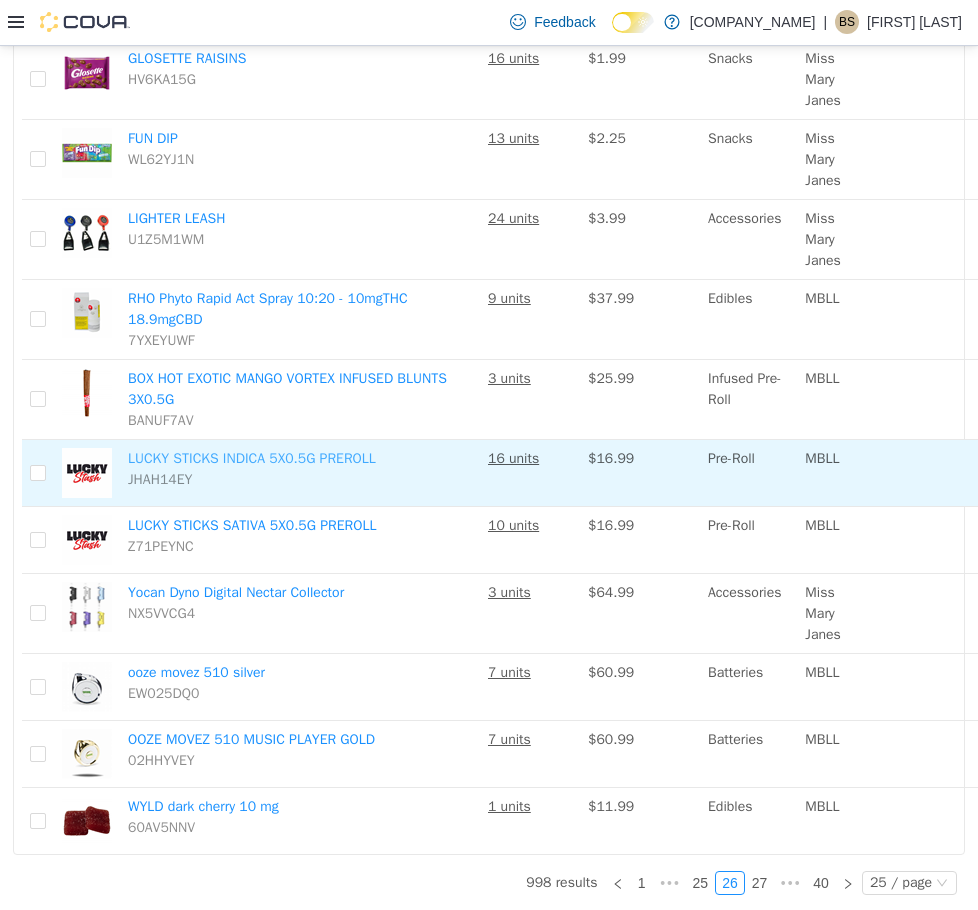 click on "LUCKY STICKS INDICA 5X0.5G PREROLL" at bounding box center (252, 457) 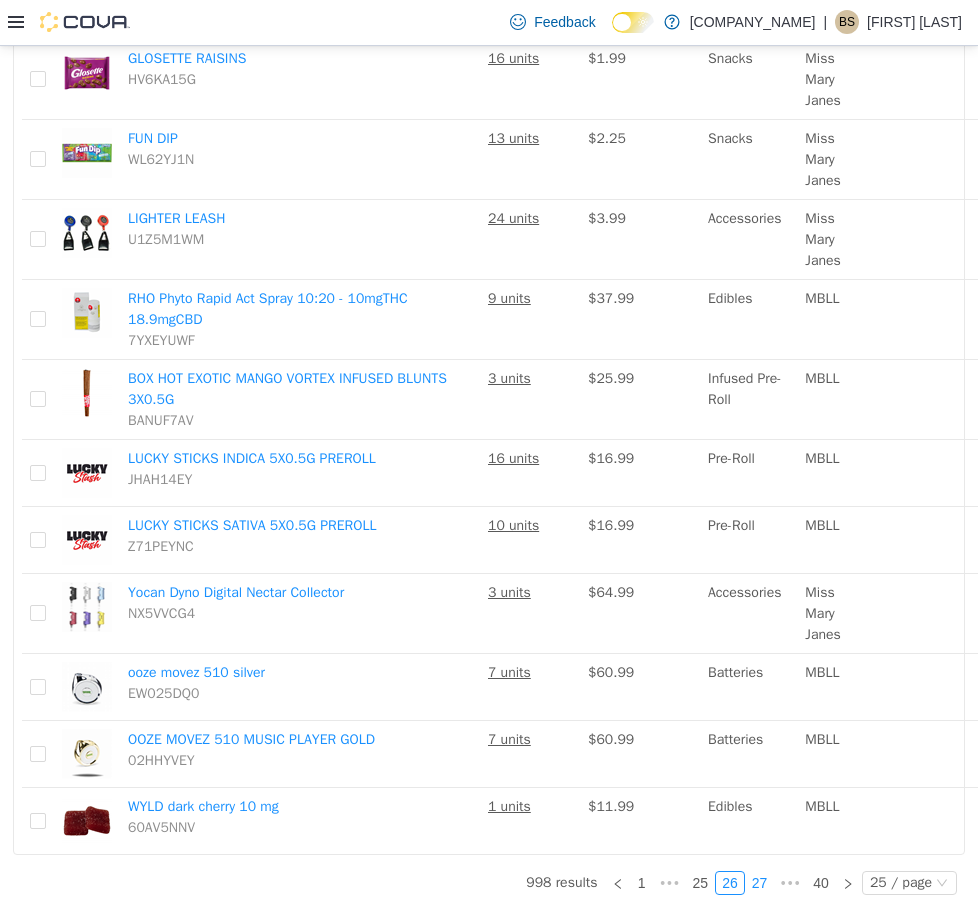 click on "27" at bounding box center (760, 882) 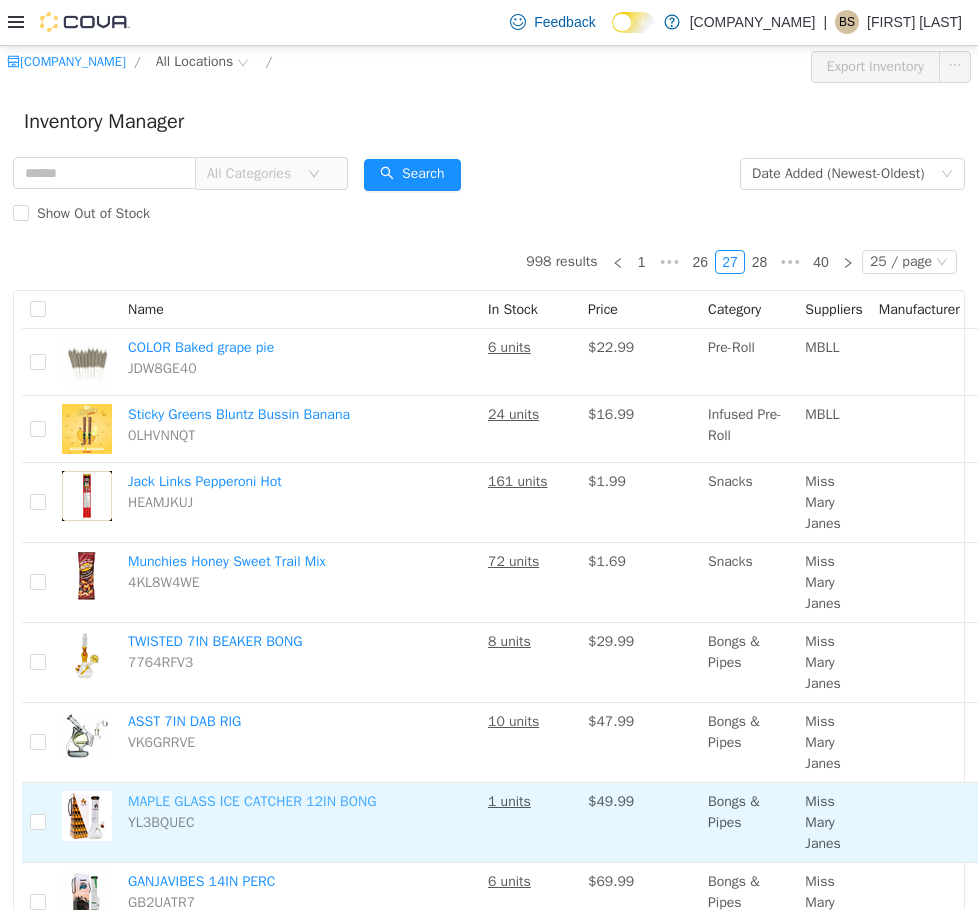 scroll, scrollTop: 0, scrollLeft: 0, axis: both 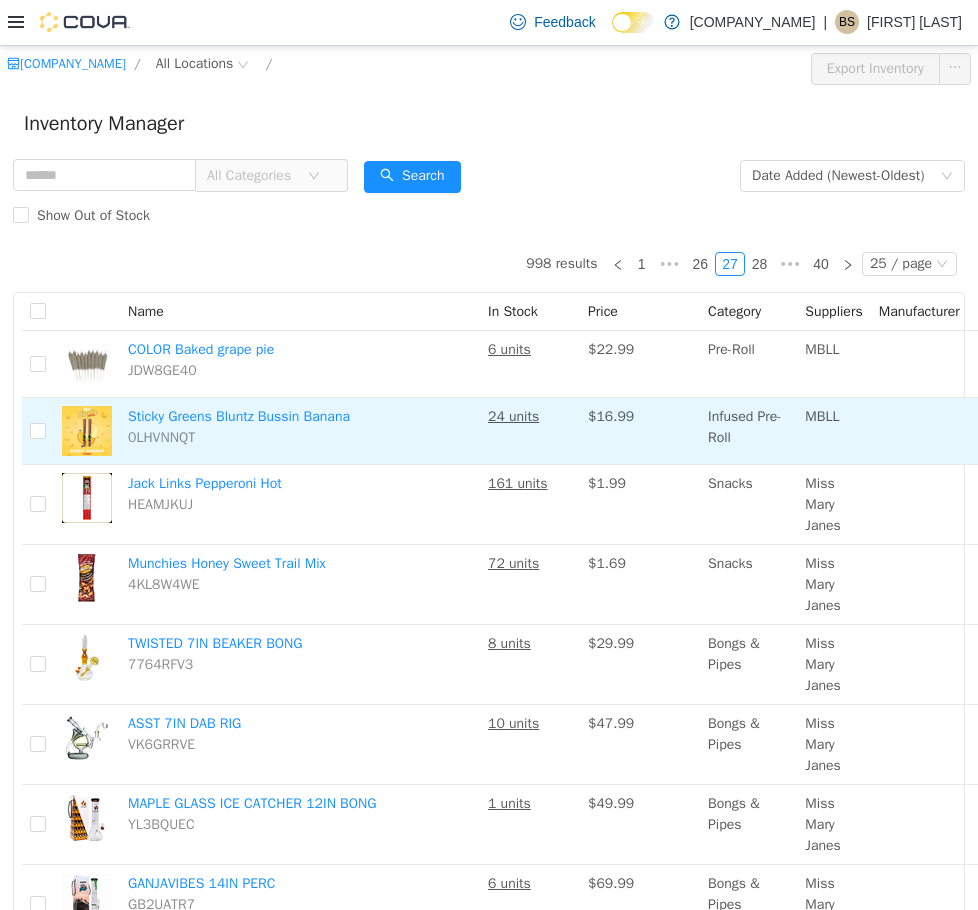 type 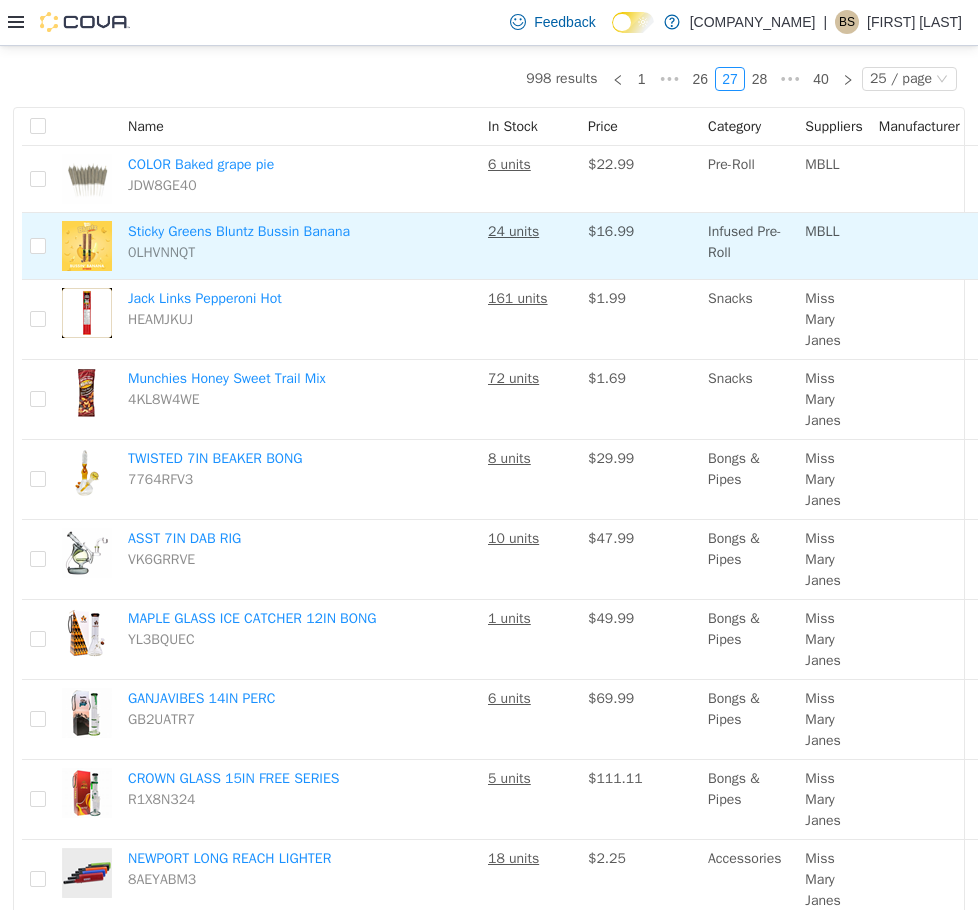 scroll, scrollTop: 0, scrollLeft: 0, axis: both 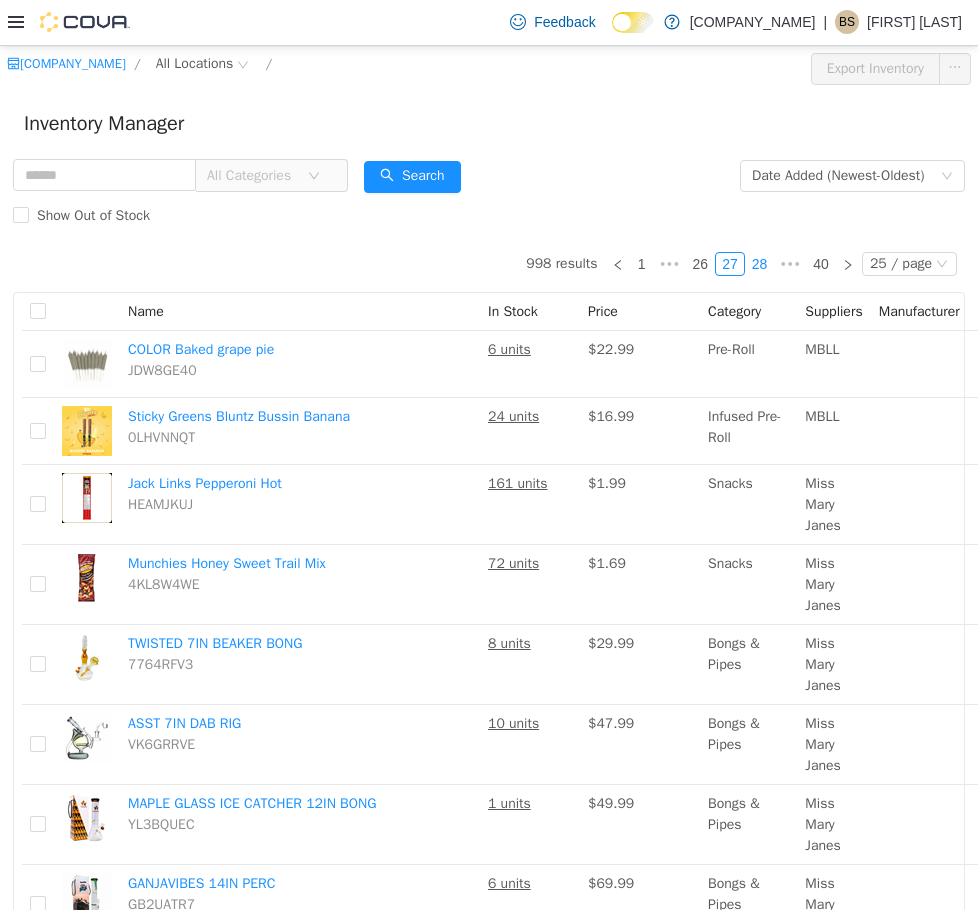 click on "28" at bounding box center [760, 263] 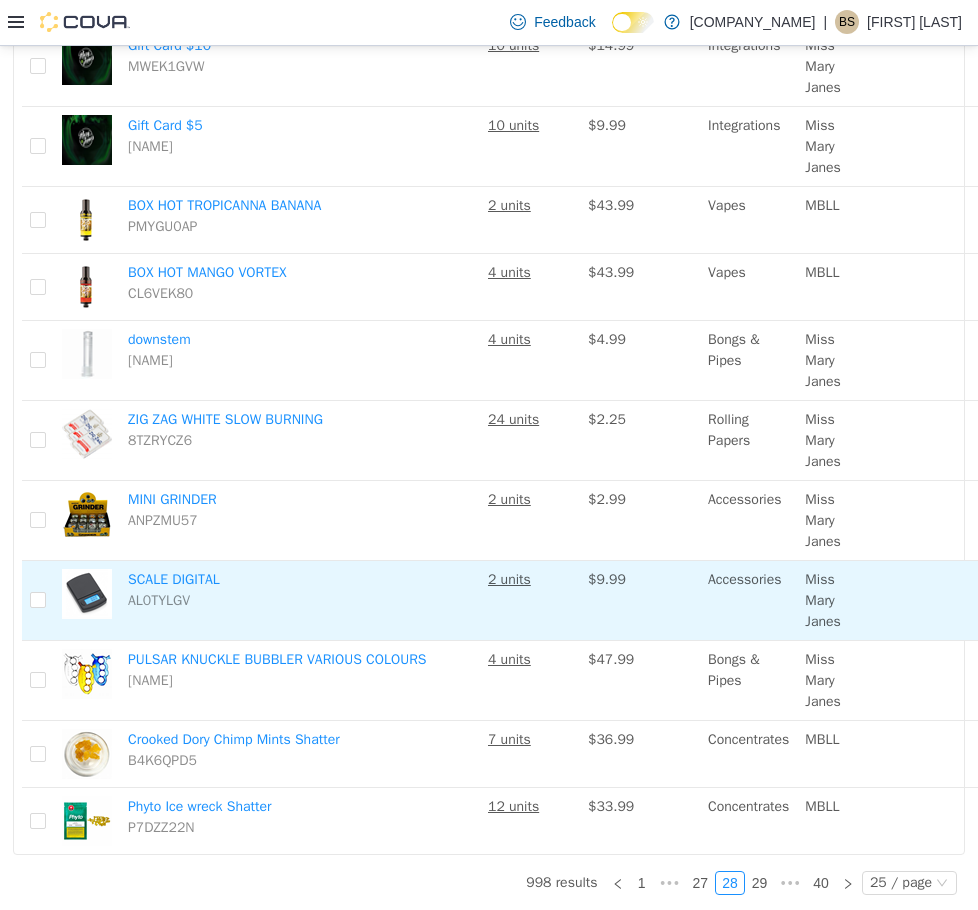 scroll, scrollTop: 1440, scrollLeft: 0, axis: vertical 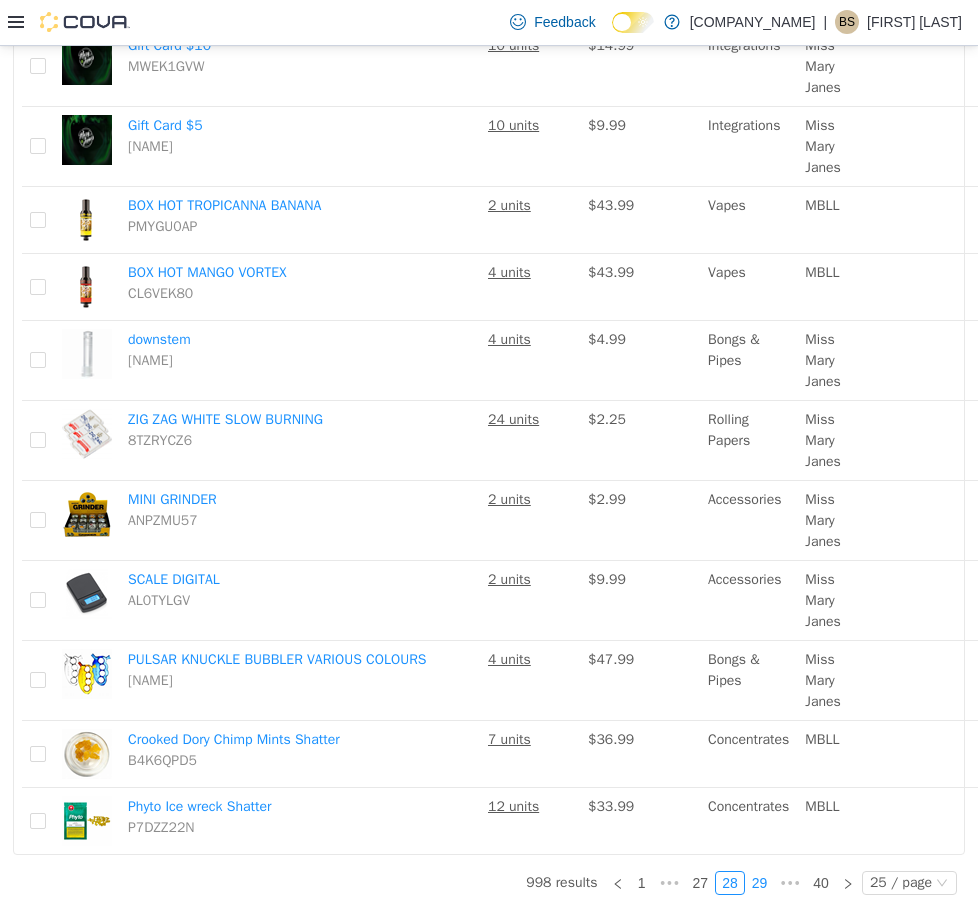 click on "29" at bounding box center [760, 882] 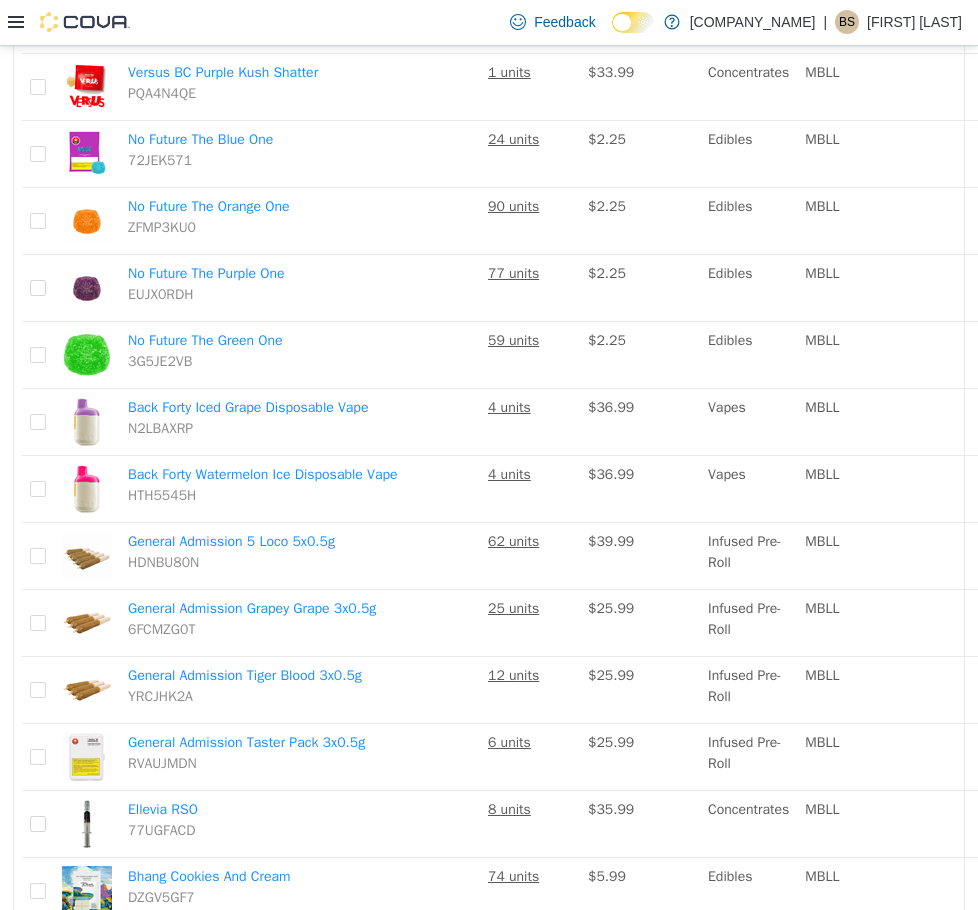 scroll, scrollTop: 380, scrollLeft: 0, axis: vertical 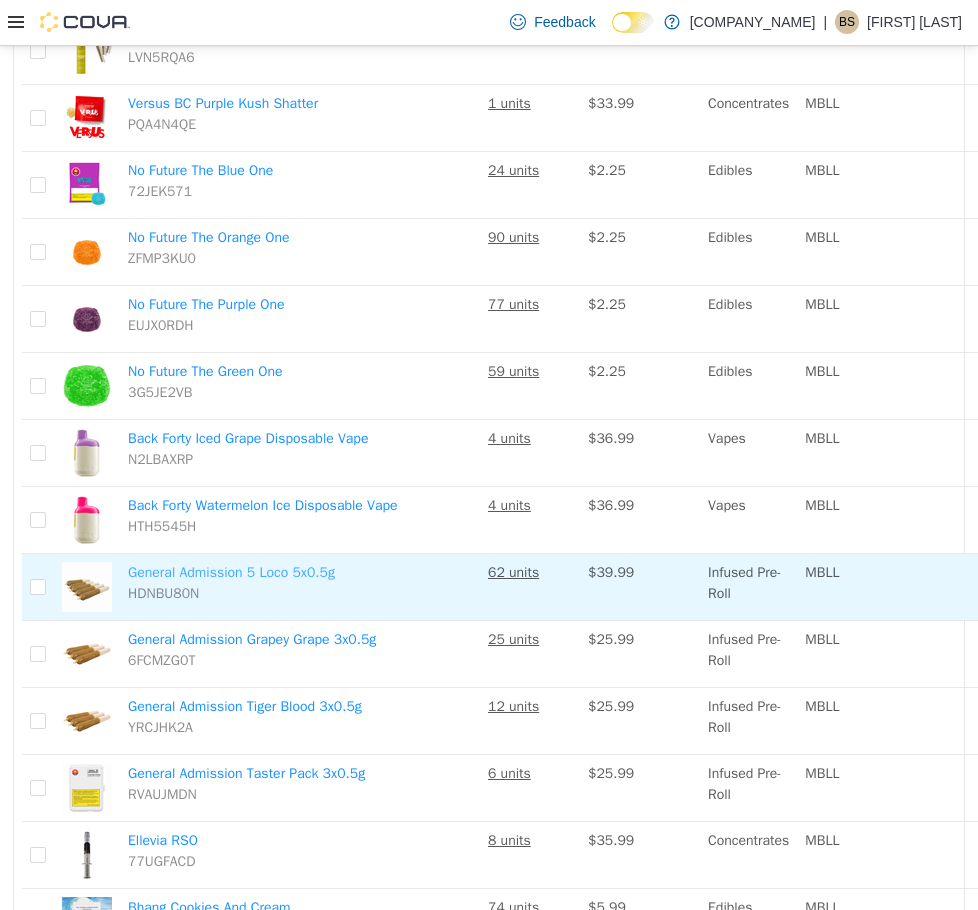 click on "General Admission 5 Loco 5x0.5g" at bounding box center [231, 571] 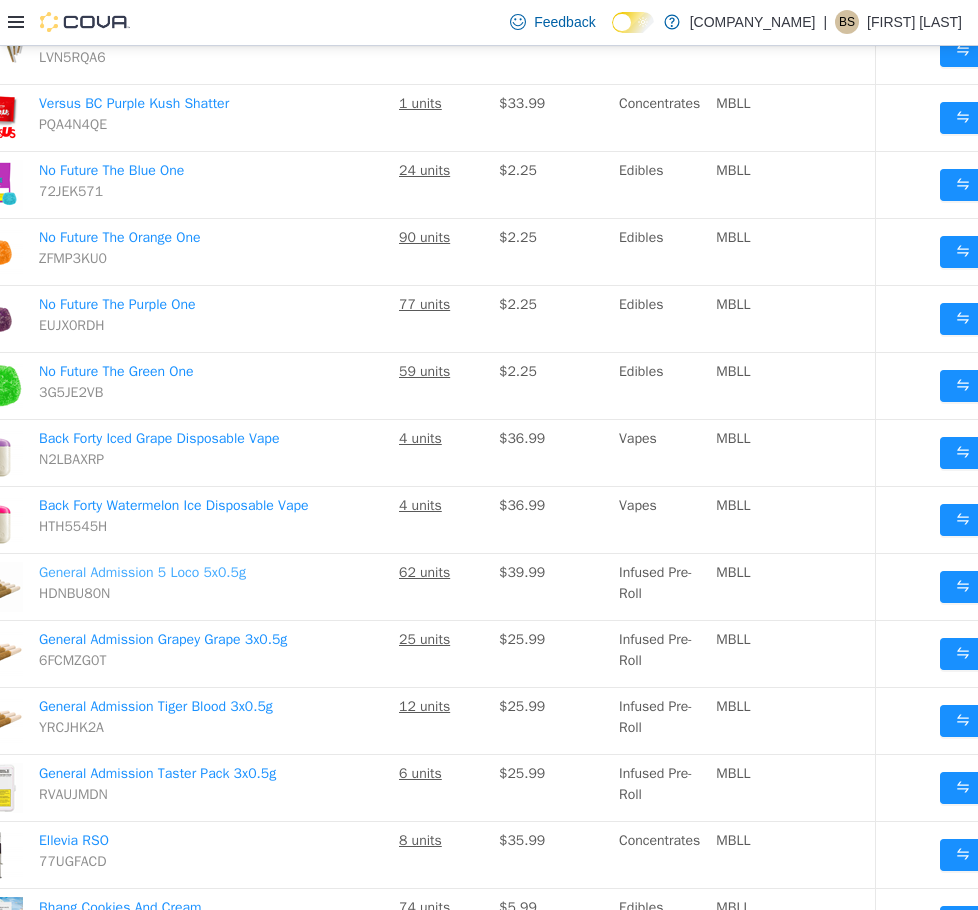 scroll, scrollTop: 380, scrollLeft: 201, axis: both 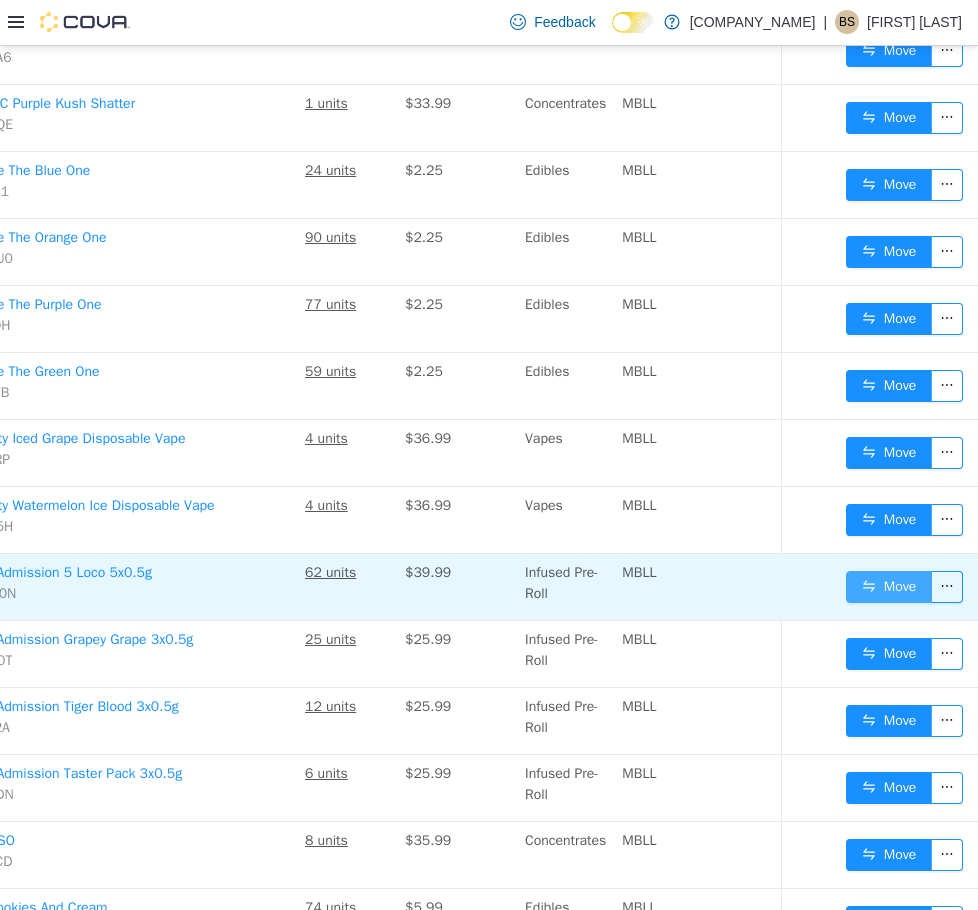 click on "Move" at bounding box center (889, 586) 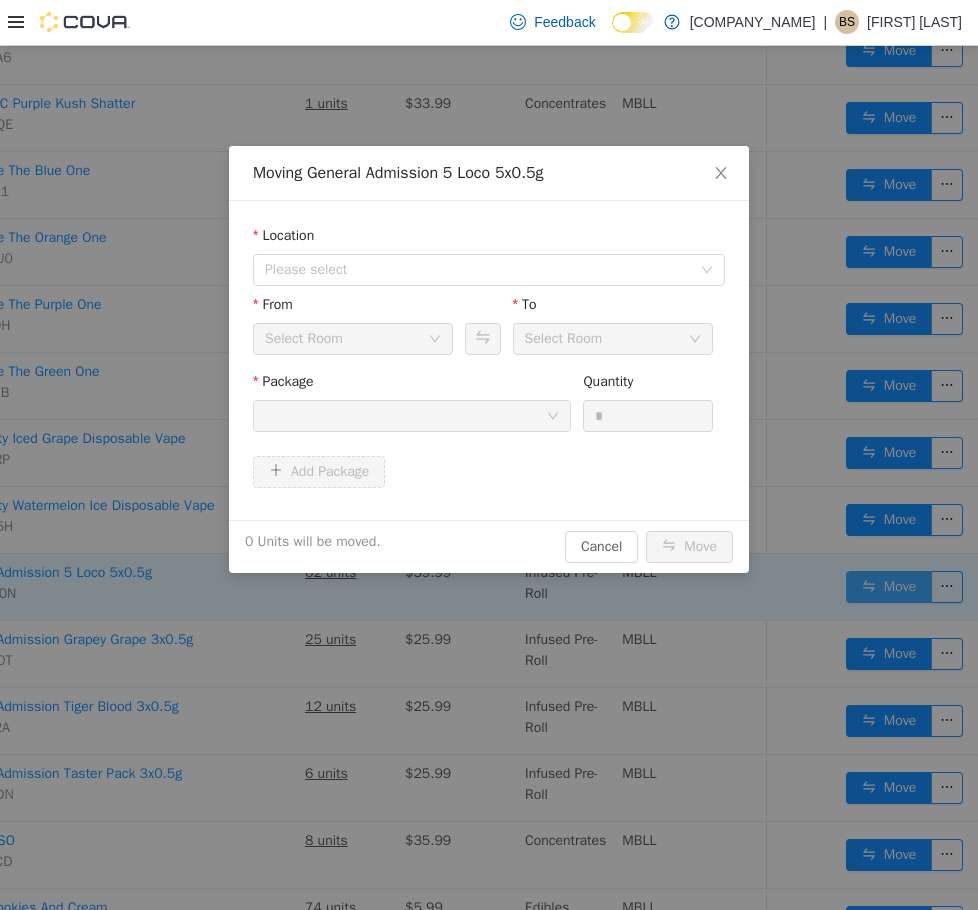 scroll, scrollTop: 380, scrollLeft: 186, axis: both 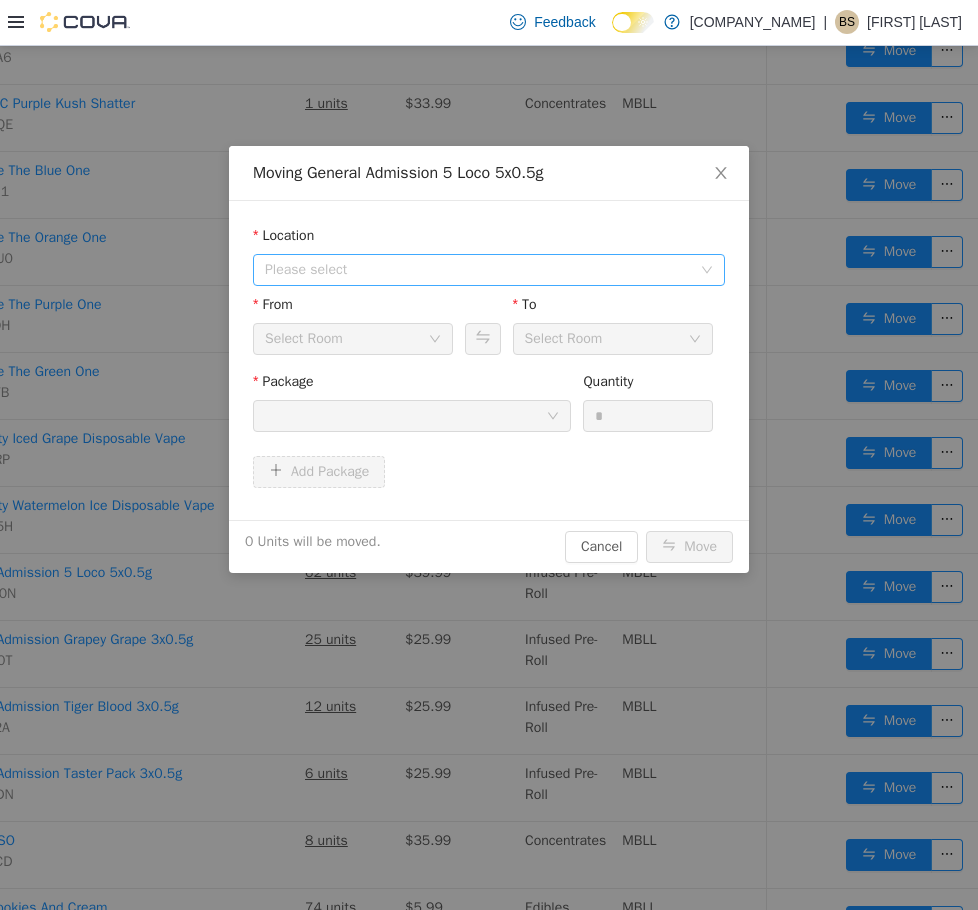 click on "Please select" at bounding box center (478, 269) 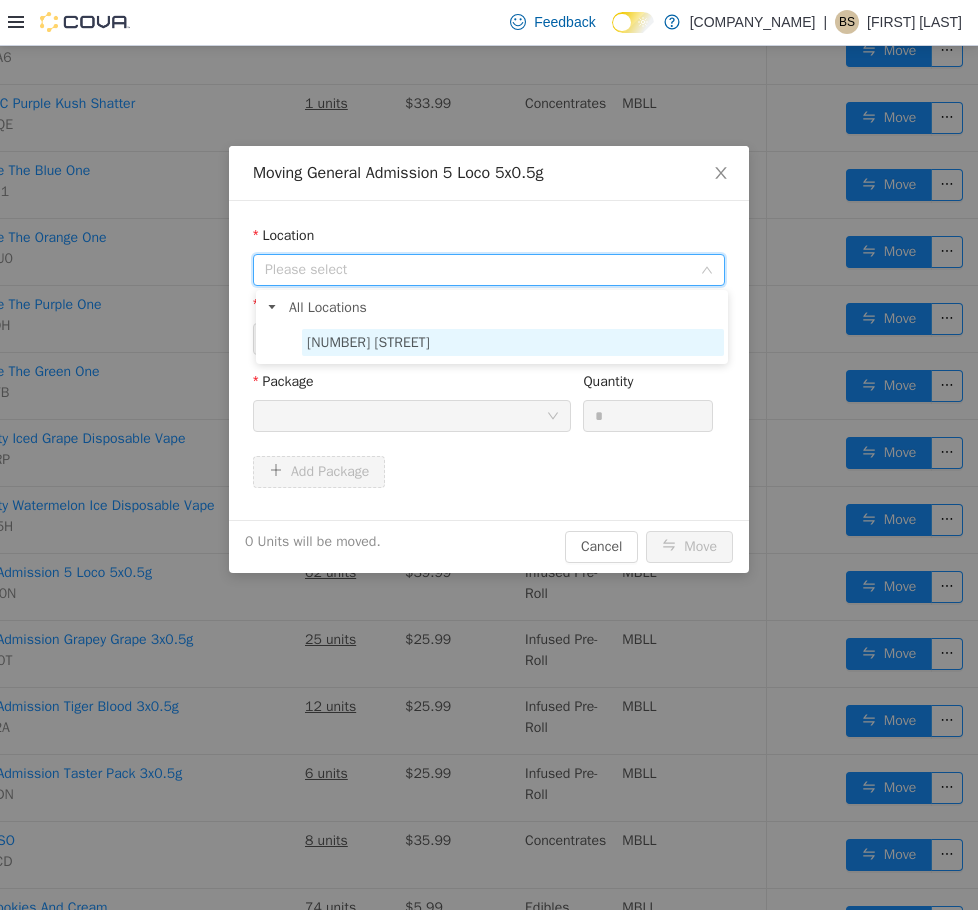 click on "1635 Burrows Avenue" at bounding box center (513, 341) 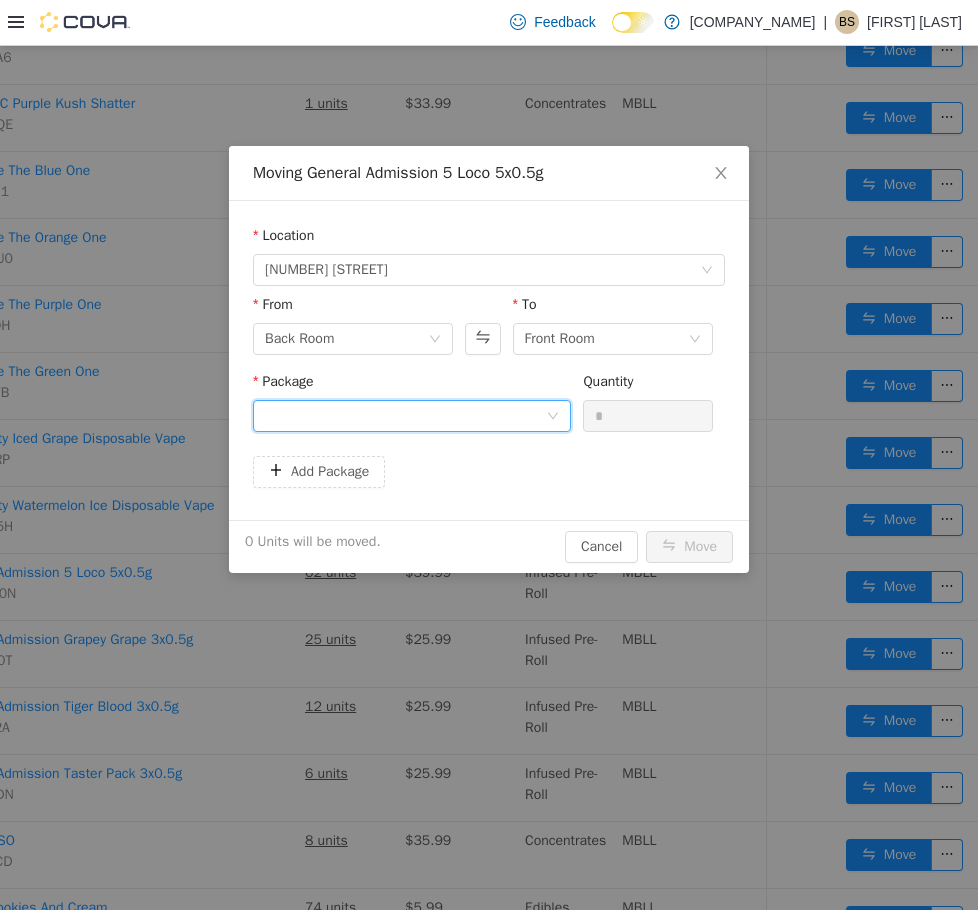 click at bounding box center (412, 415) 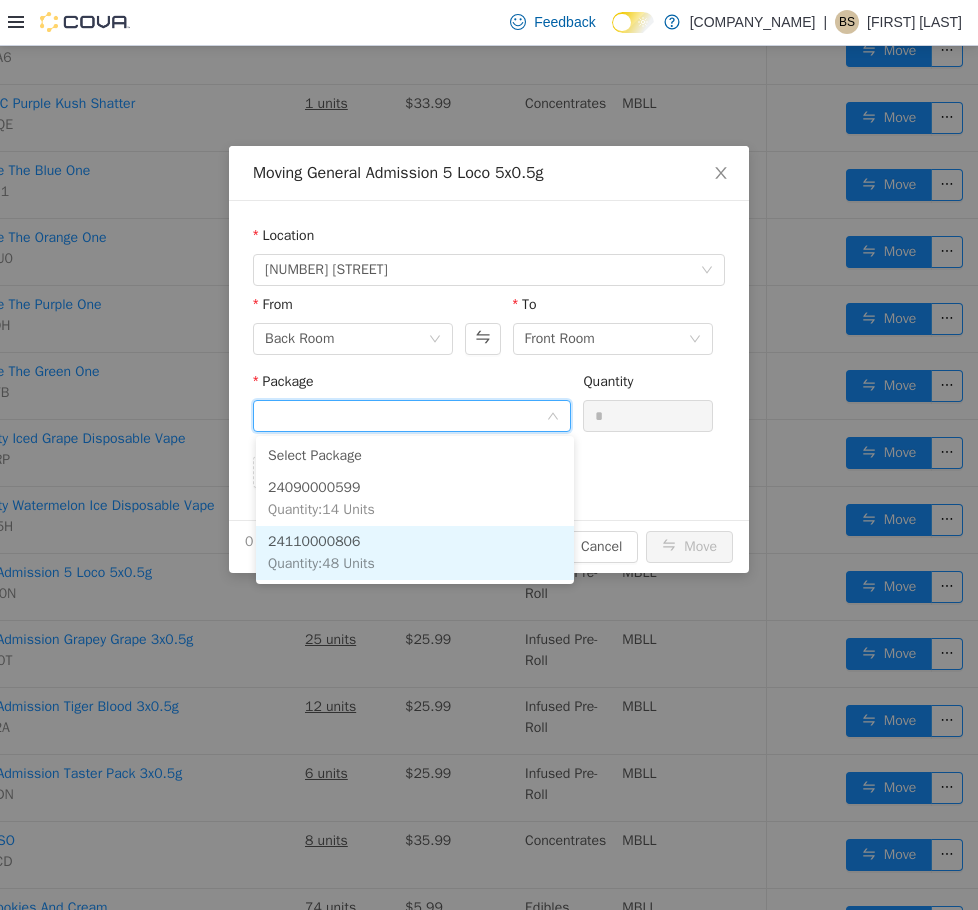drag, startPoint x: 375, startPoint y: 559, endPoint x: 396, endPoint y: 545, distance: 25.23886 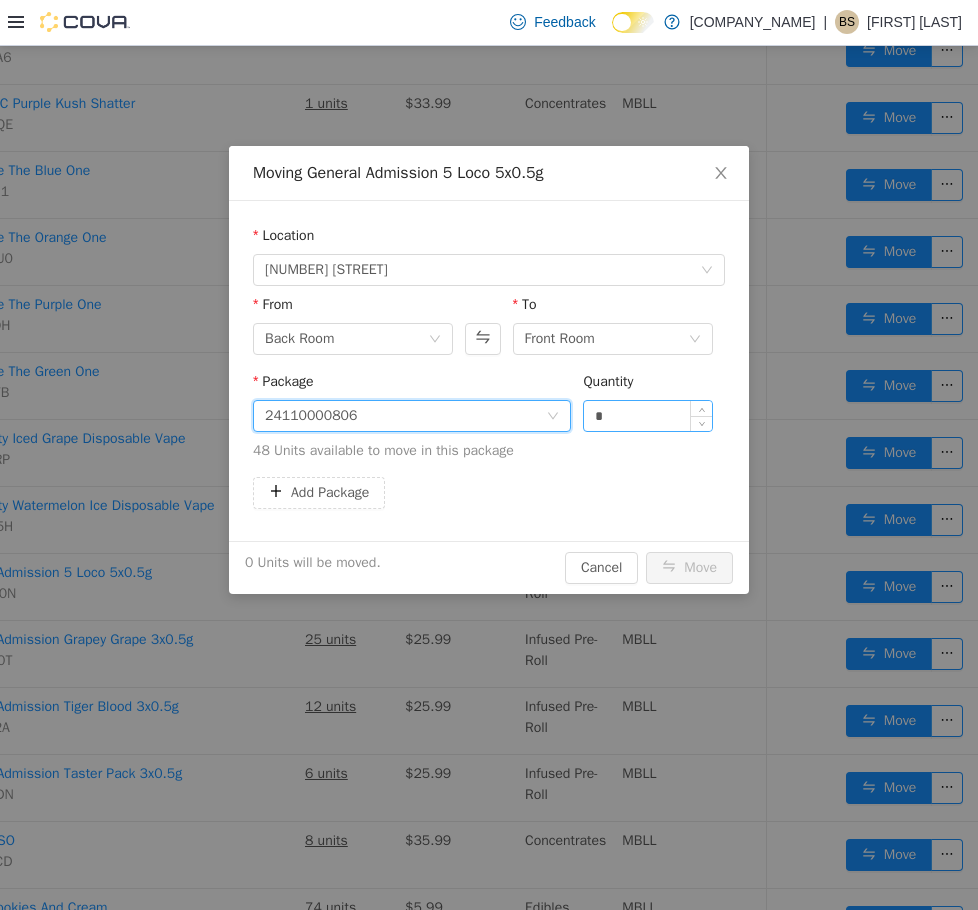 click on "*" at bounding box center (648, 415) 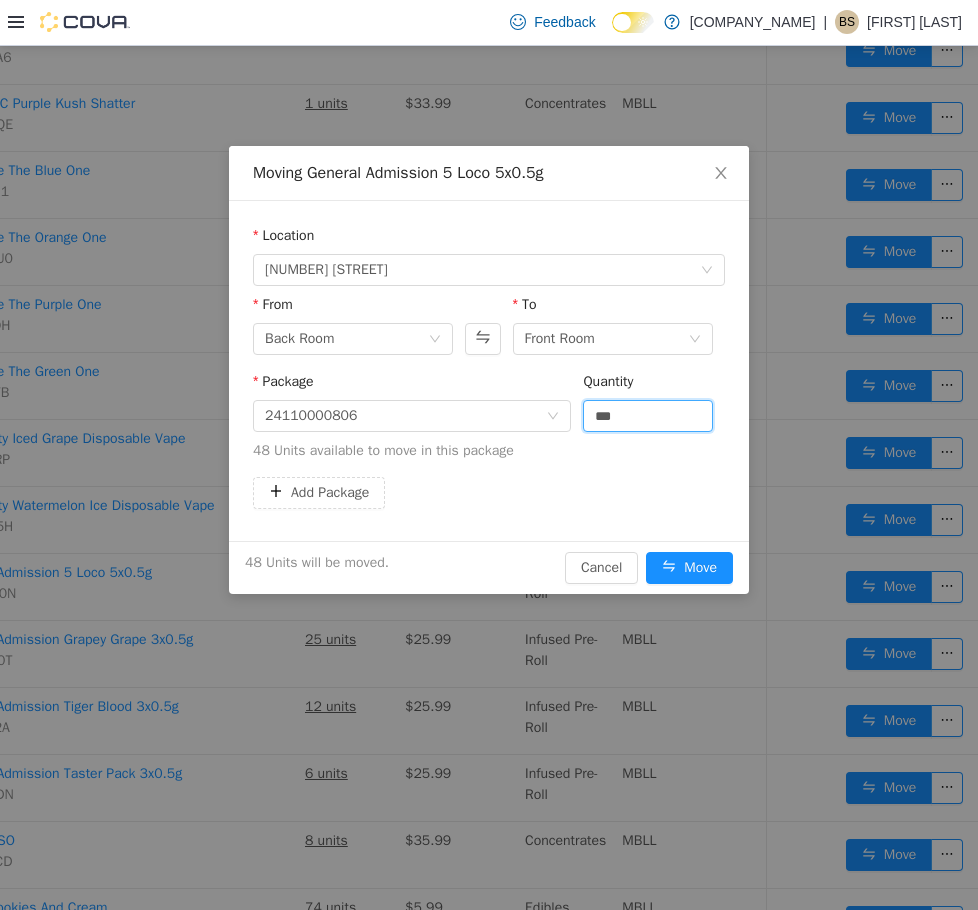 type on "**" 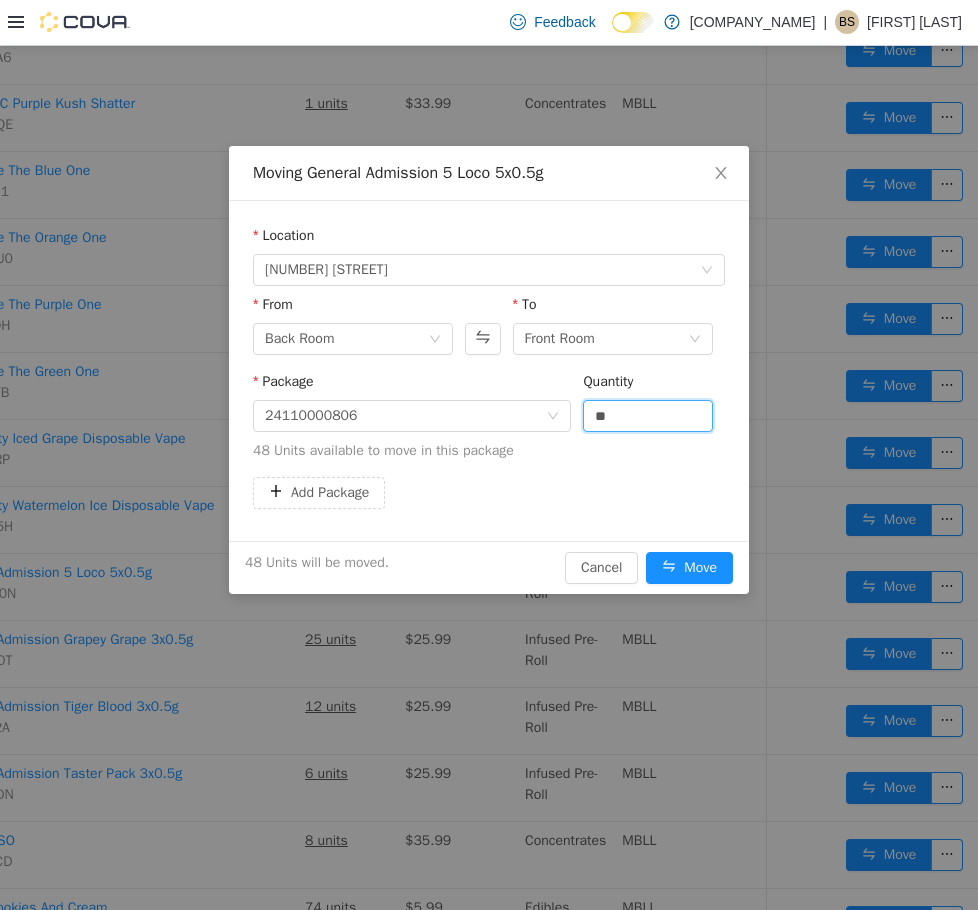 click on "48 Units available to move in this package" at bounding box center (489, 449) 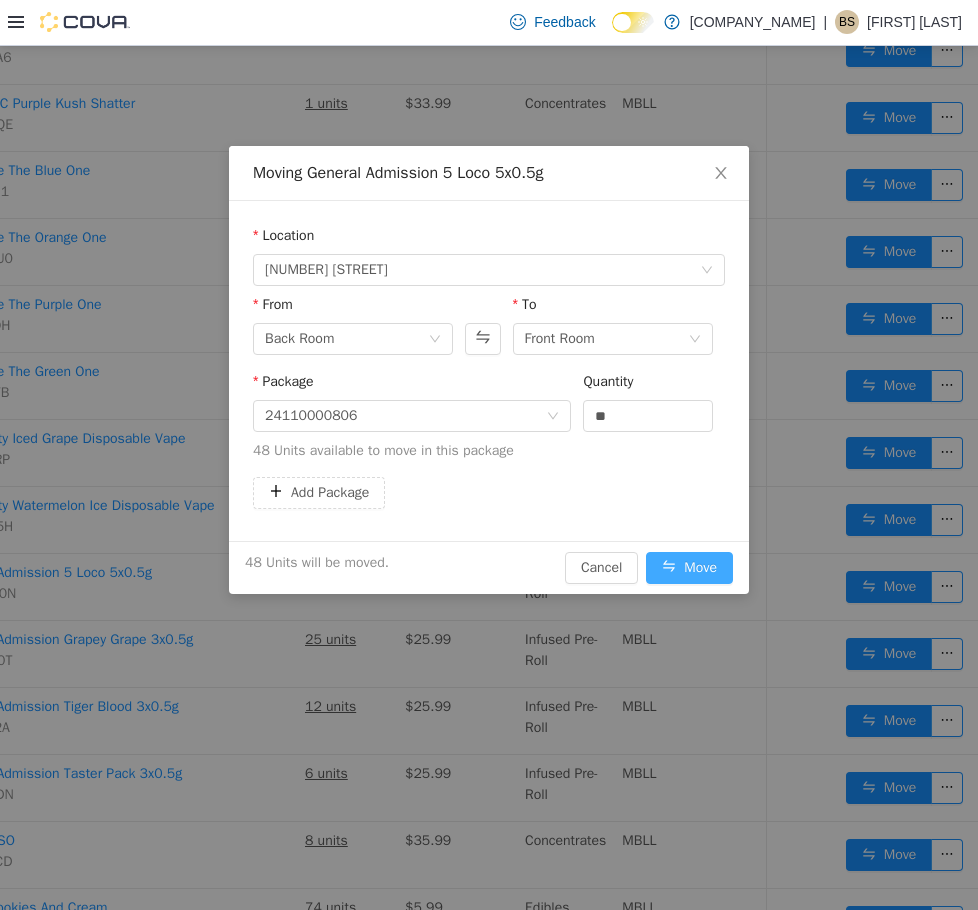 click on "Move" at bounding box center (689, 567) 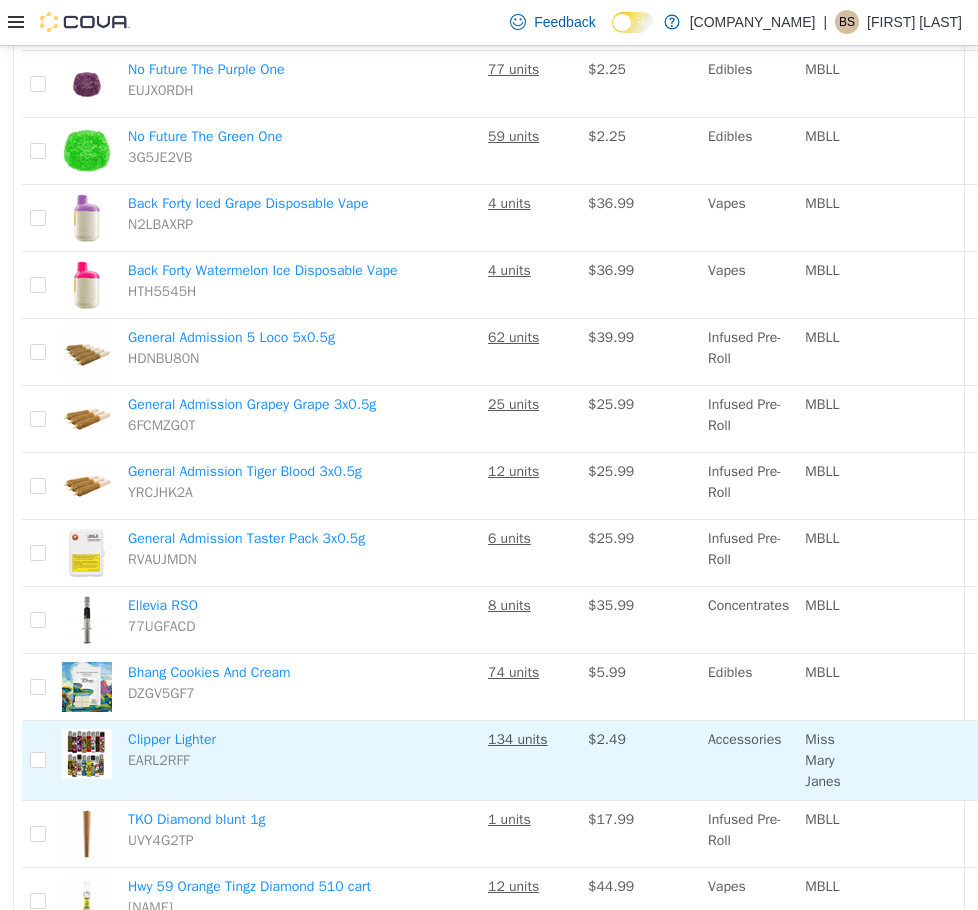 scroll, scrollTop: 580, scrollLeft: 0, axis: vertical 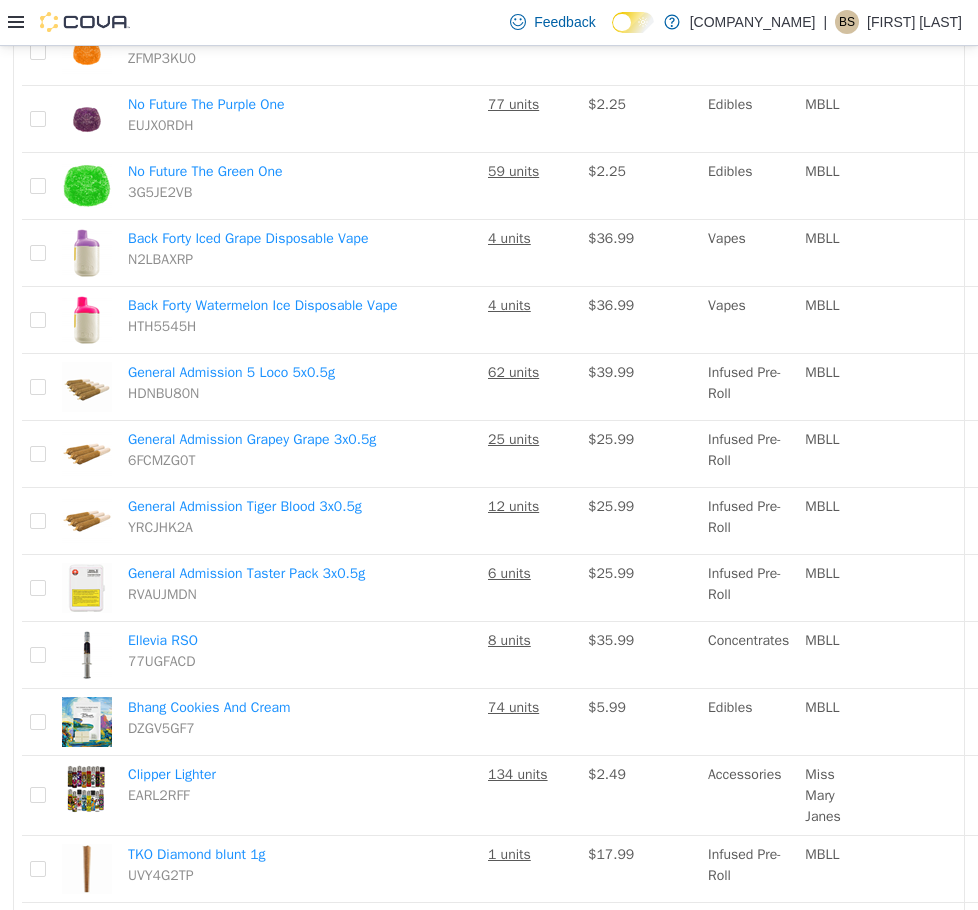 click on "Feedback Dark Mode Miss Mary Jane’s Cannabis | BS Brindervir Singh" at bounding box center (489, 23) 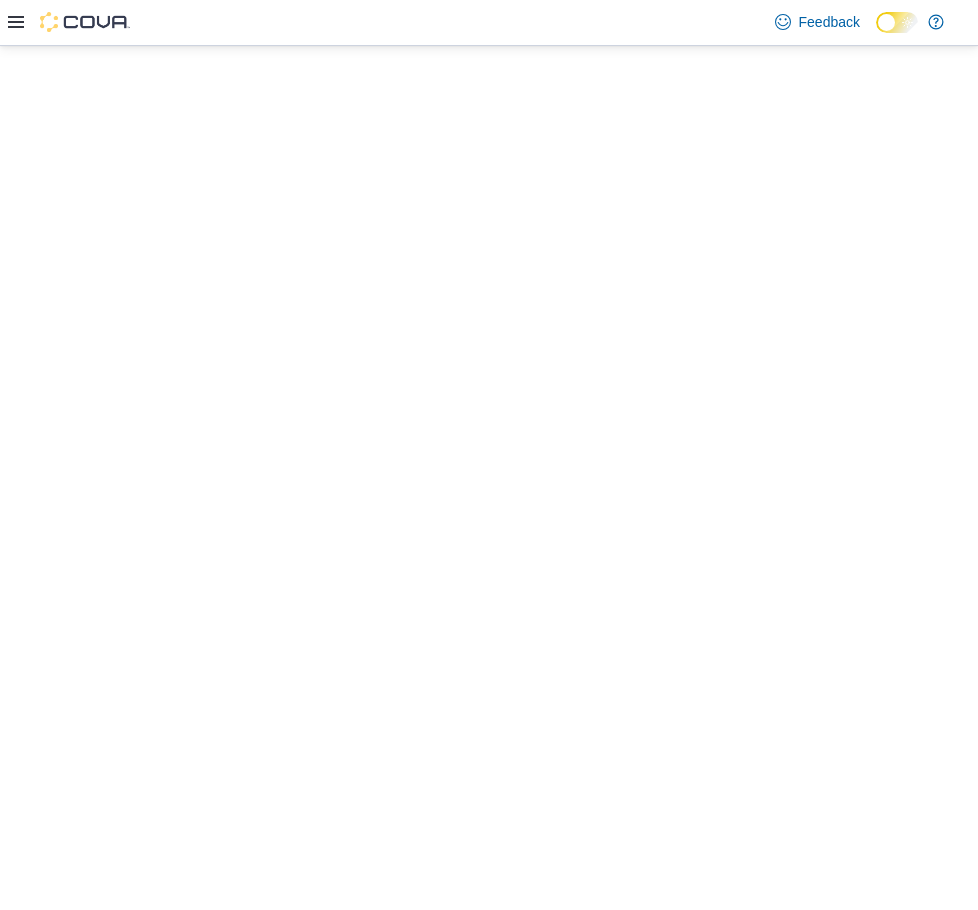 scroll, scrollTop: 0, scrollLeft: 0, axis: both 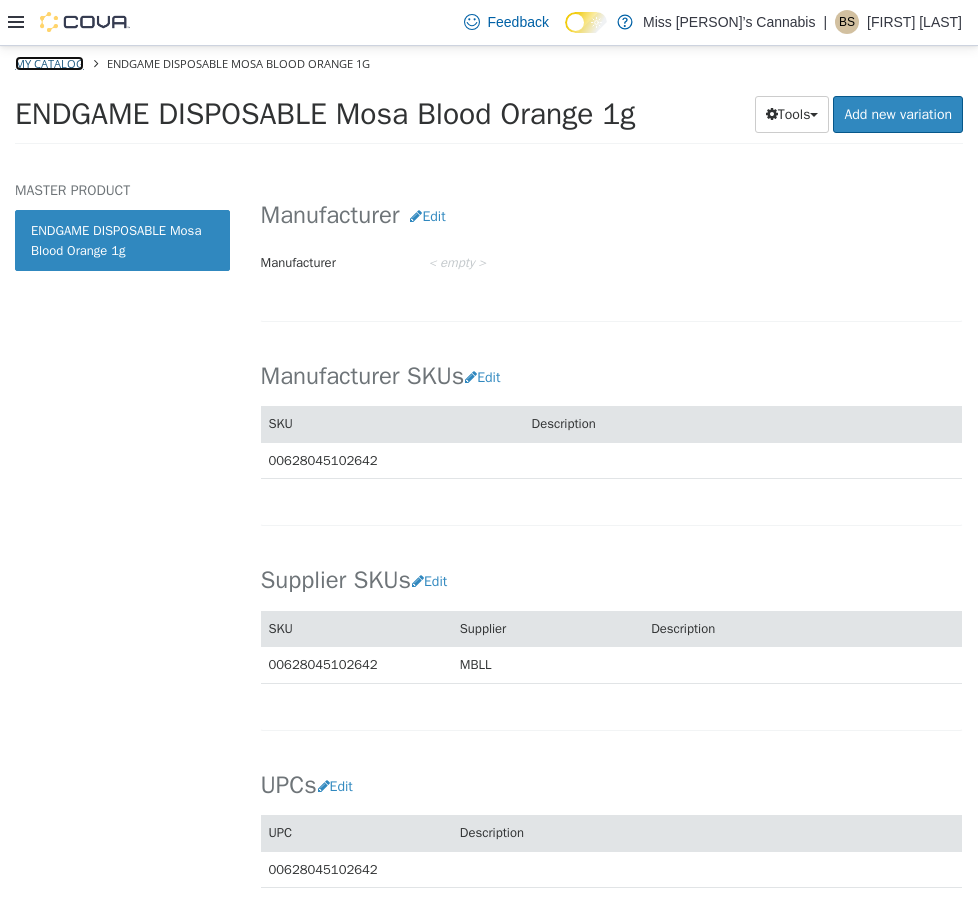 click on "My Catalog" at bounding box center [49, 62] 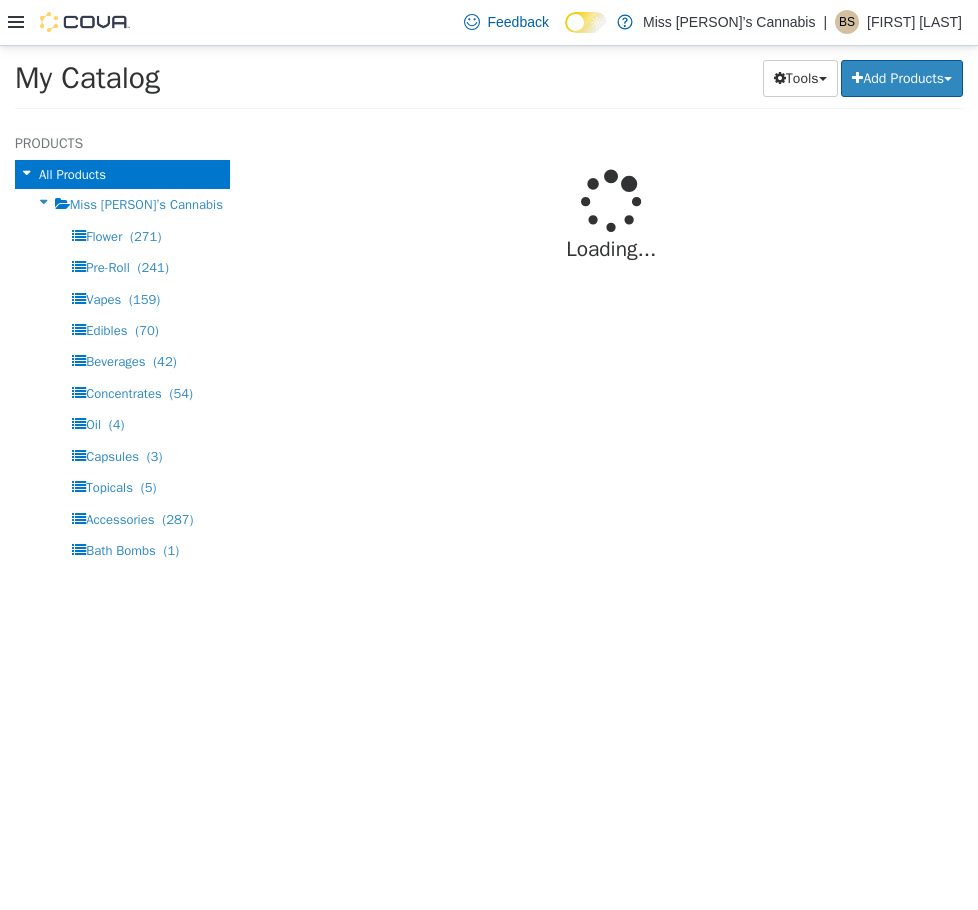 select on "**********" 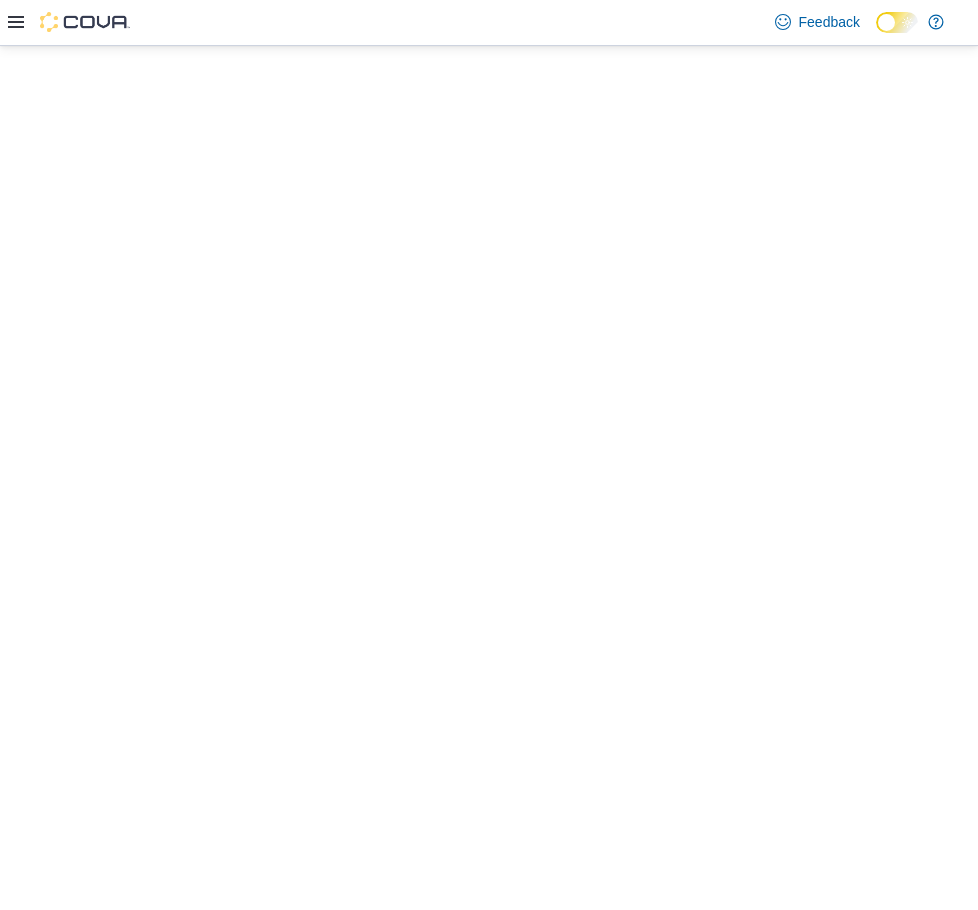 scroll, scrollTop: 0, scrollLeft: 0, axis: both 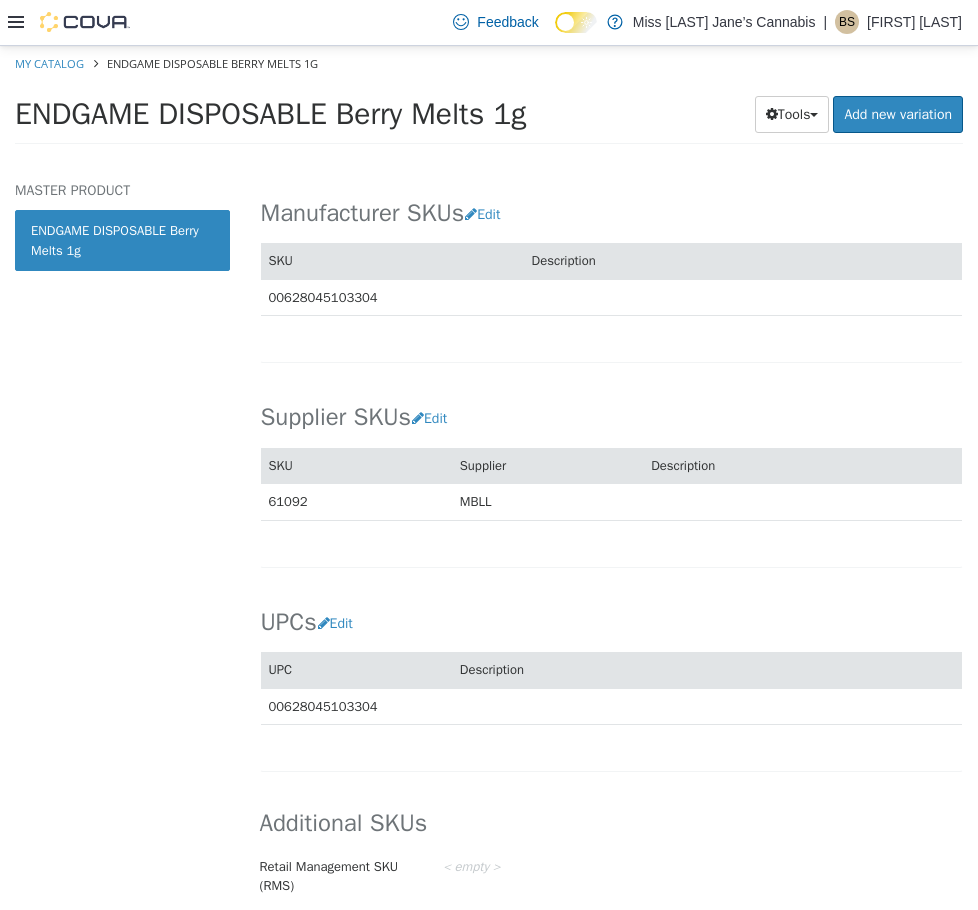 click on "MASTER PRODUCT
ENDGAME DISPOSABLE Berry Melts 1g" at bounding box center (122, 540) 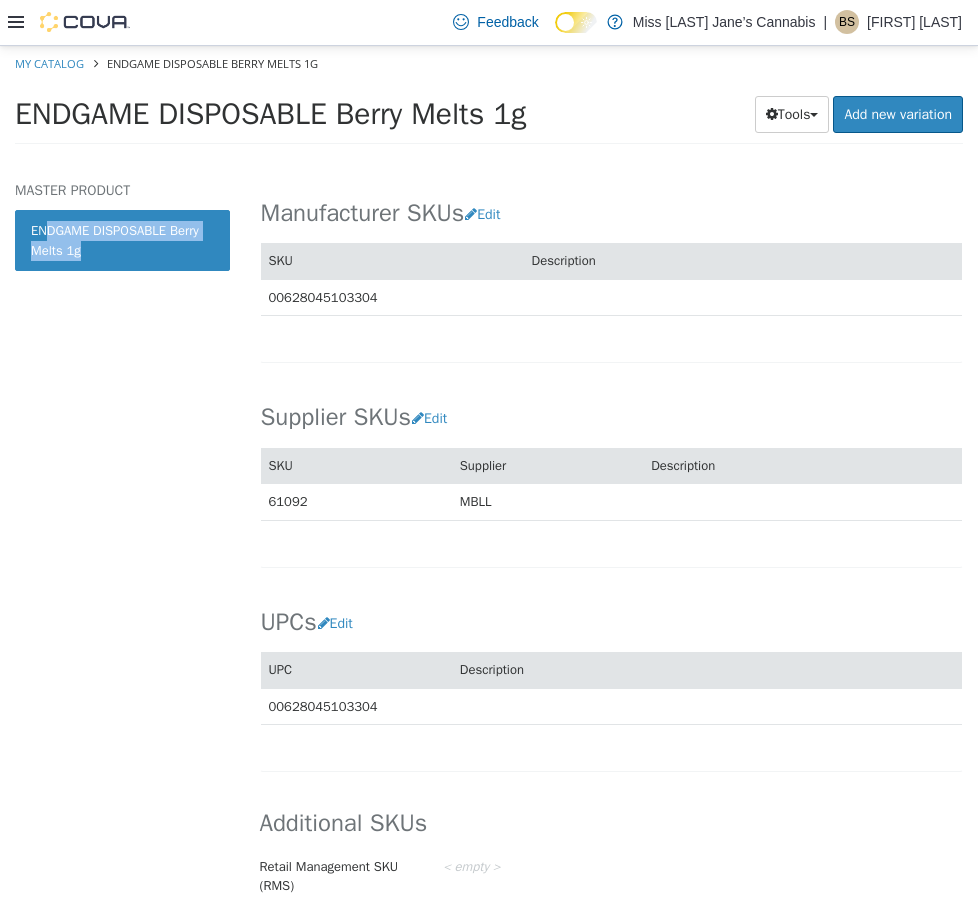 click on "MASTER PRODUCT
ENDGAME DISPOSABLE Berry Melts 1g" at bounding box center [122, 540] 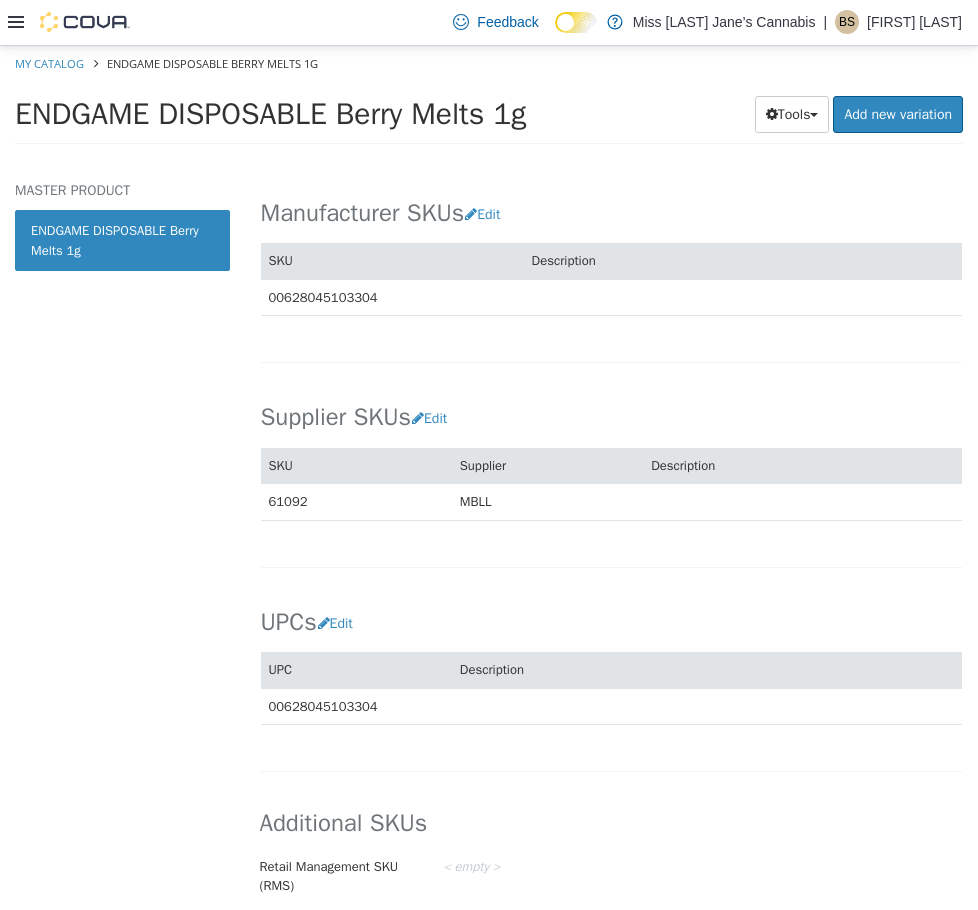 click on "MASTER PRODUCT
ENDGAME DISPOSABLE Berry Melts 1g" at bounding box center (122, 540) 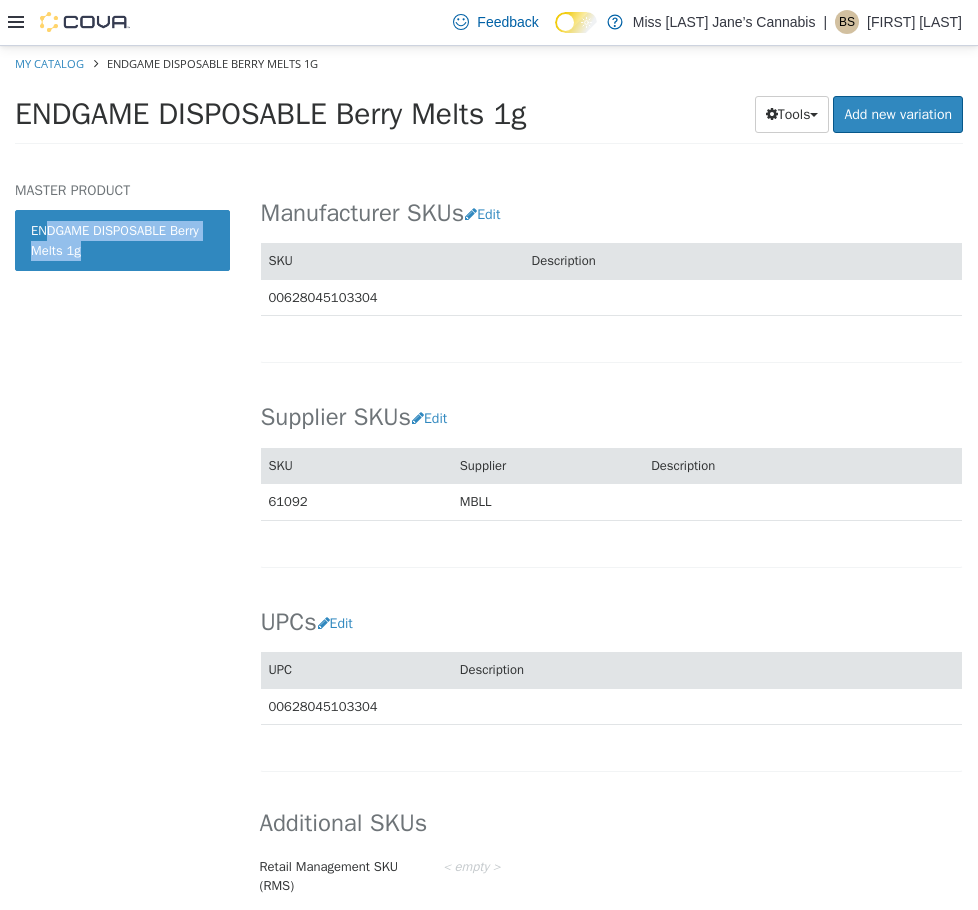 click on "MASTER PRODUCT
ENDGAME DISPOSABLE Berry Melts 1g" at bounding box center (122, 540) 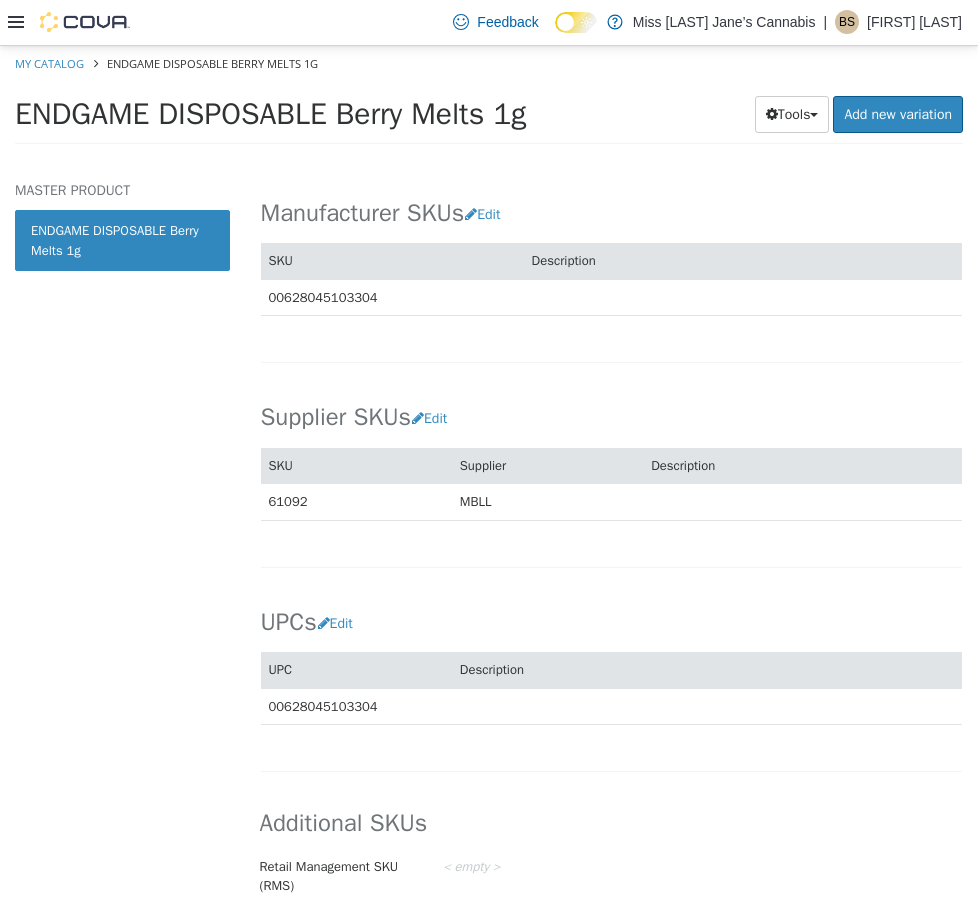 click on "MASTER PRODUCT
ENDGAME DISPOSABLE Berry Melts 1g" at bounding box center (122, 540) 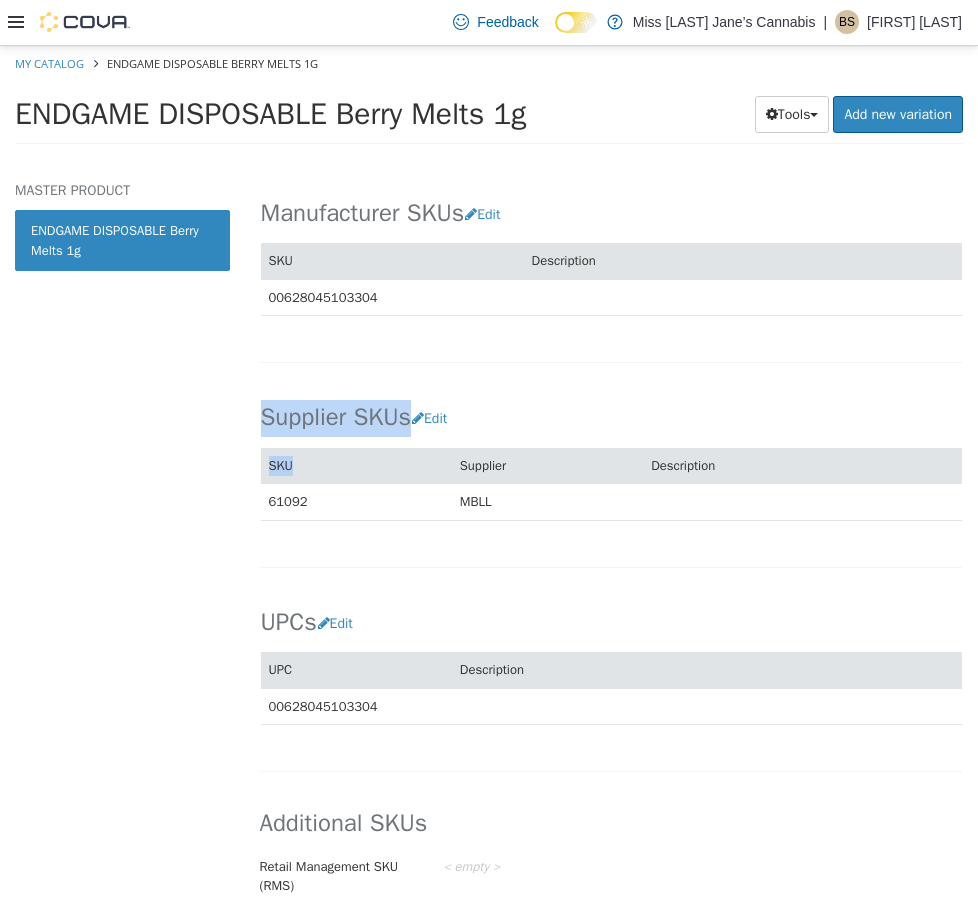 click on "Classification  Edit Industry
Miss Mary Jane’s Cannabis
Classification
Vapes
Cancel Save Changes General Information  Edit Product Name
ENDGAME DISPOSABLE Berry Melts 1g
Short Description
< empty >
Long Description
< empty >
MSRP
< empty >
Release Date
< empty >
Cancel Save Changes Manufacturer  Edit Manufacturer
< empty >
Cancel Save Manufacturer SKUs  Edit SKU Description
00628045103304
Cancel Save Supplier SKUs  Edit SKU Supplier Description
61092
MBLL
Cancel Save UPCs  Edit UPC Description
00628045103304
Cancel Save Additional SKUs Retail Management SKU (RMS) < empty >" at bounding box center [612, 160] 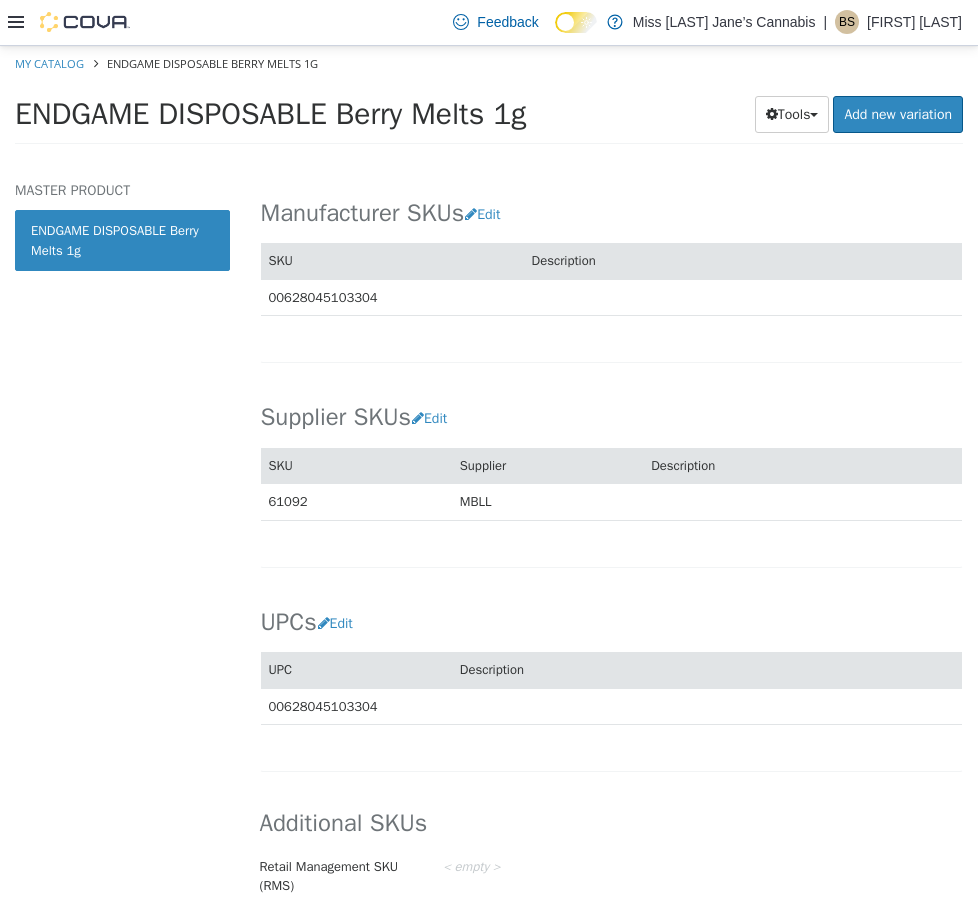 click on "MASTER PRODUCT
ENDGAME DISPOSABLE Berry Melts 1g" at bounding box center (122, 540) 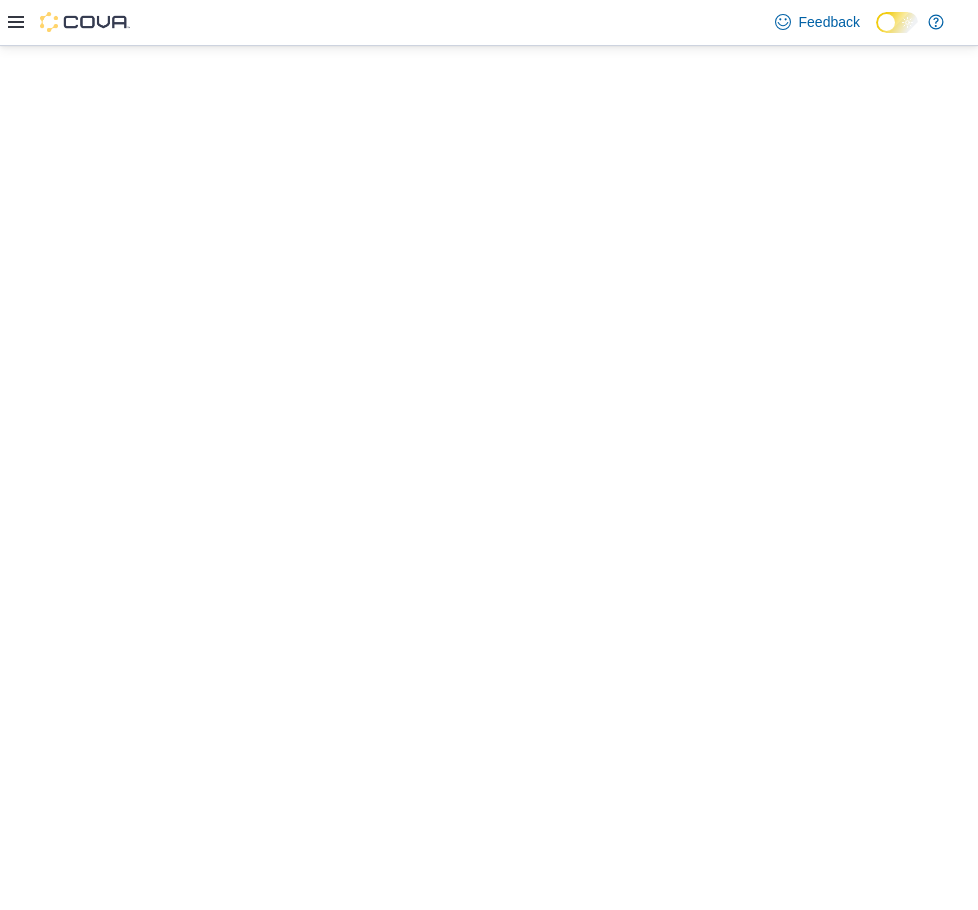 scroll, scrollTop: 0, scrollLeft: 0, axis: both 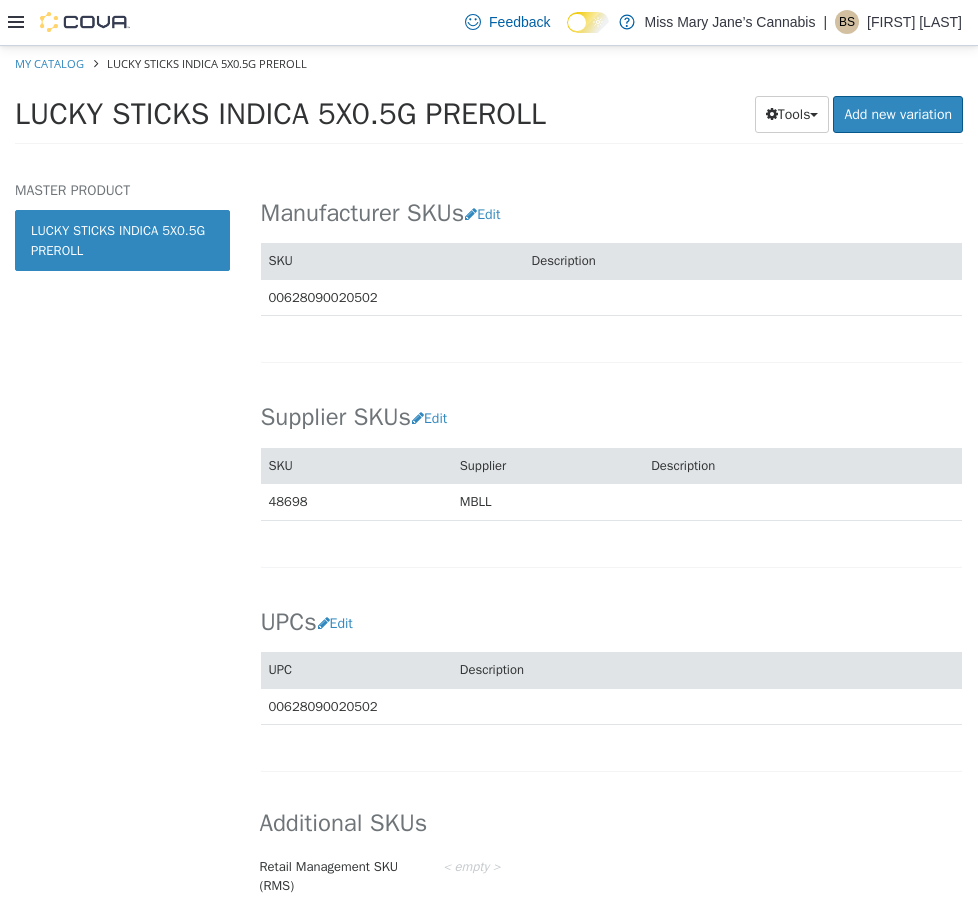 click on "MASTER PRODUCT
LUCKY STICKS INDICA 5X0.5G PREROLL" at bounding box center (122, 540) 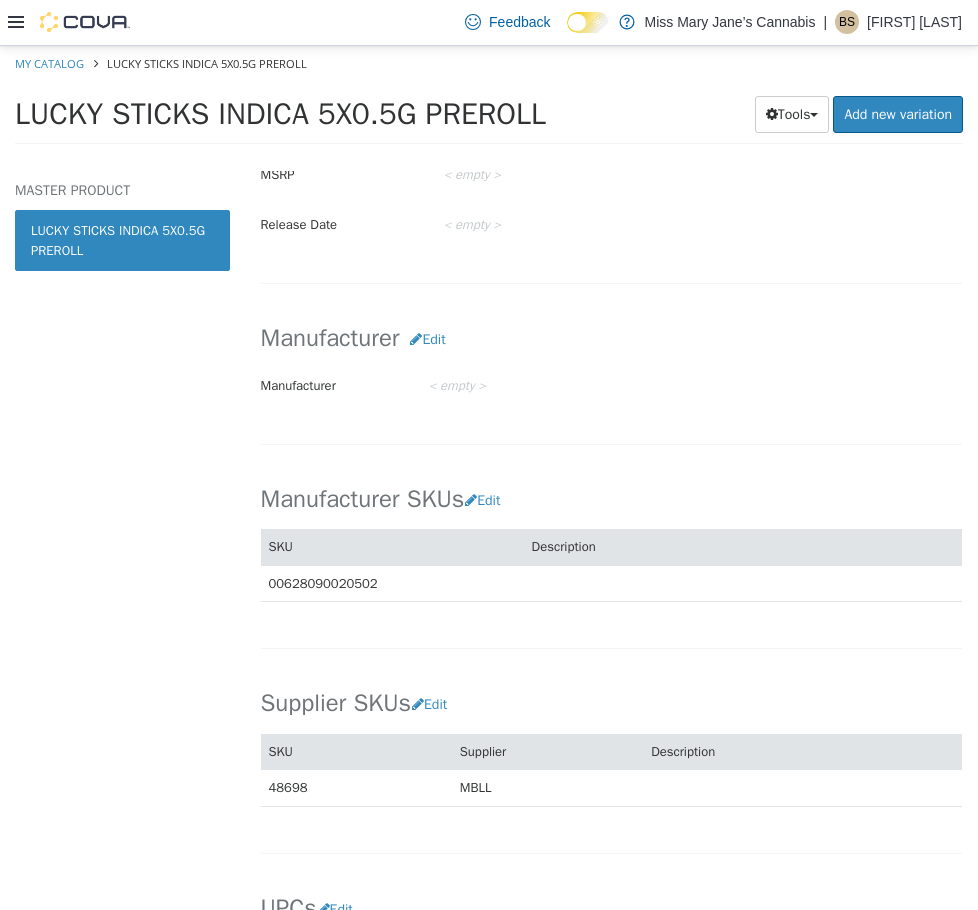 scroll, scrollTop: 681, scrollLeft: 0, axis: vertical 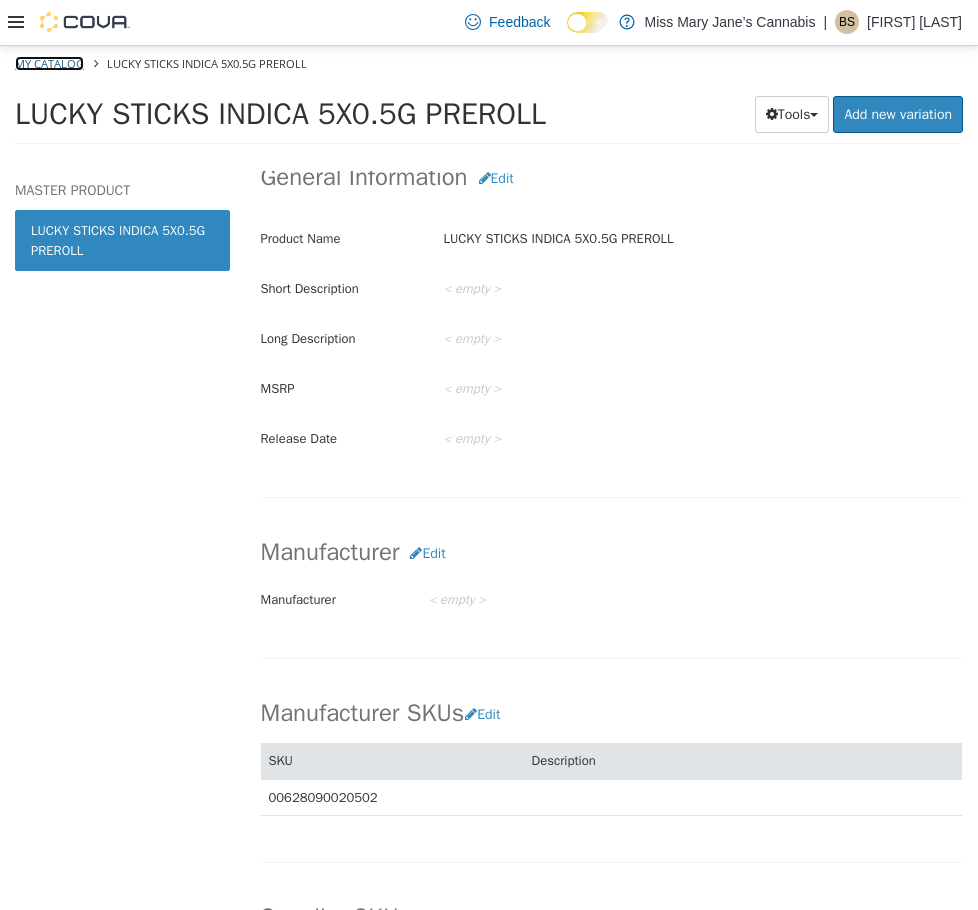 click on "My Catalog" at bounding box center (49, 62) 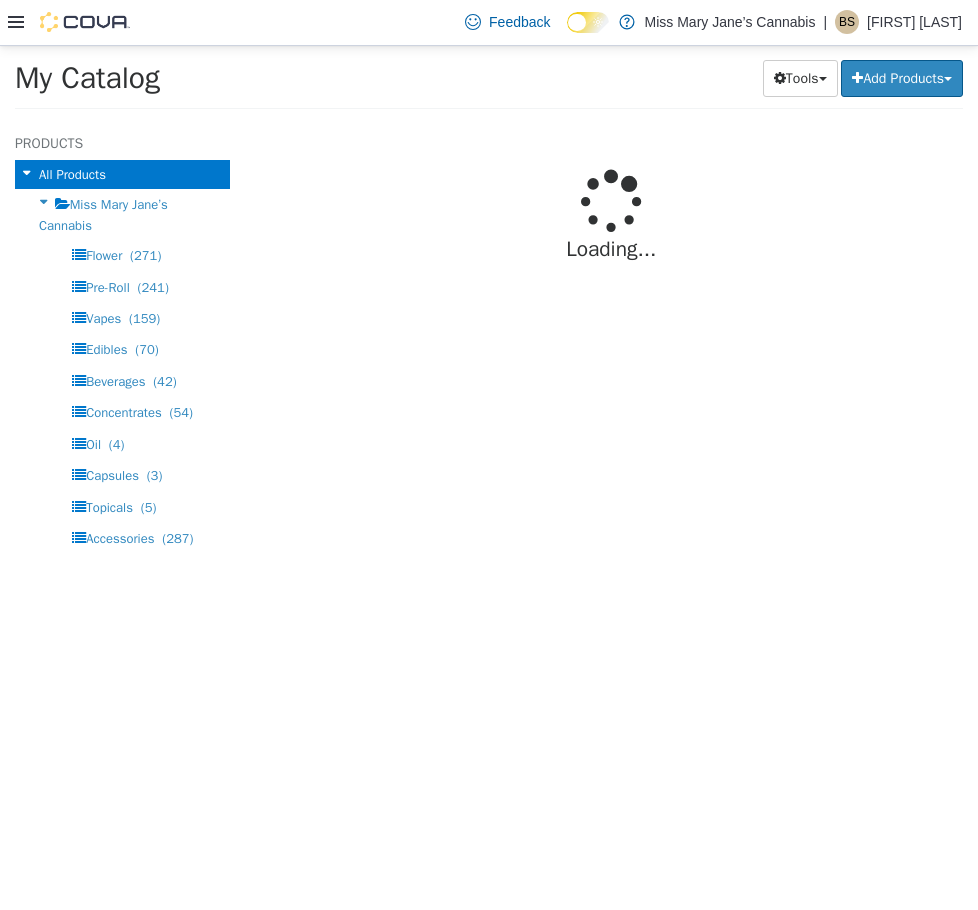 select on "**********" 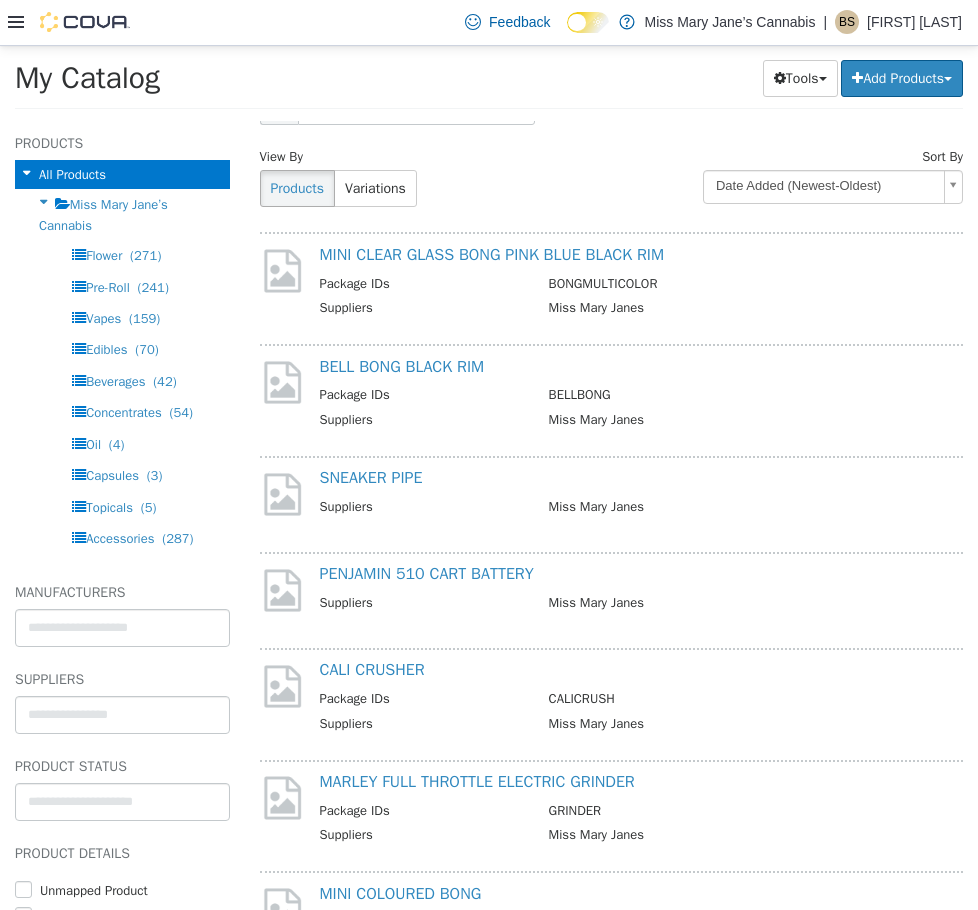 scroll, scrollTop: 300, scrollLeft: 0, axis: vertical 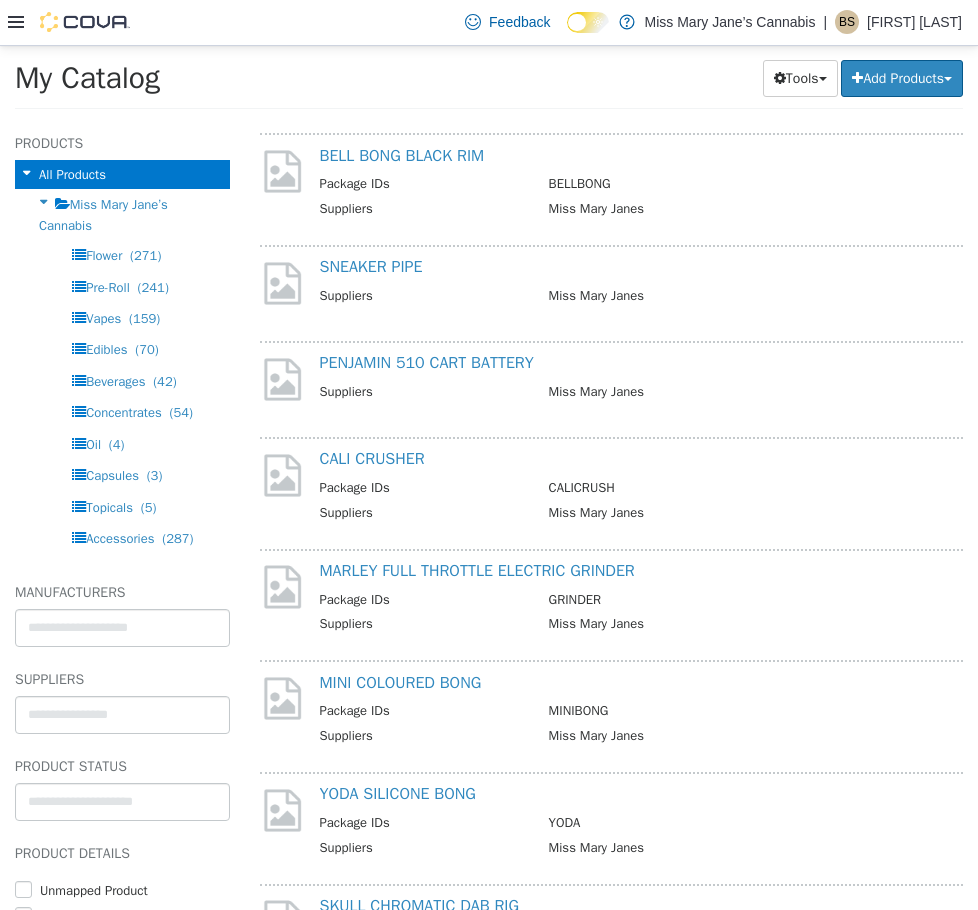 click on "CALI CRUSHER
Package IDs CALICRUSH
Suppliers Miss Mary Janes" at bounding box center [641, 492] 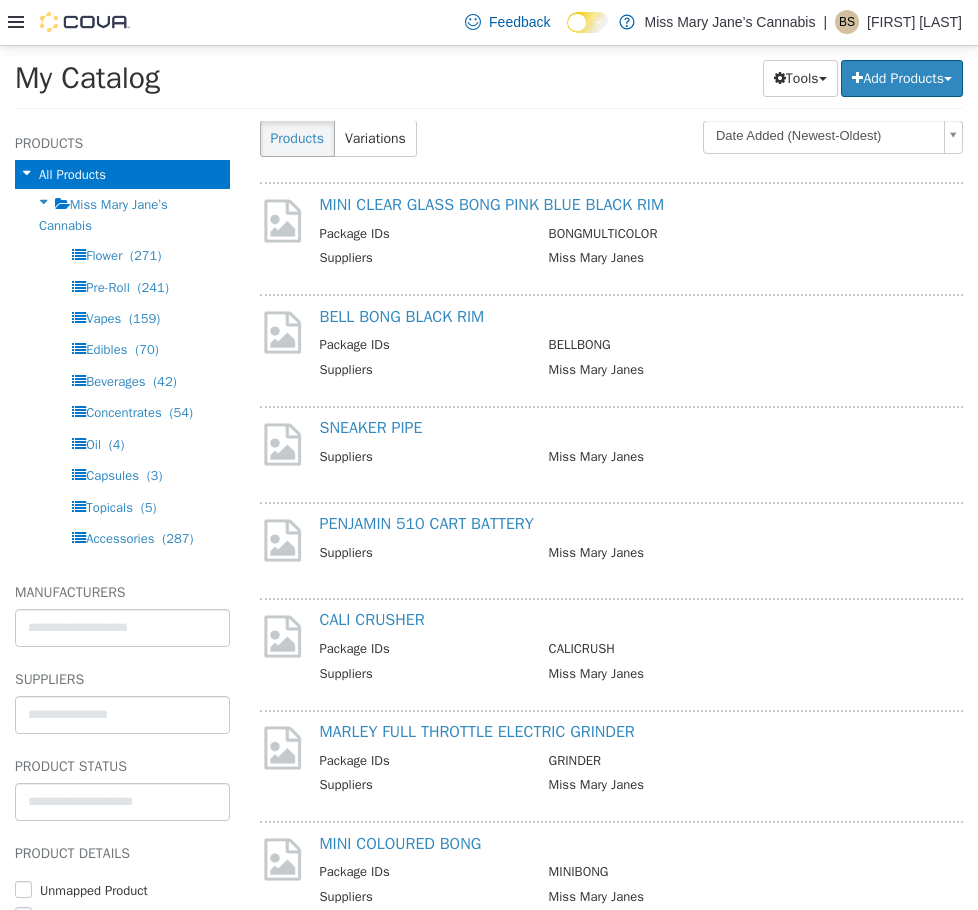 scroll, scrollTop: 0, scrollLeft: 0, axis: both 